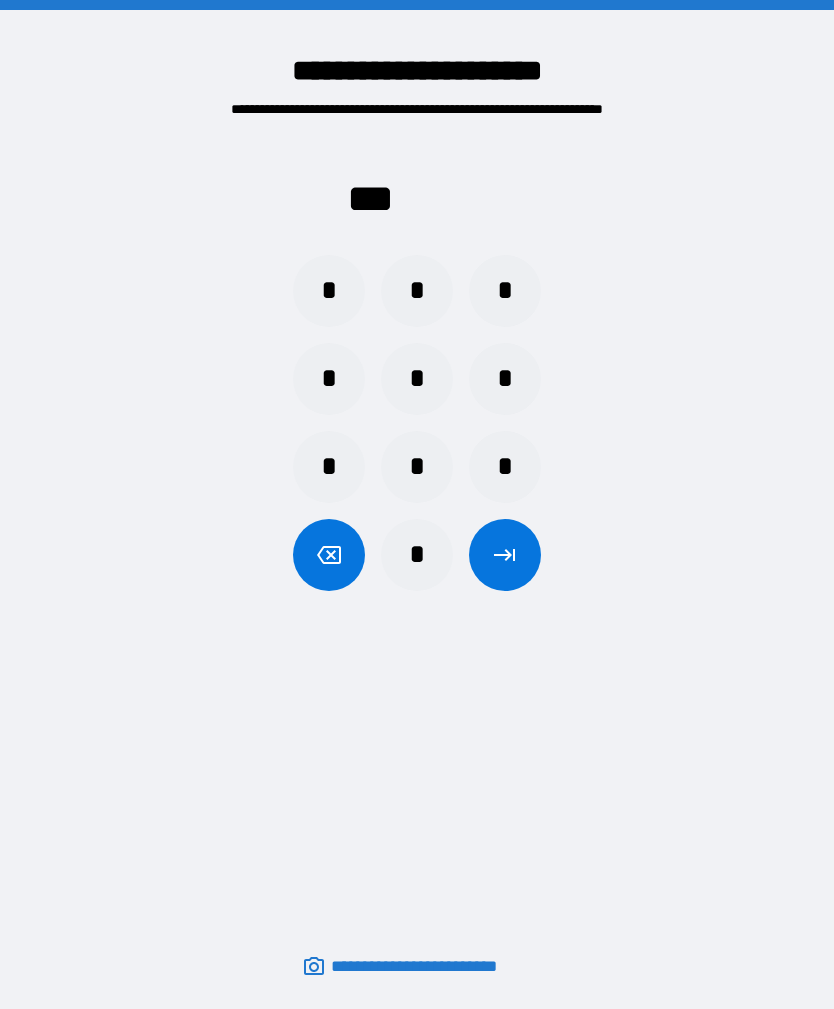 scroll, scrollTop: 64, scrollLeft: 0, axis: vertical 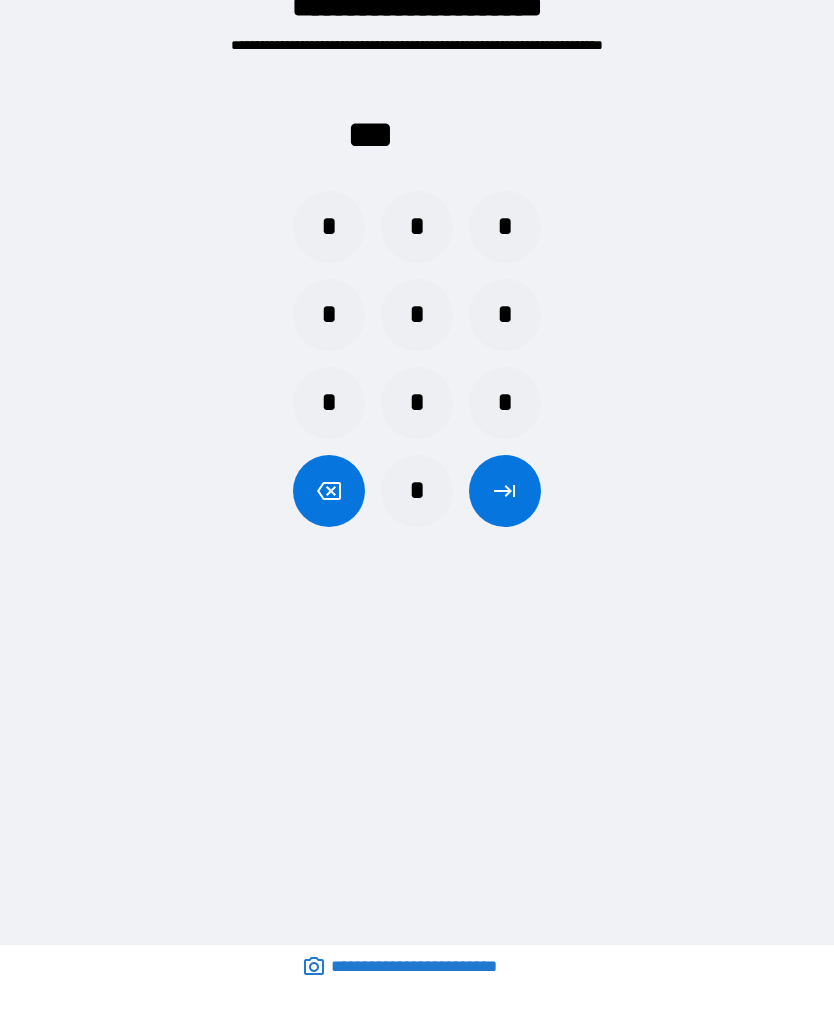 click on "*" at bounding box center (417, 403) 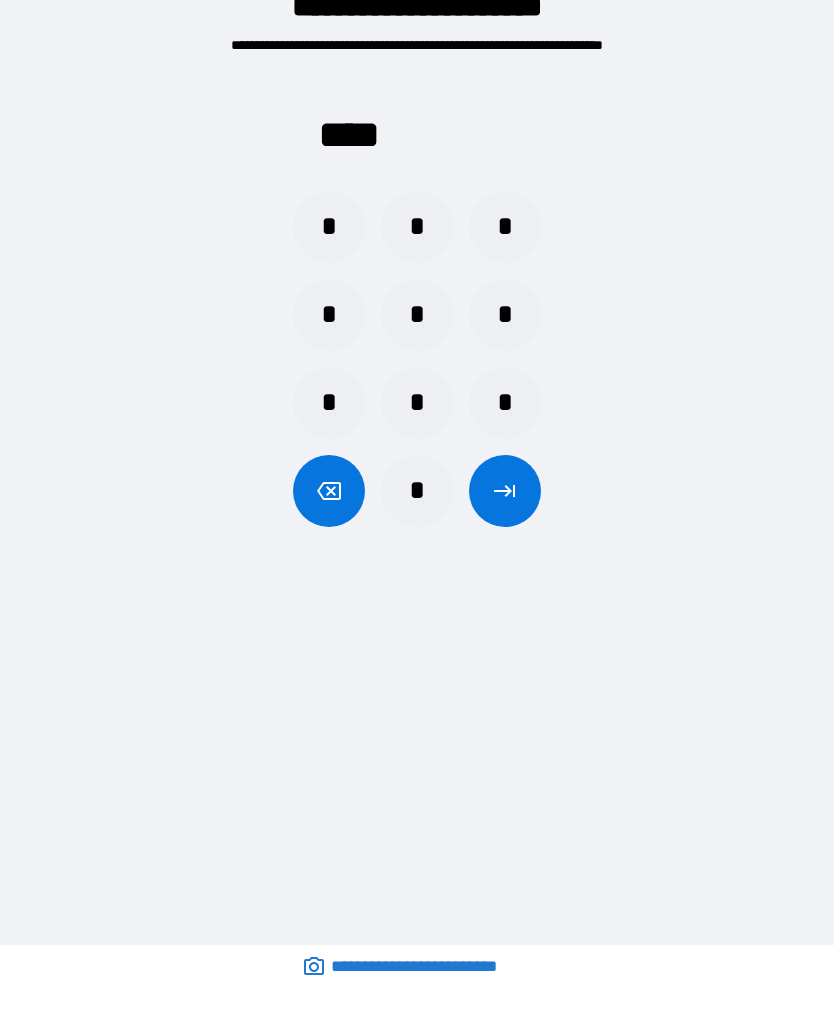 click at bounding box center [505, 491] 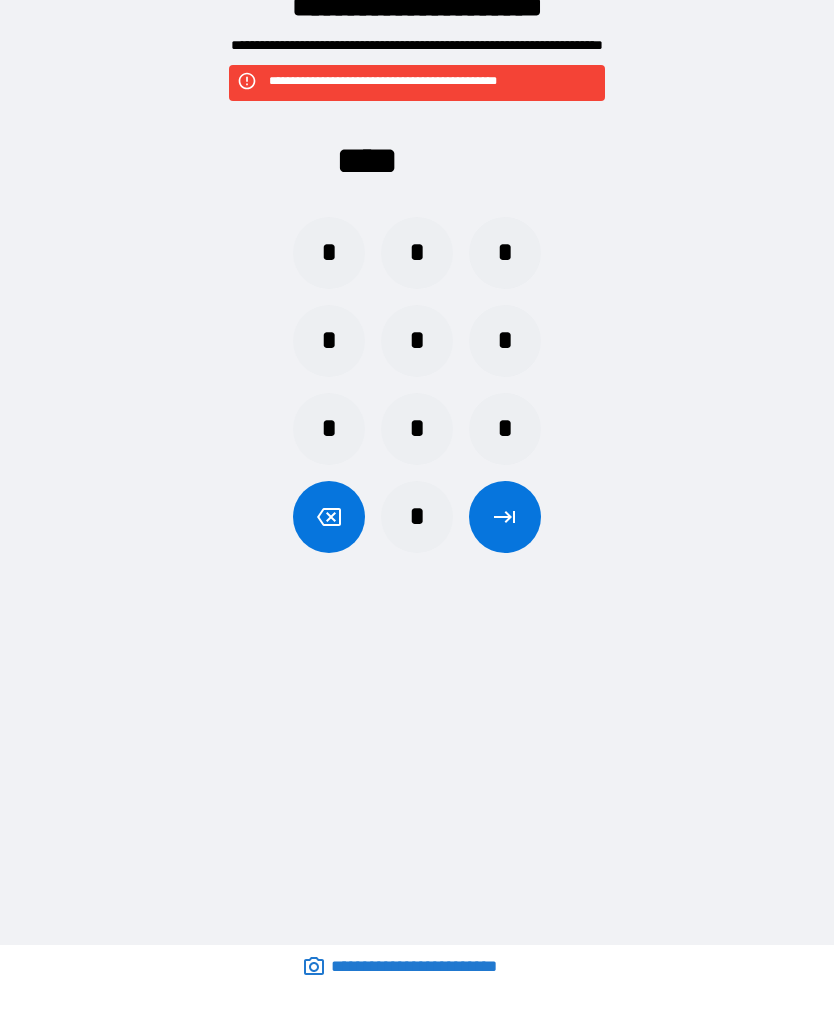 click on "*" at bounding box center (417, 341) 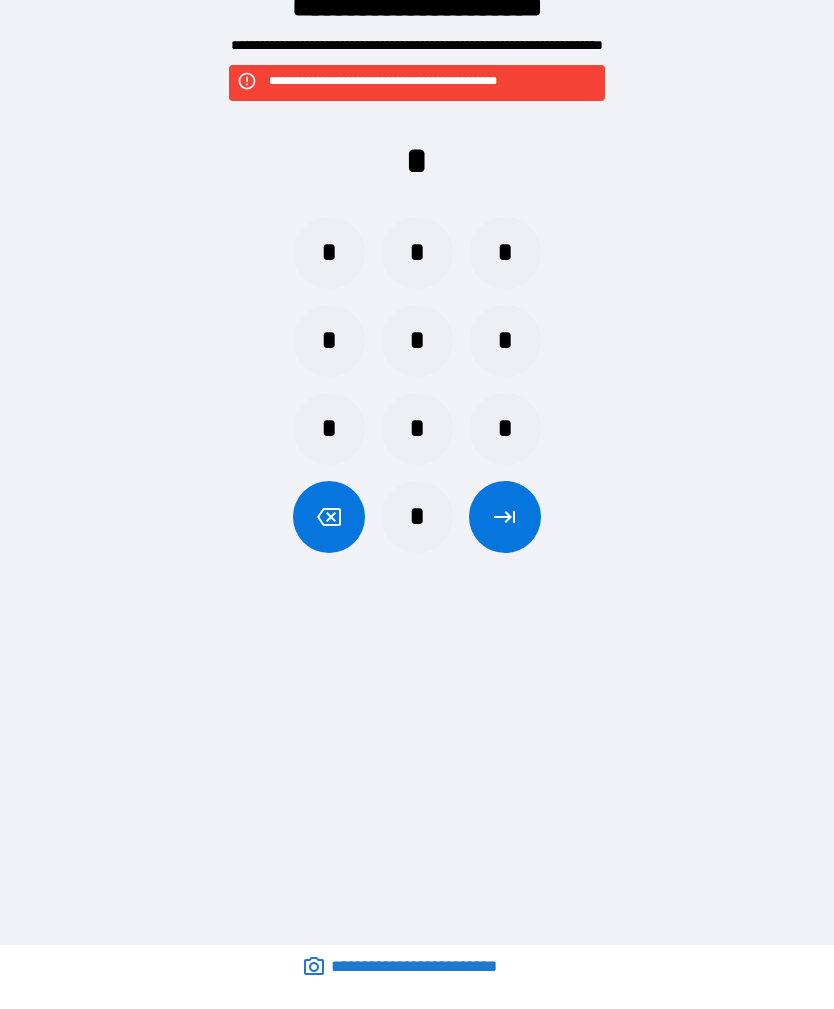click on "*" at bounding box center (417, 429) 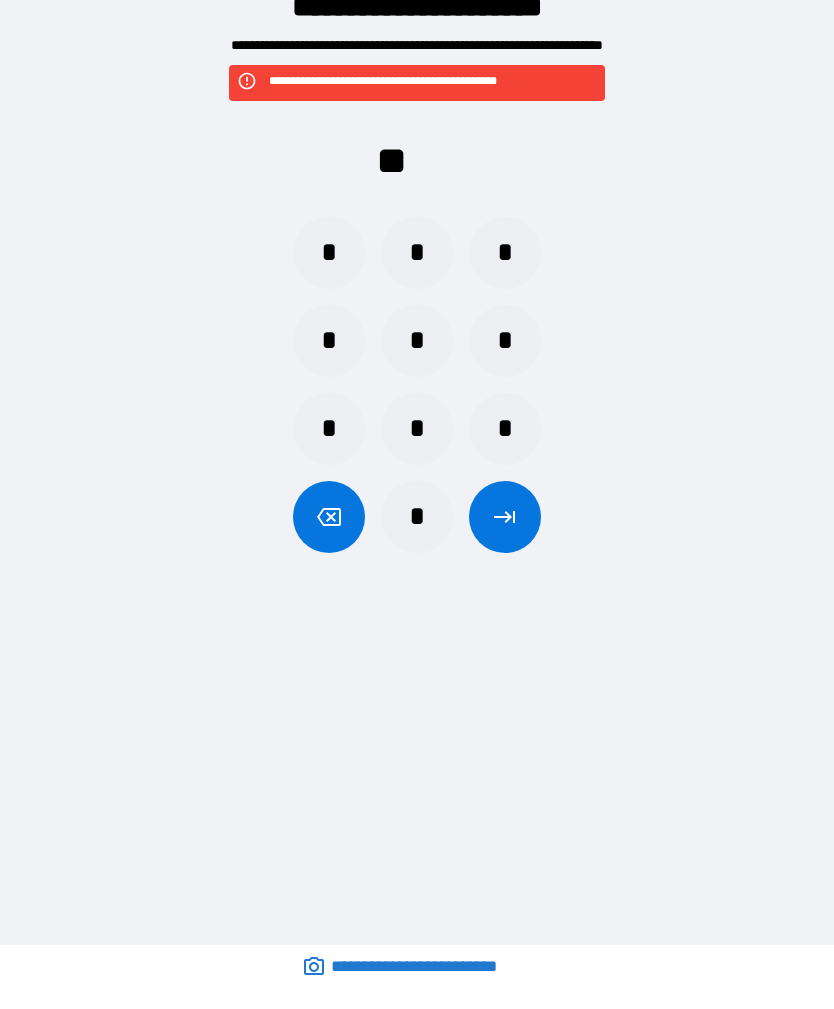 click on "*" at bounding box center (417, 253) 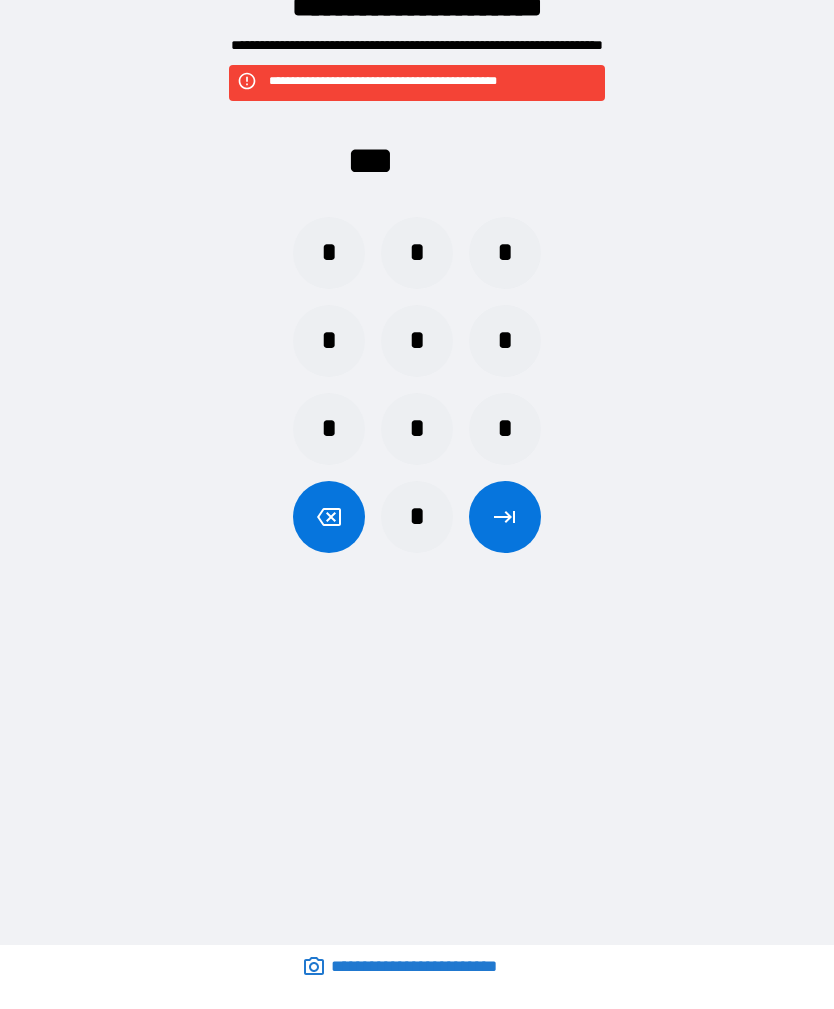 click on "*" at bounding box center (329, 341) 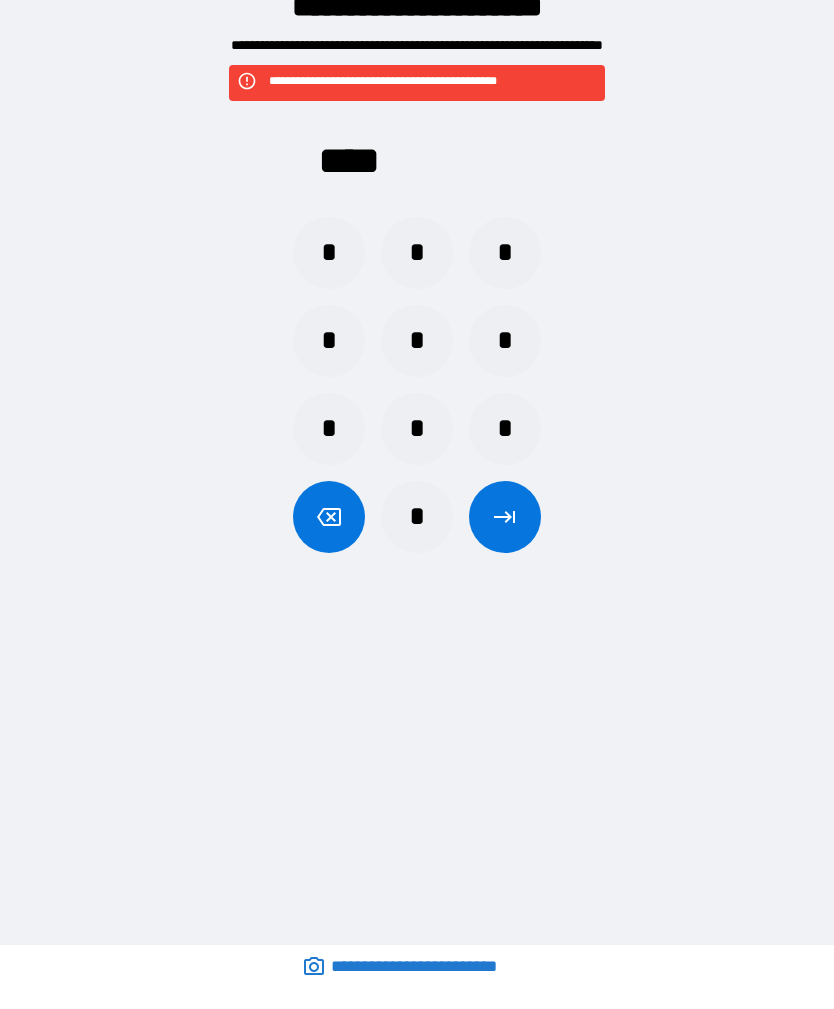 click 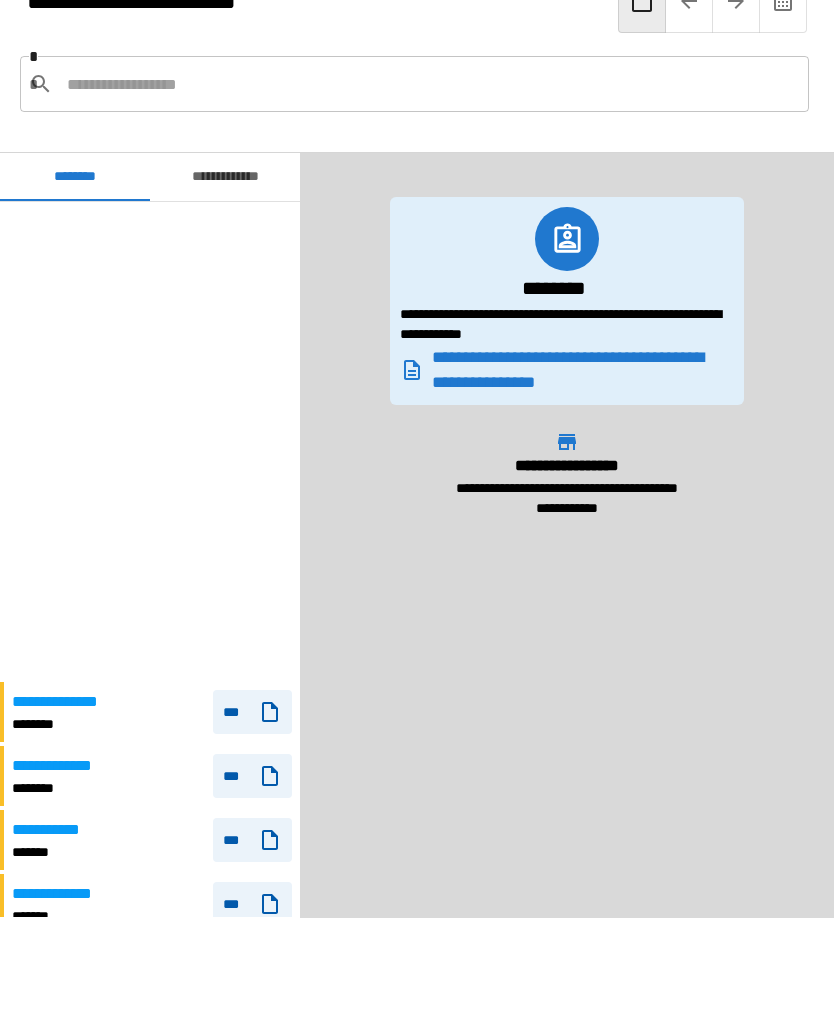 scroll, scrollTop: 529, scrollLeft: 0, axis: vertical 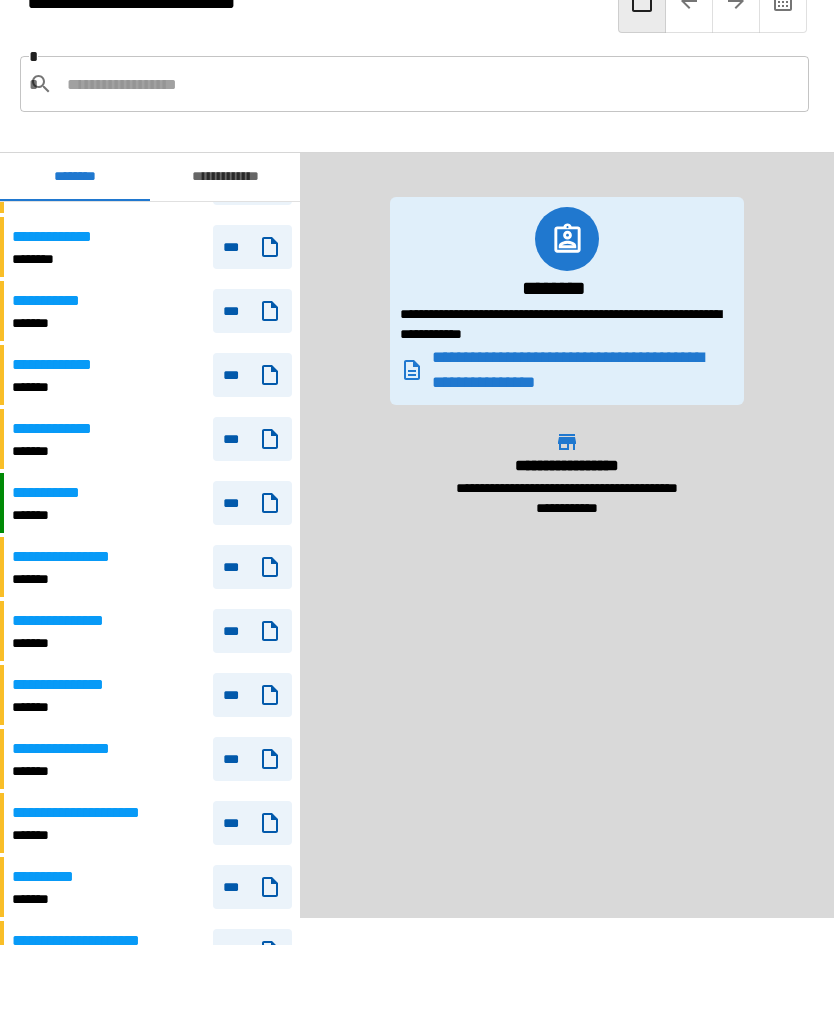 click on "**********" at bounding box center [150, 247] 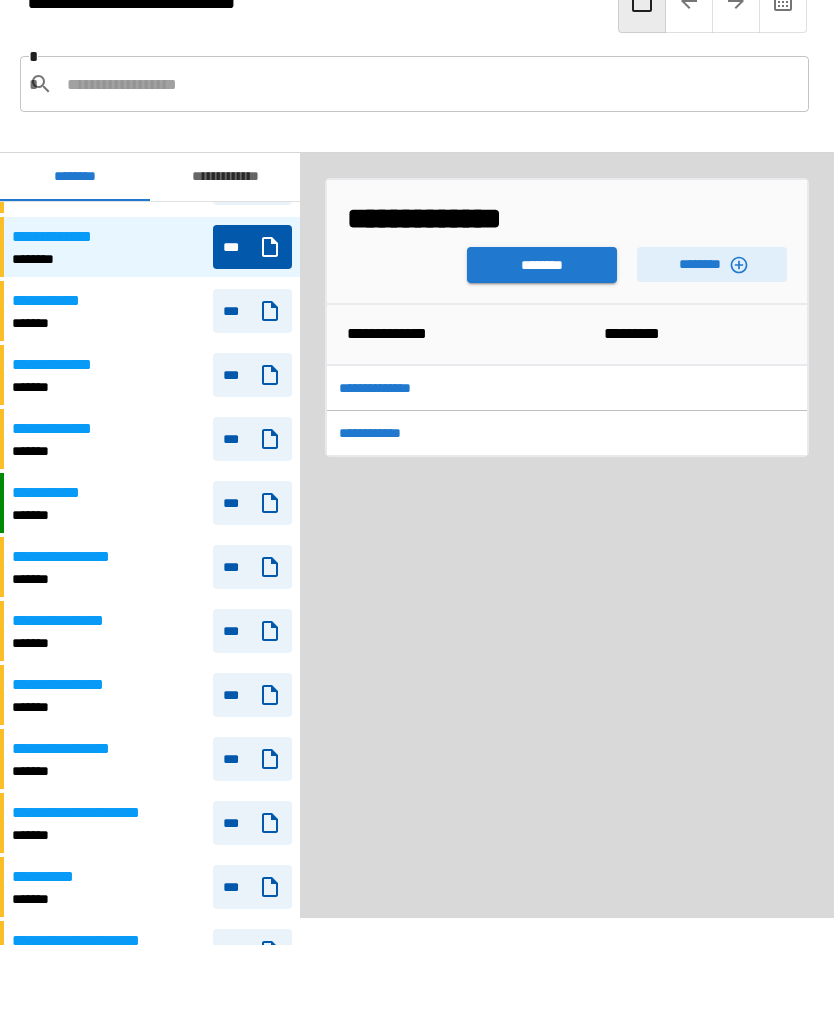 click on "********" at bounding box center [712, 264] 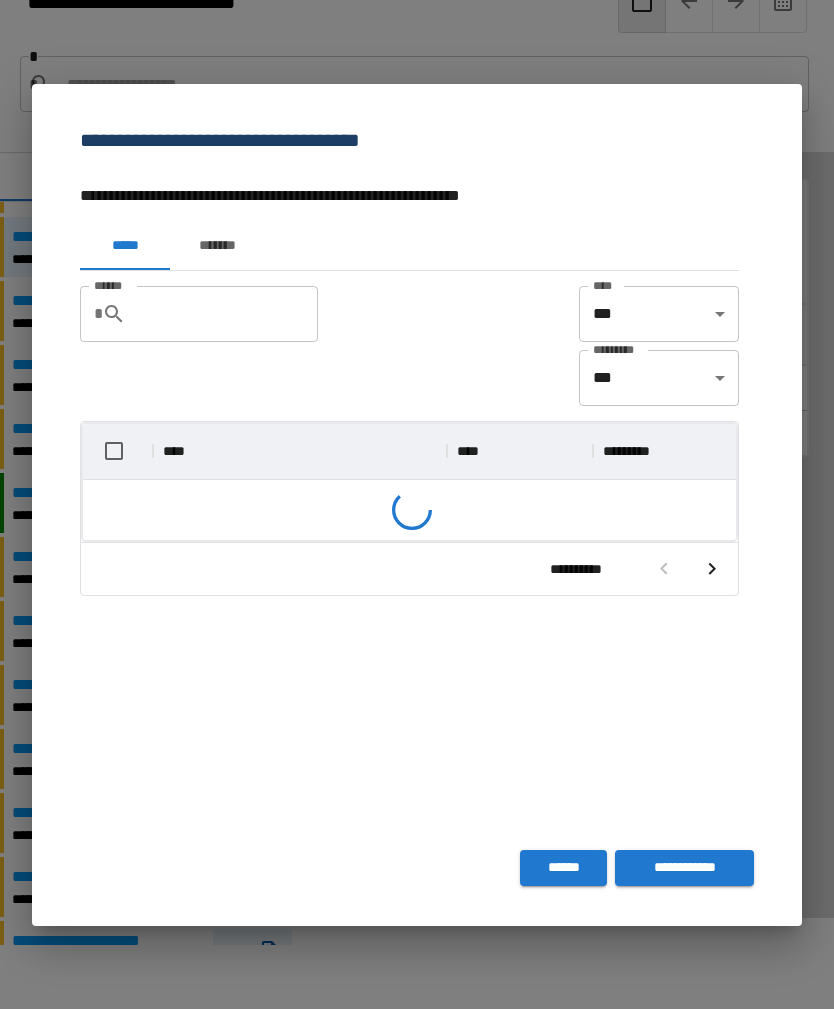 scroll, scrollTop: 356, scrollLeft: 653, axis: both 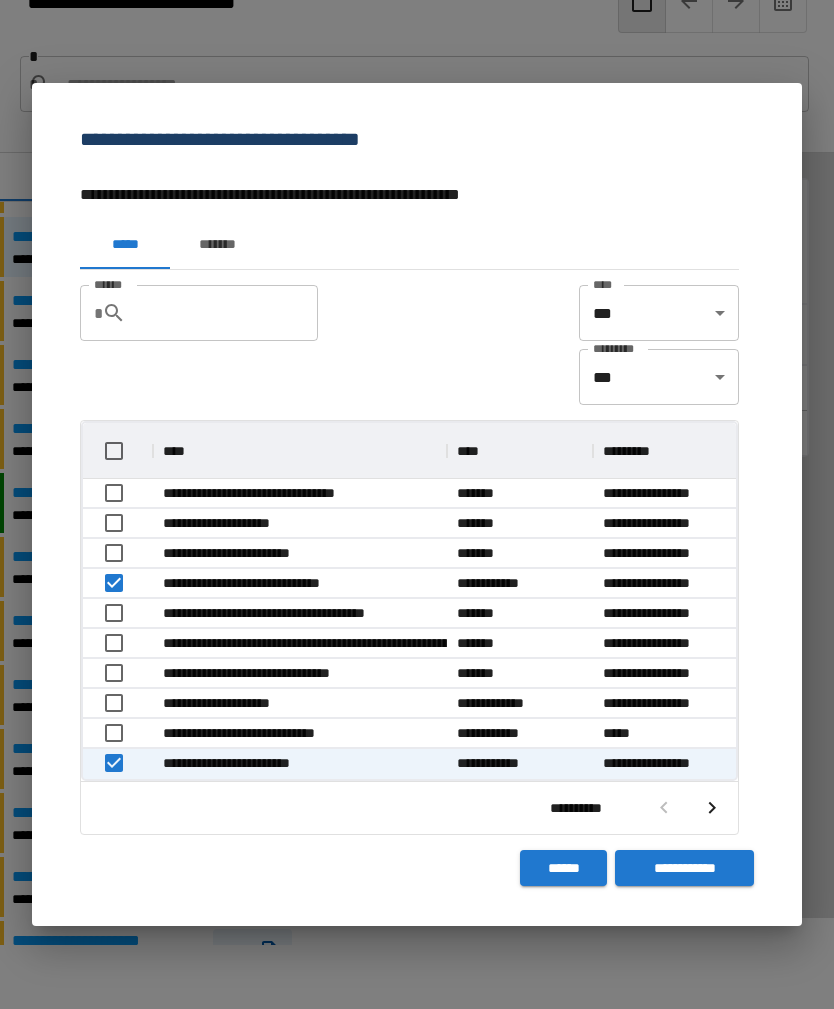 click 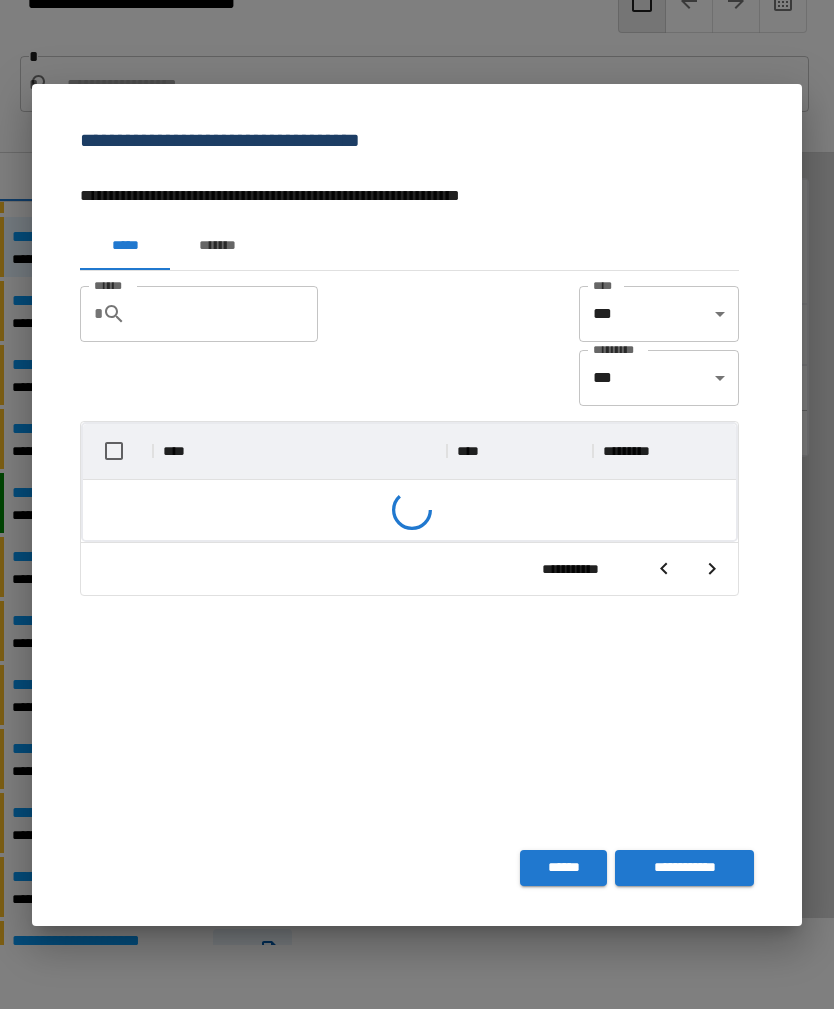 scroll, scrollTop: 356, scrollLeft: 653, axis: both 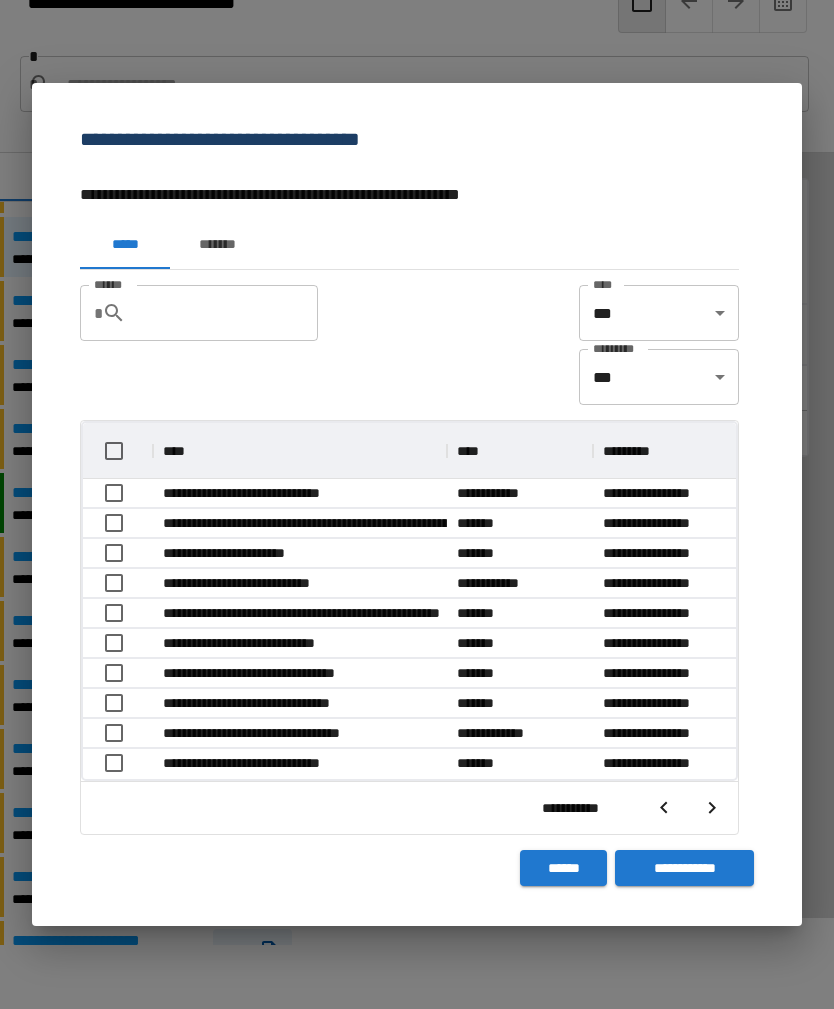 click 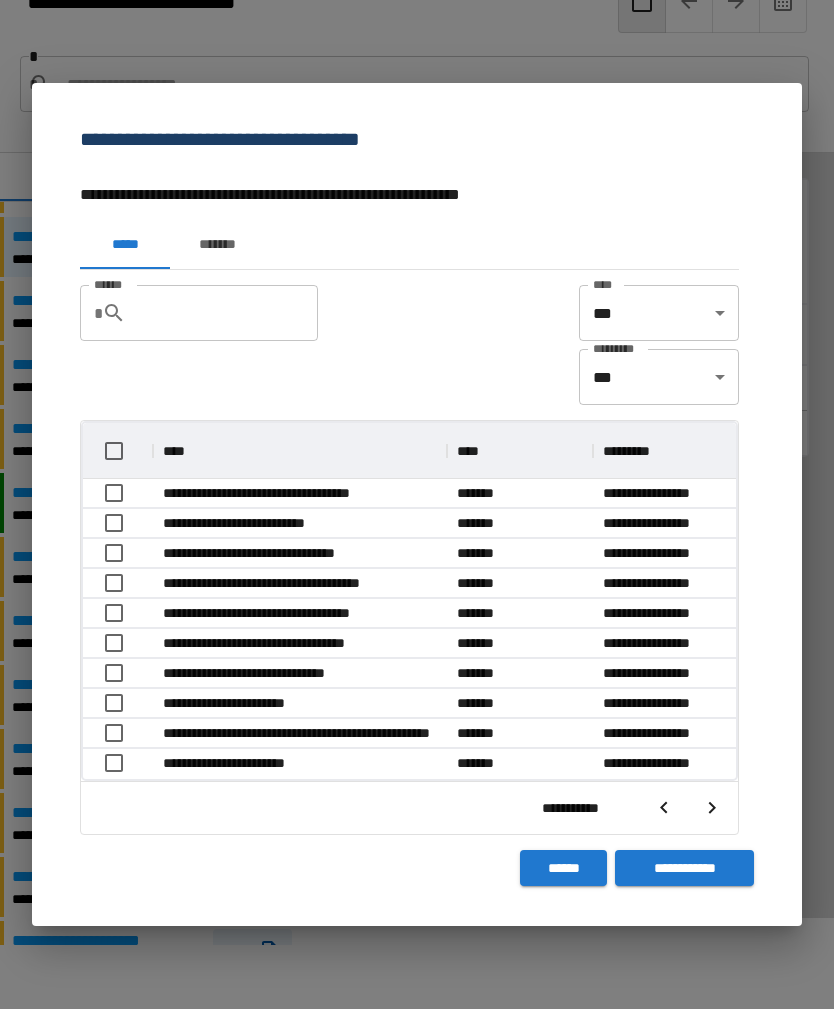 scroll, scrollTop: 356, scrollLeft: 653, axis: both 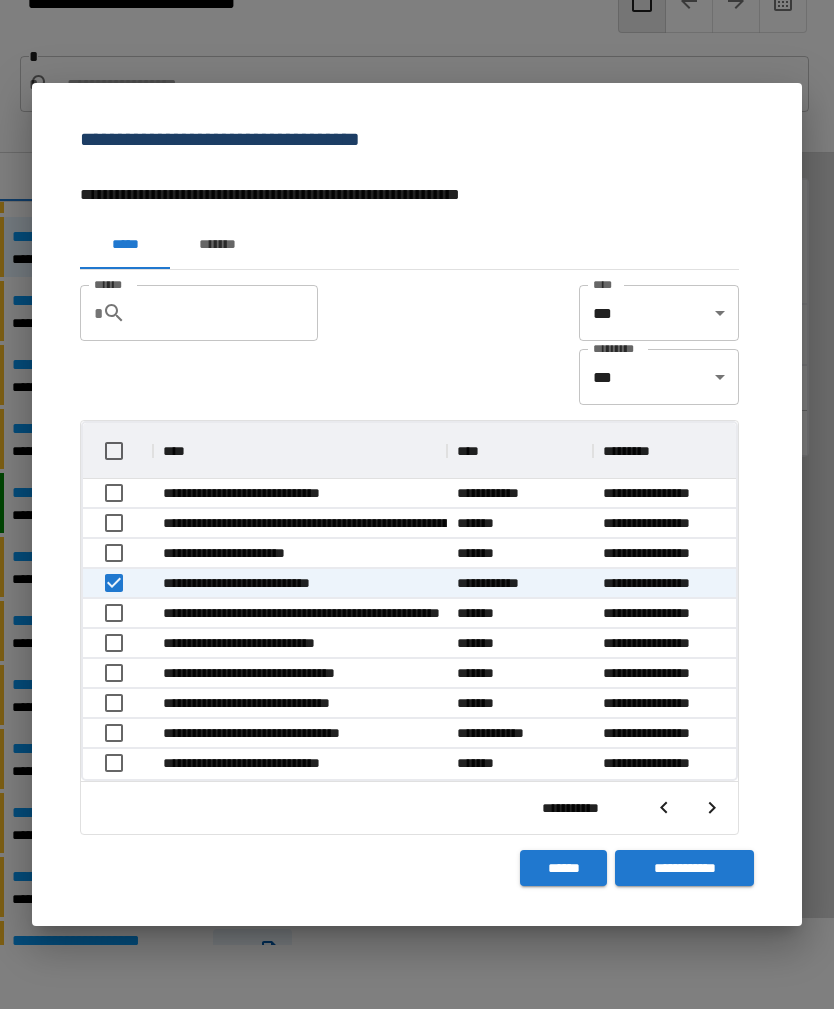 click 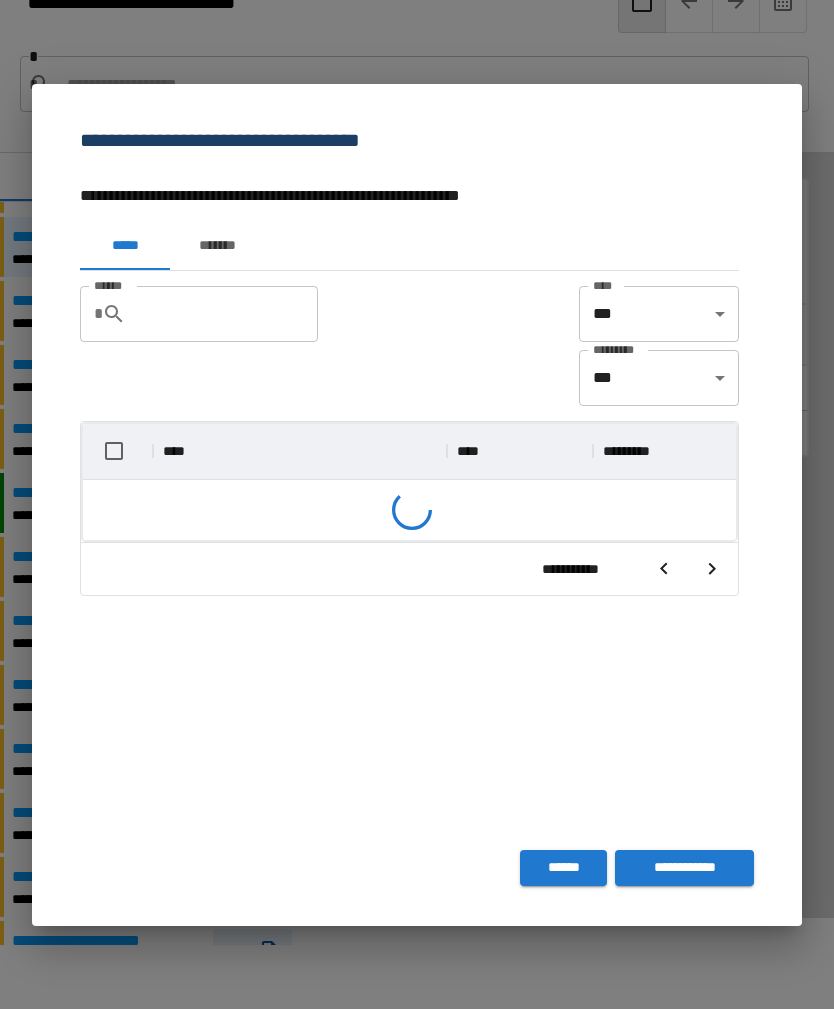 scroll, scrollTop: 356, scrollLeft: 653, axis: both 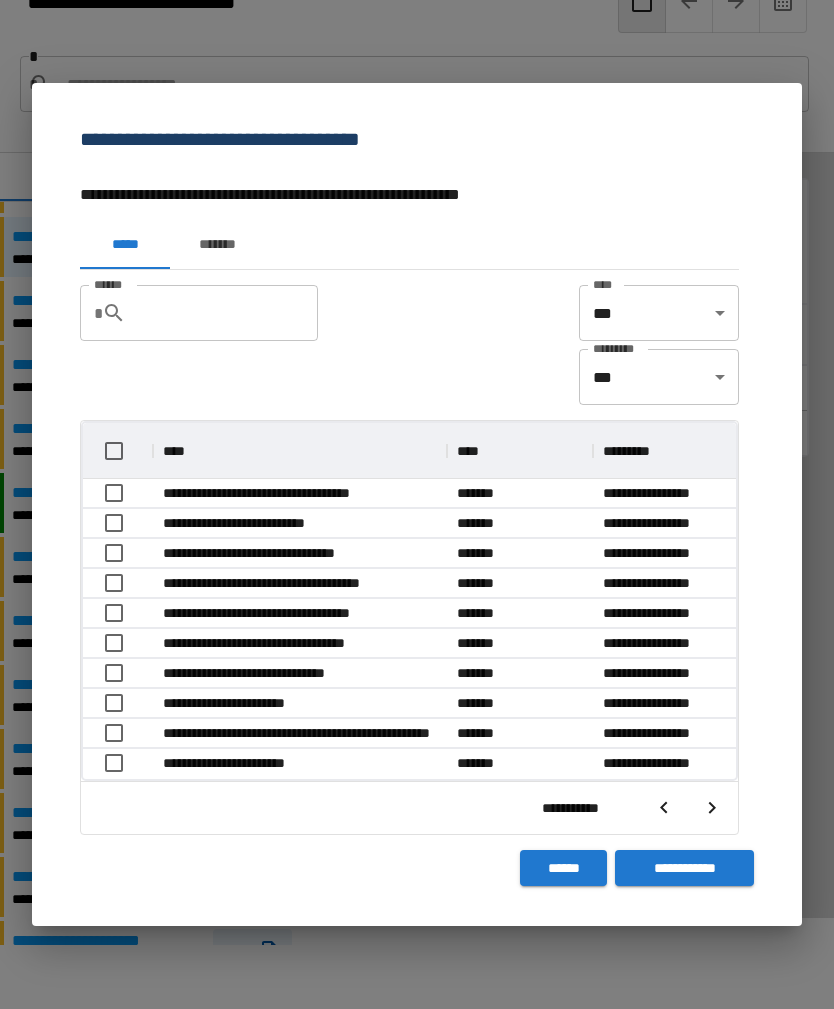 click 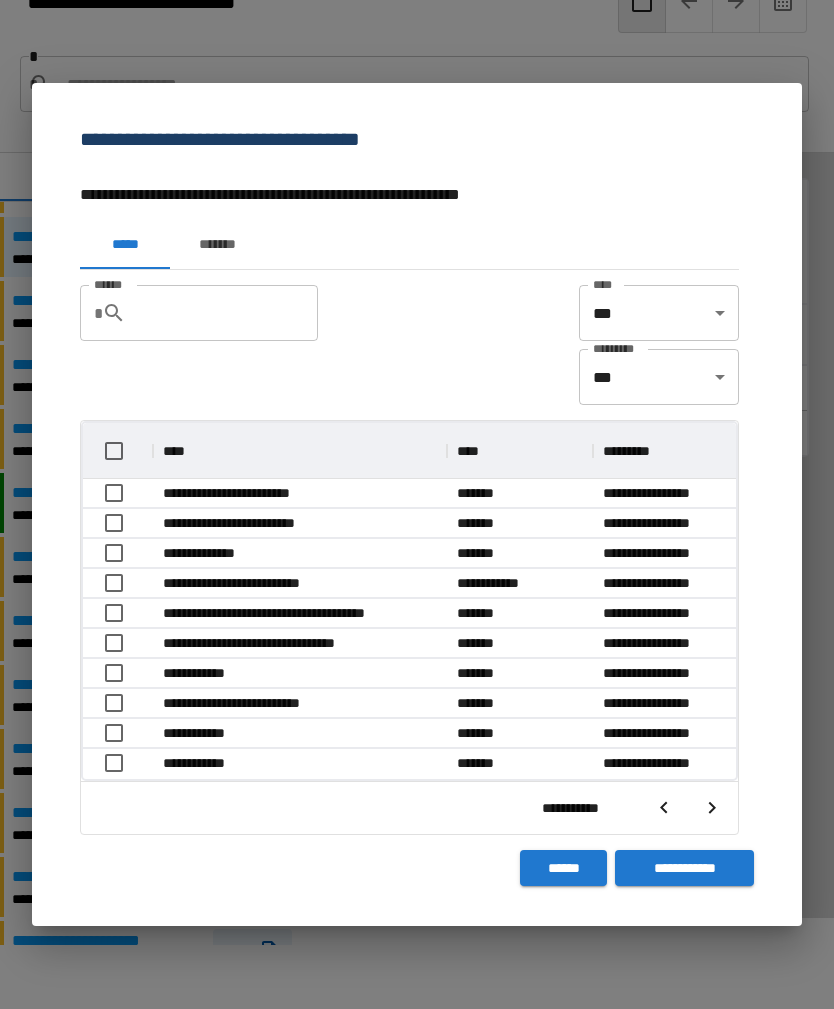 scroll, scrollTop: 356, scrollLeft: 653, axis: both 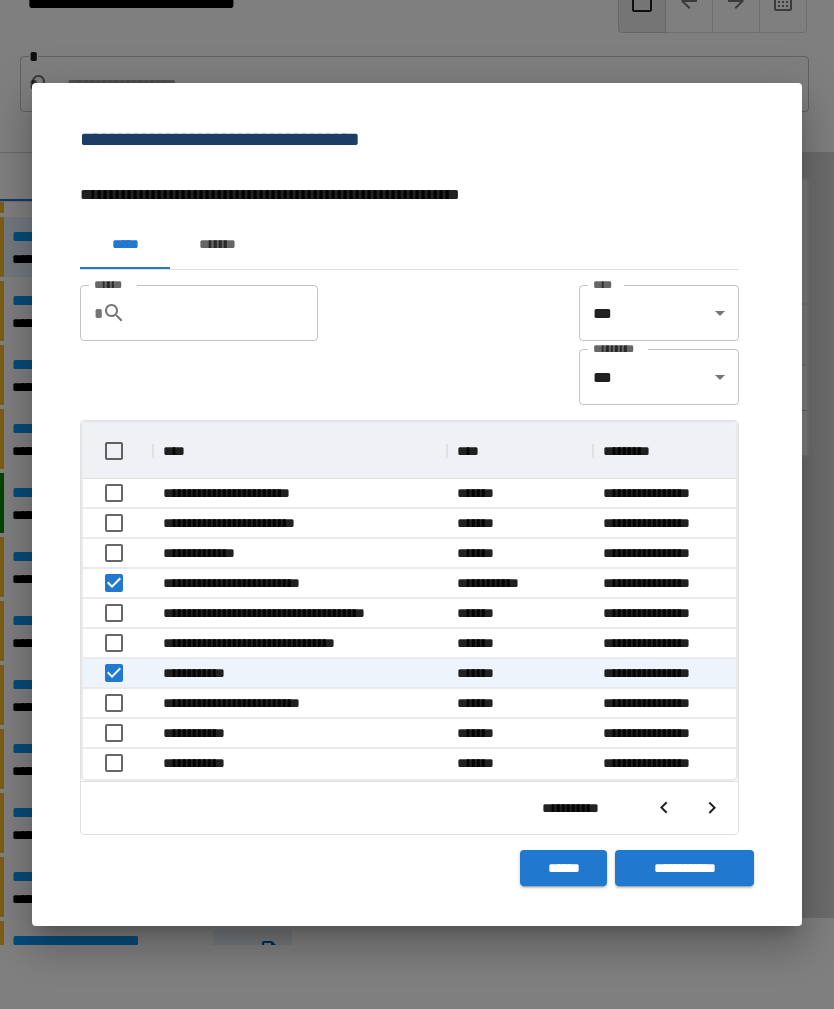 click on "**********" at bounding box center (684, 868) 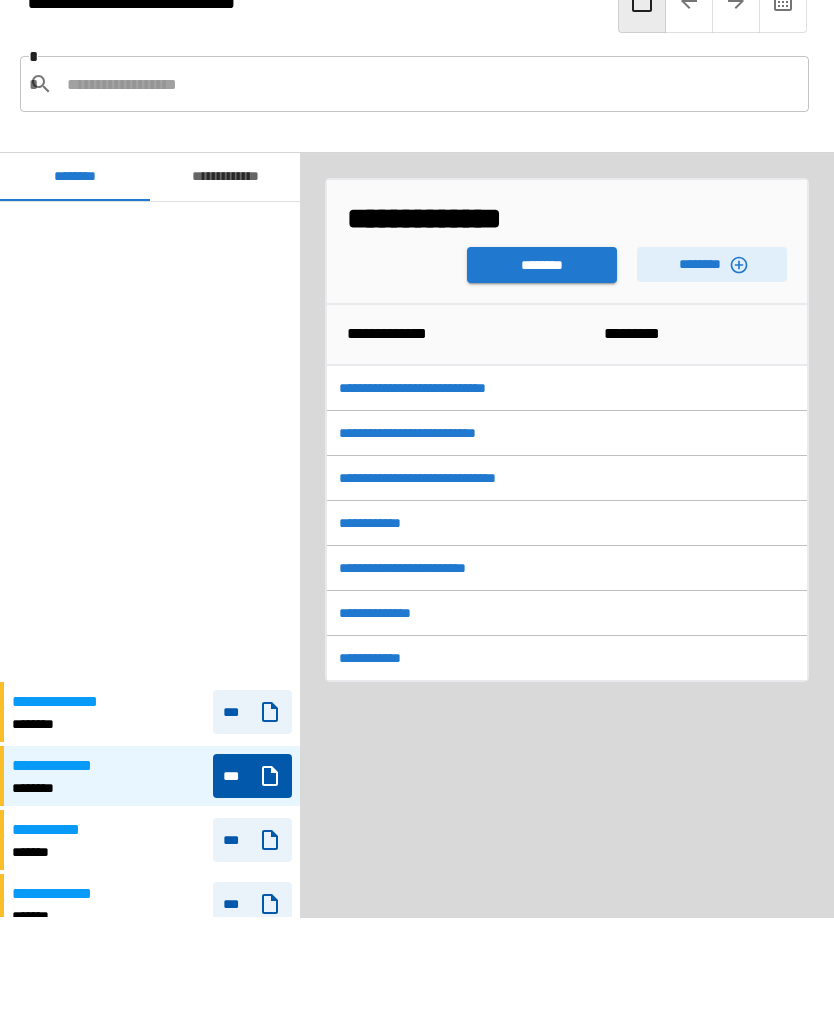 scroll, scrollTop: 529, scrollLeft: 0, axis: vertical 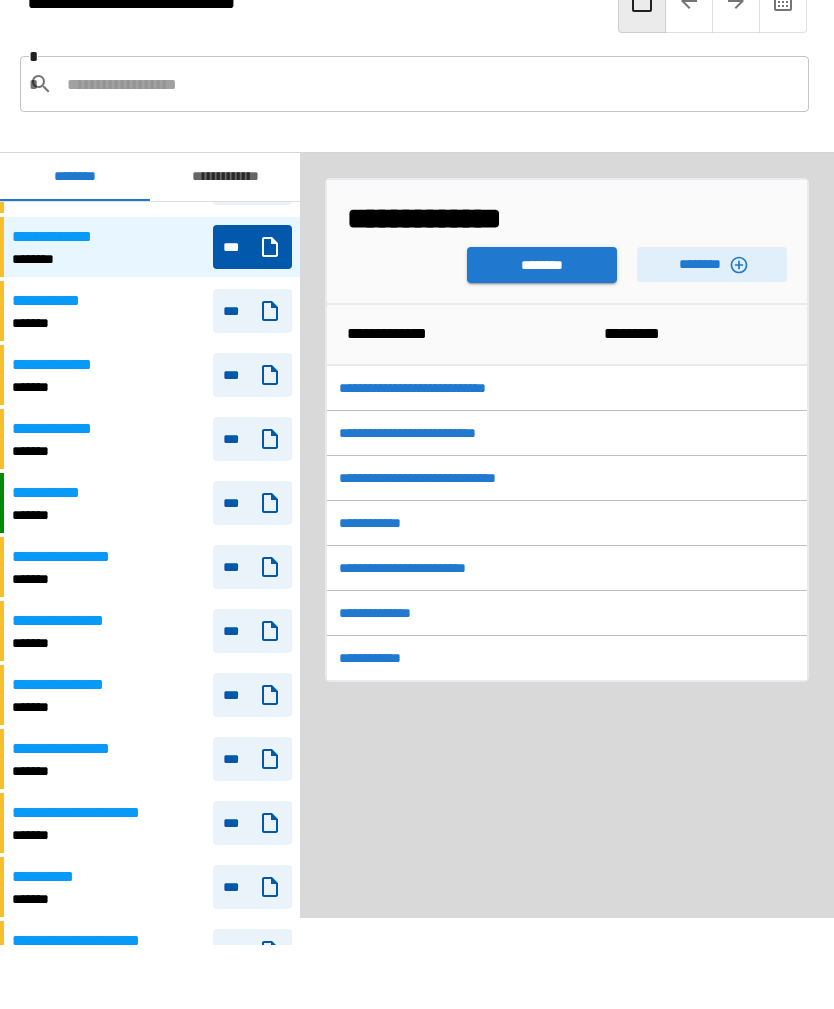 click on "********" at bounding box center (542, 265) 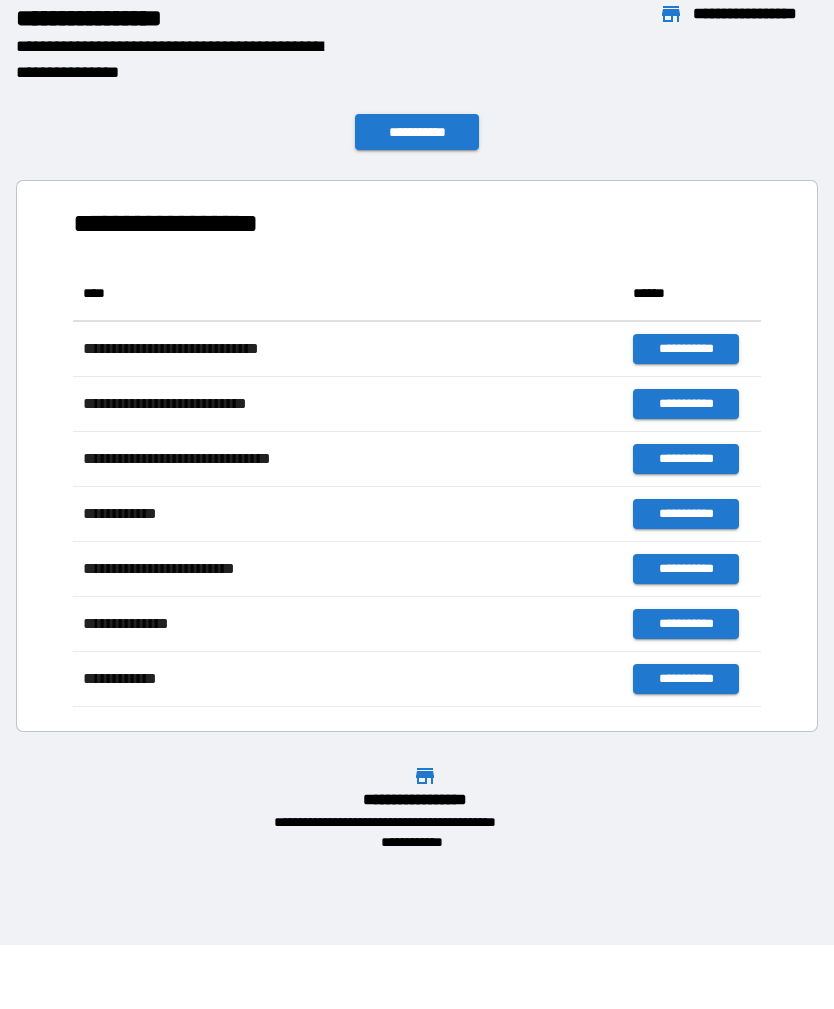 scroll, scrollTop: 1, scrollLeft: 1, axis: both 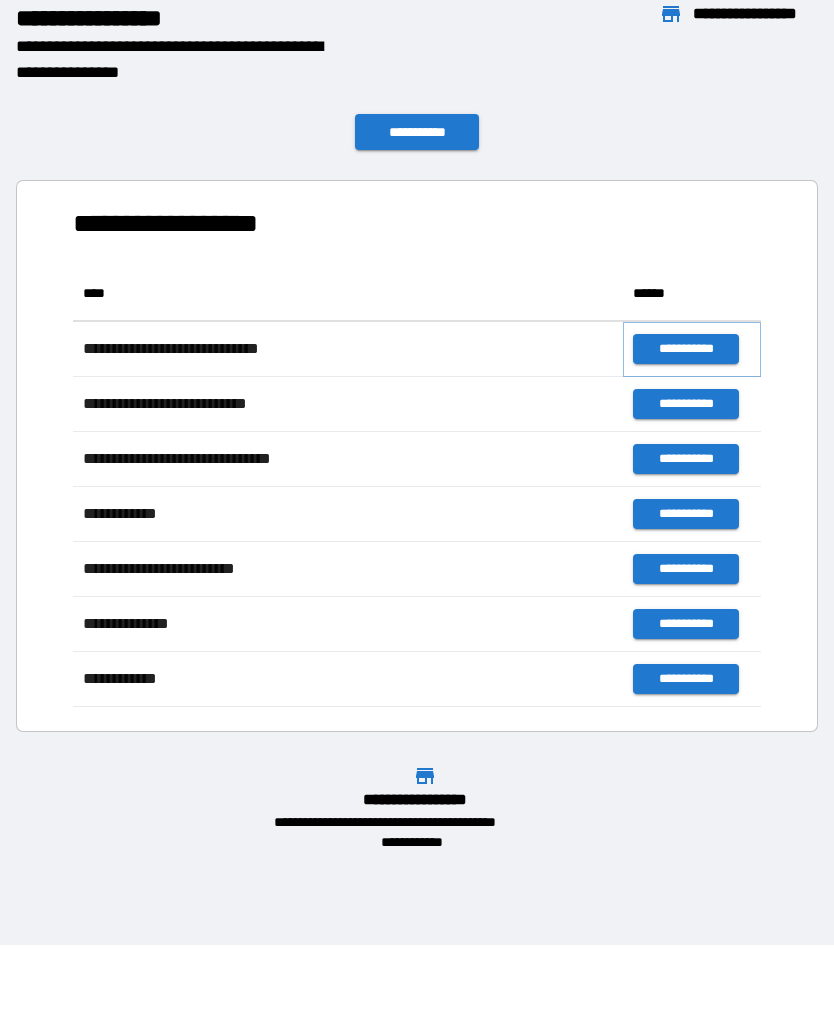 click on "**********" at bounding box center (685, 349) 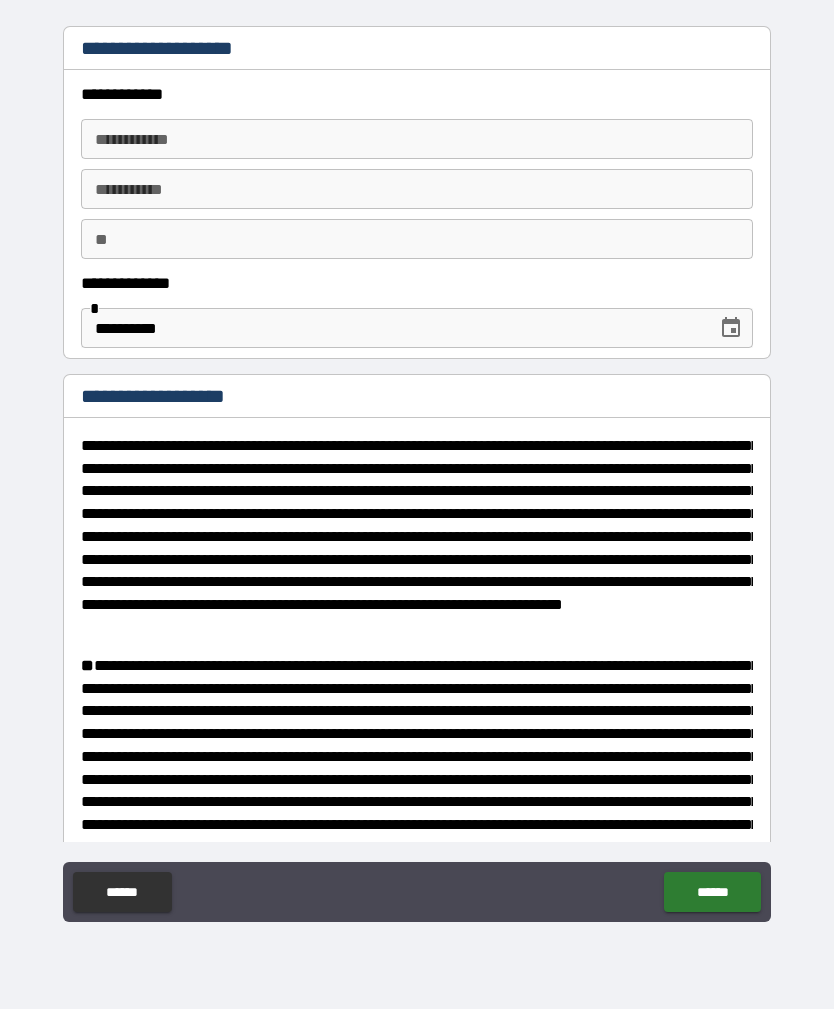 type on "*" 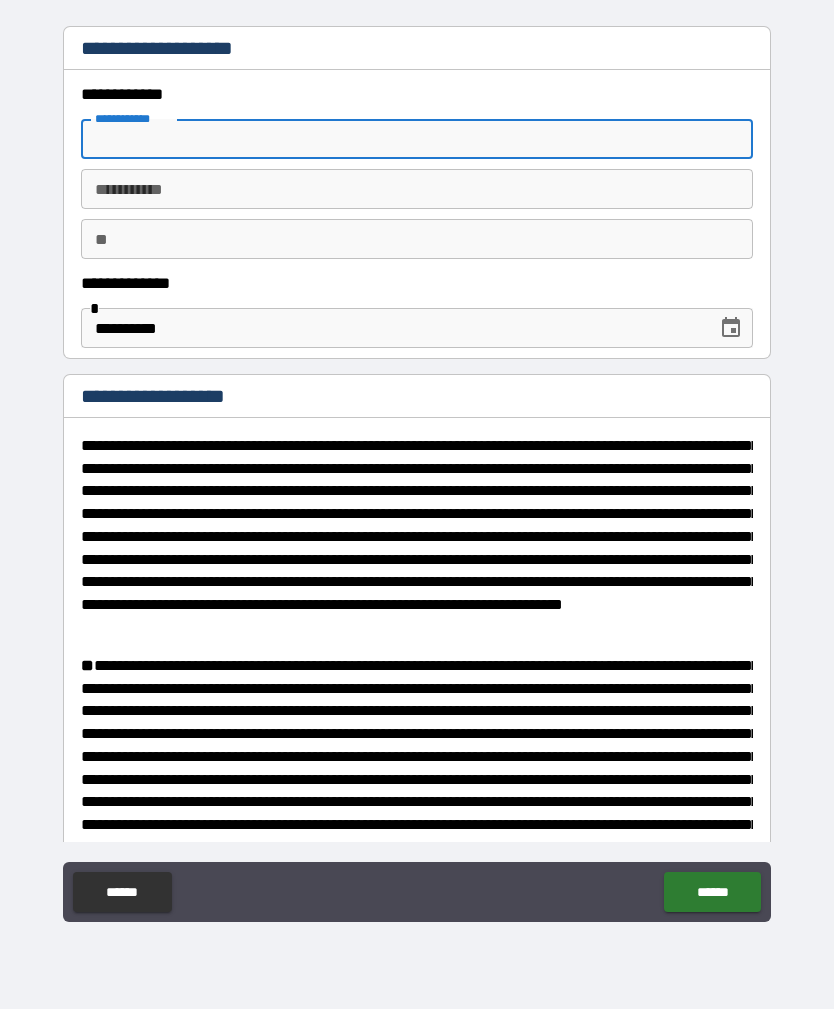 type on "*" 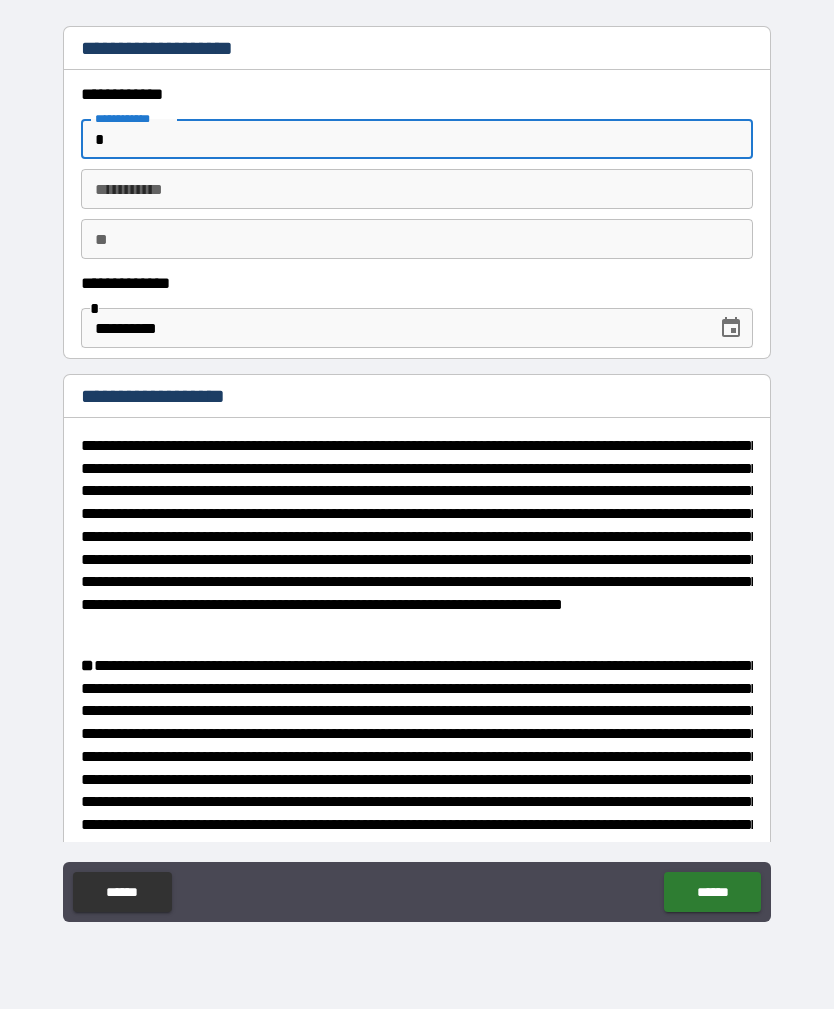 type on "*" 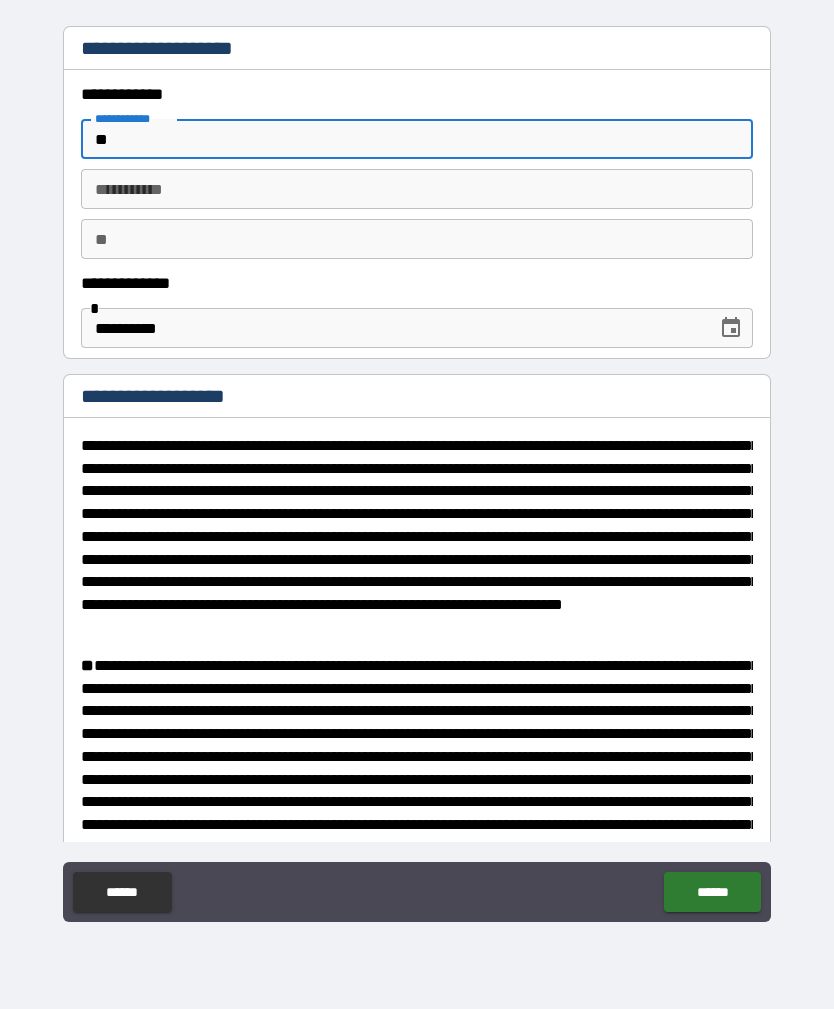 type on "*" 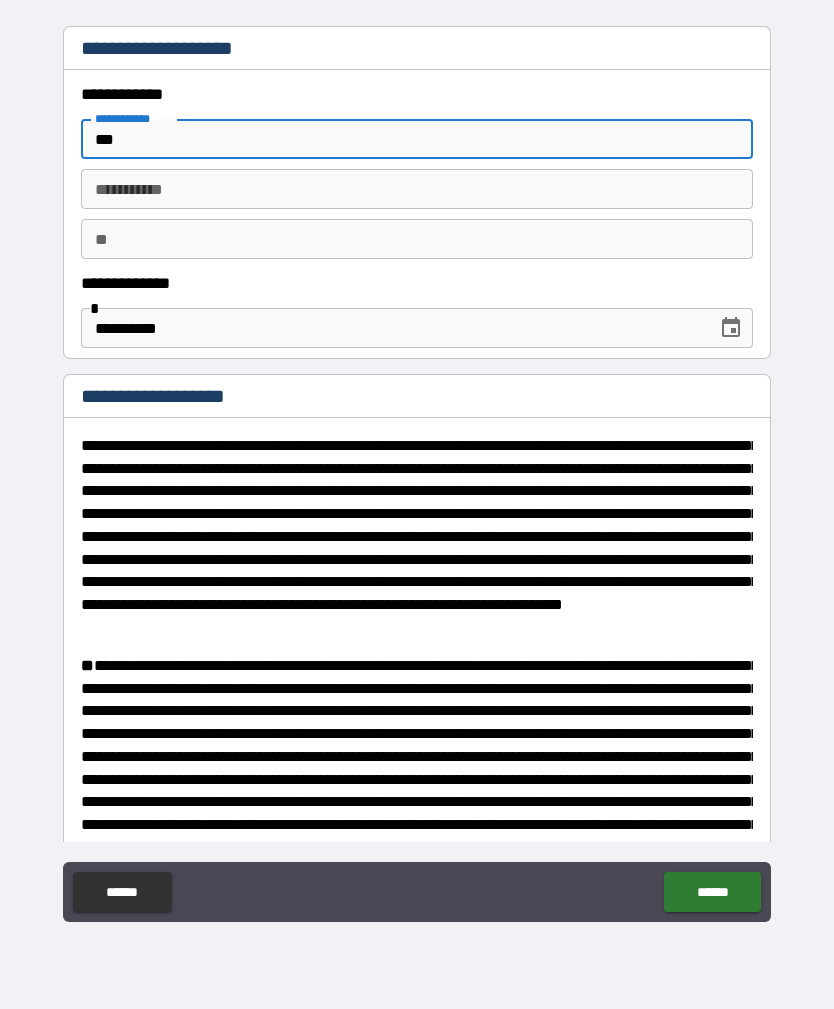 type on "*" 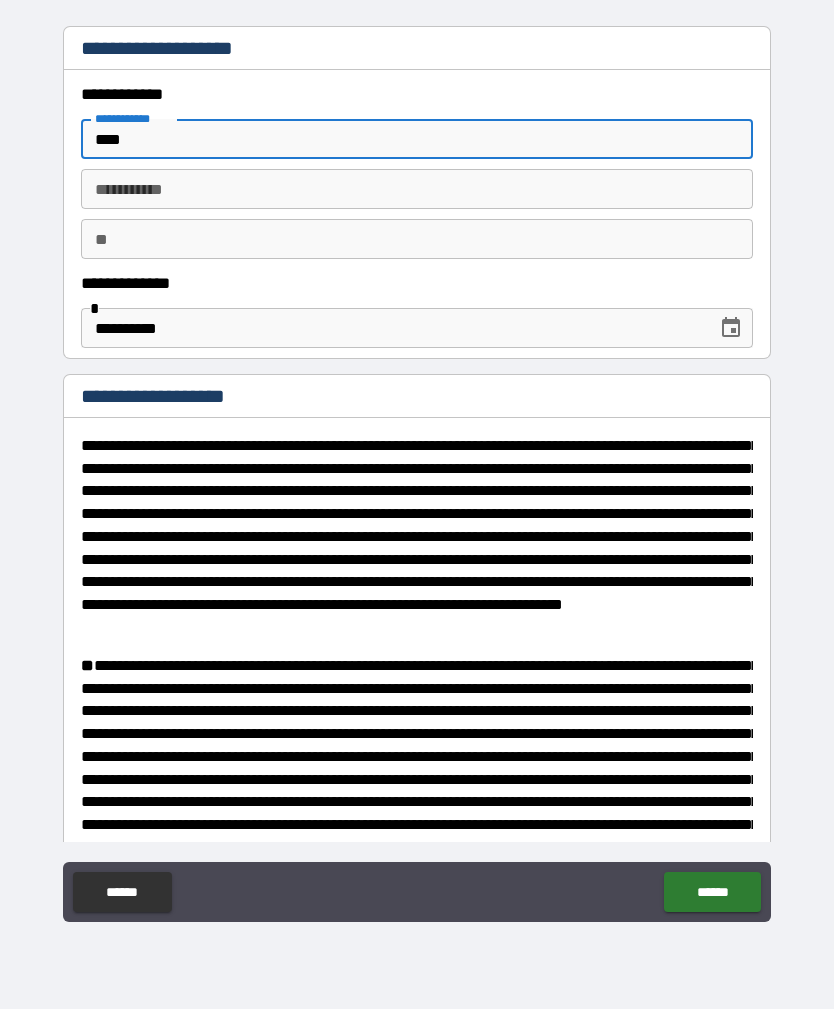 type on "*" 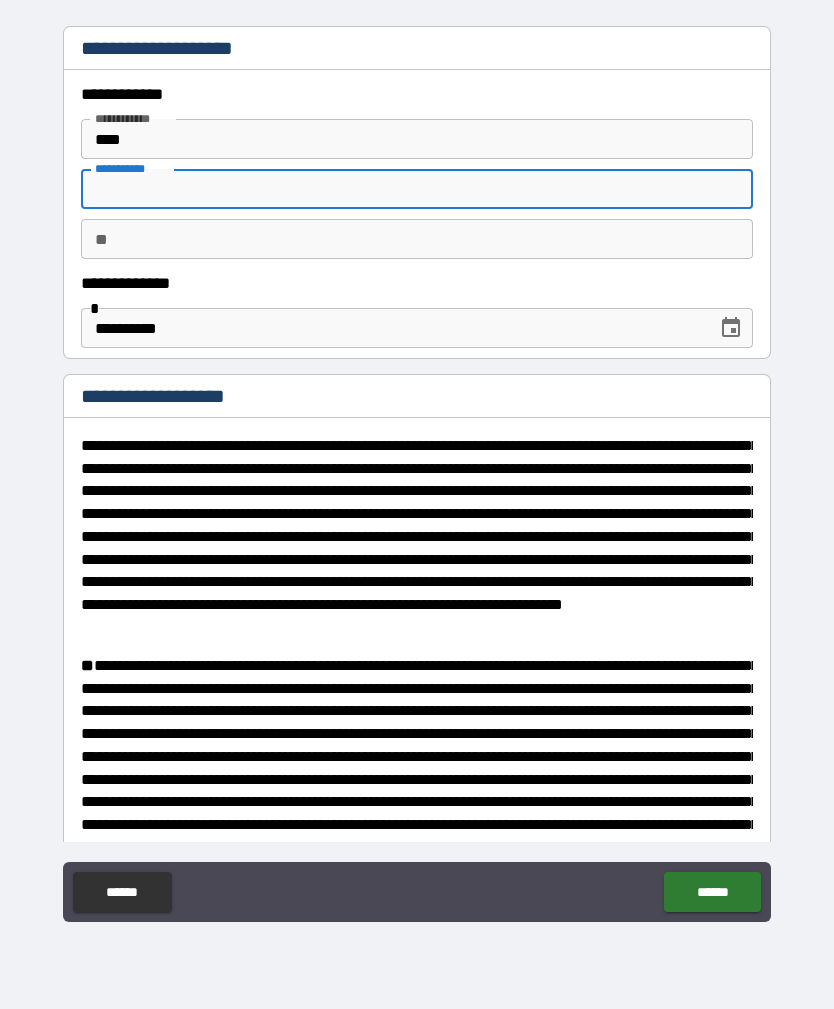 type on "*" 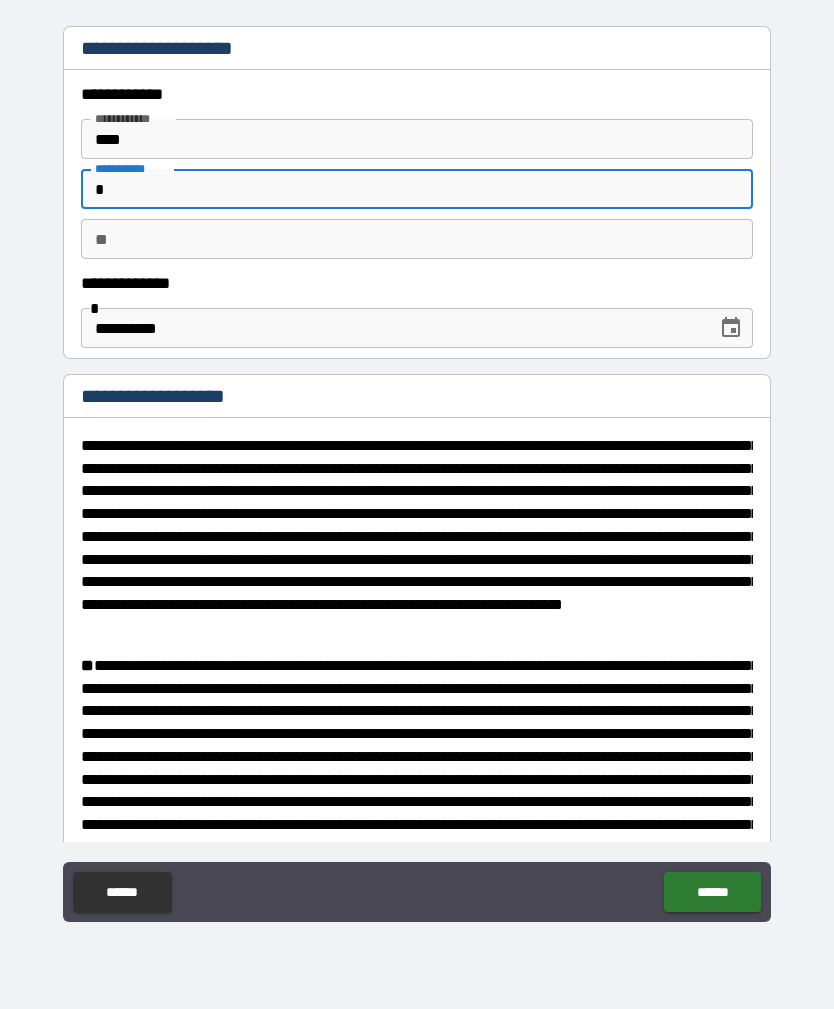 type on "*" 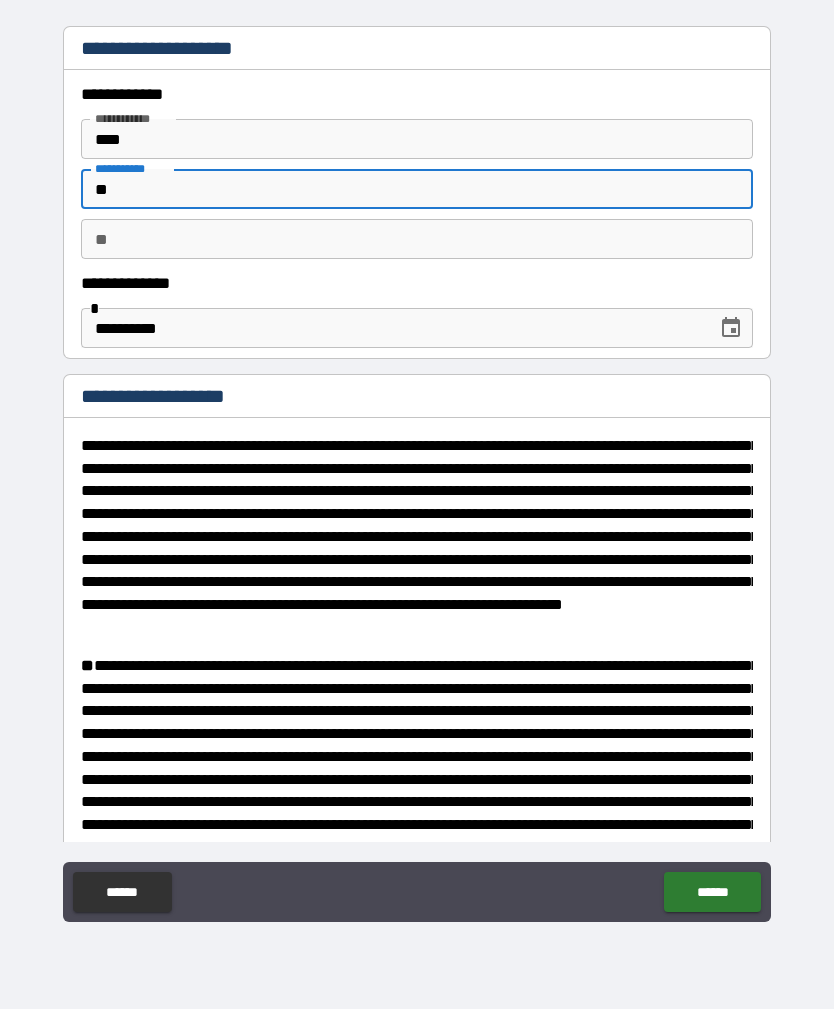type on "*" 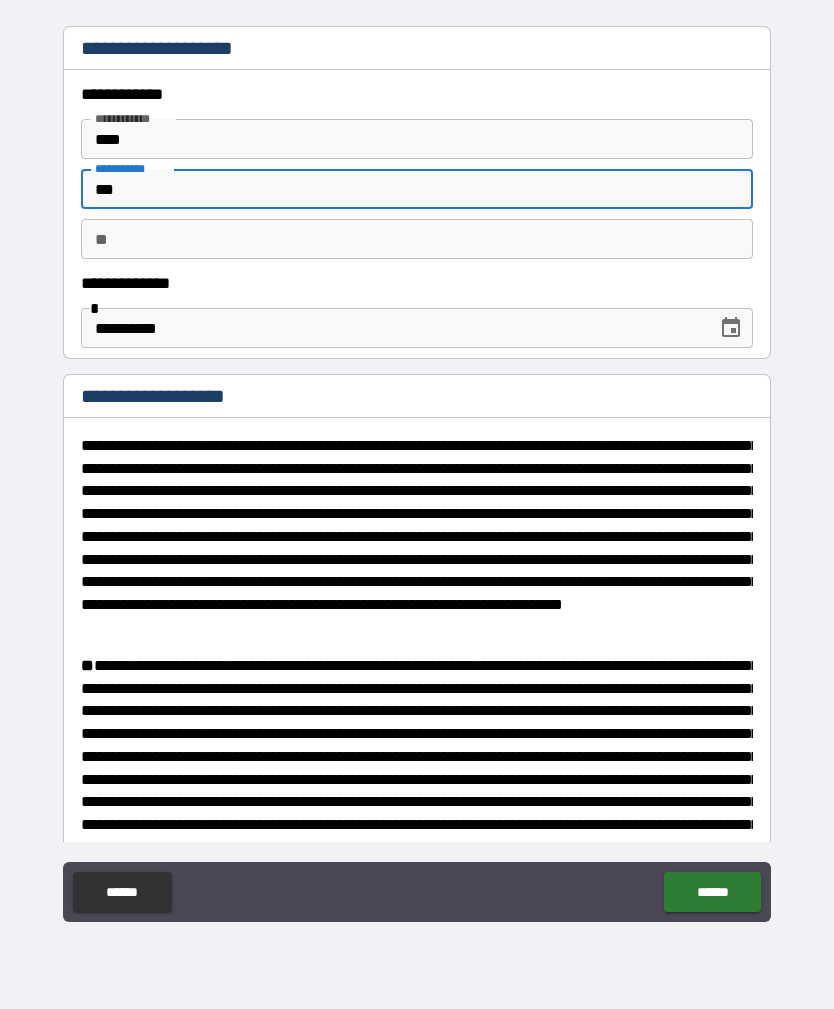 type on "*" 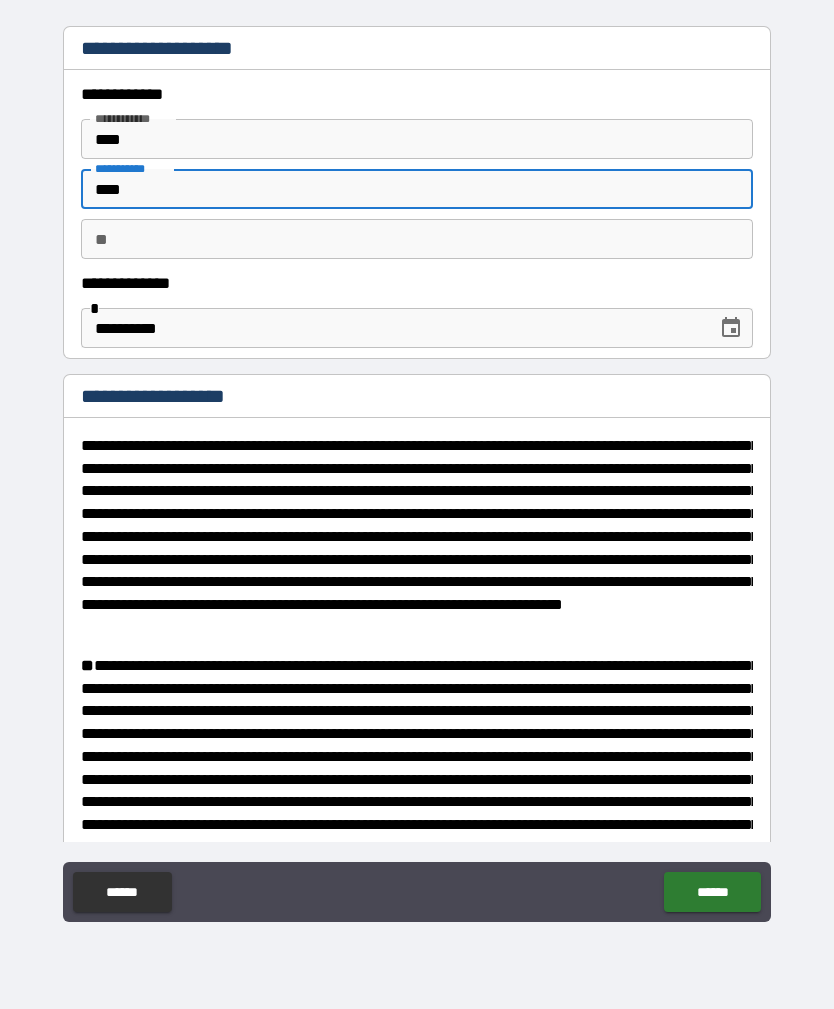 type on "*" 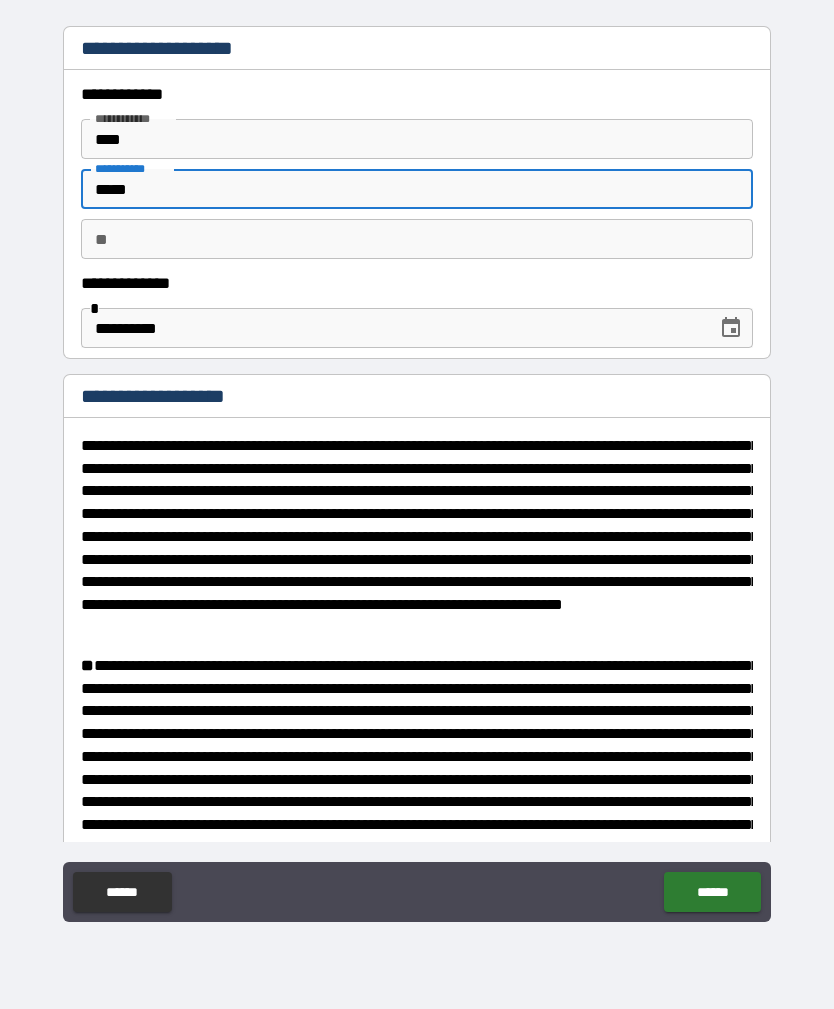 type on "*" 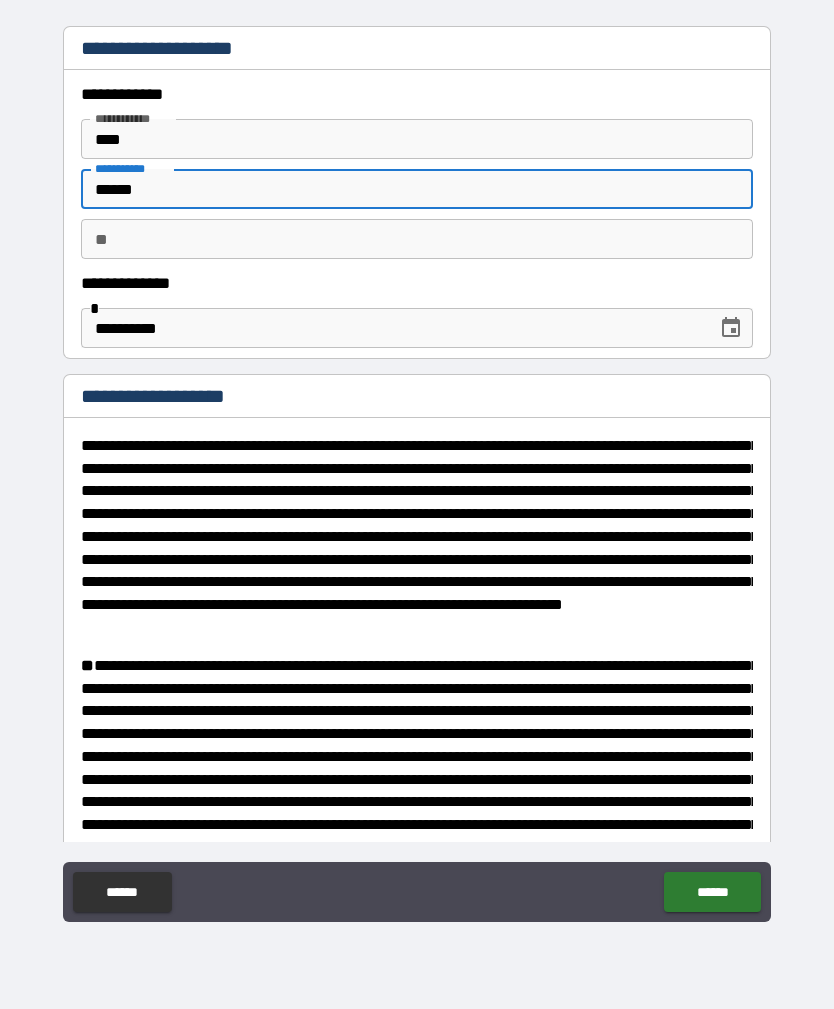 type on "*" 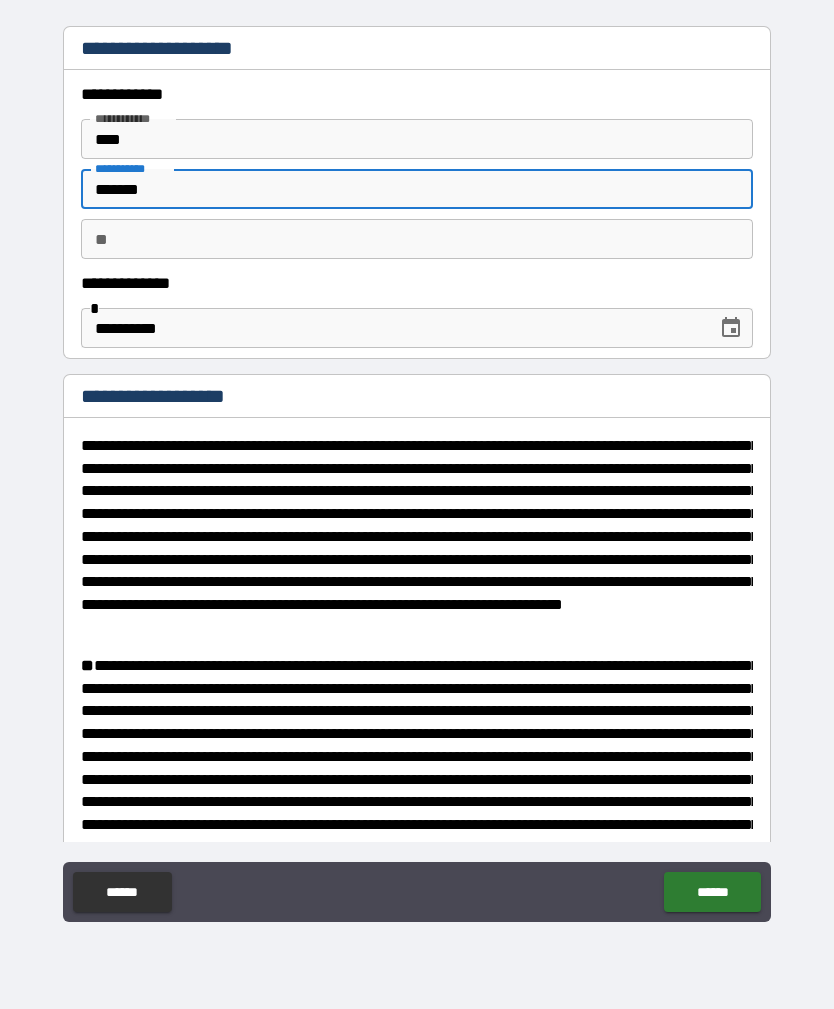 type on "*" 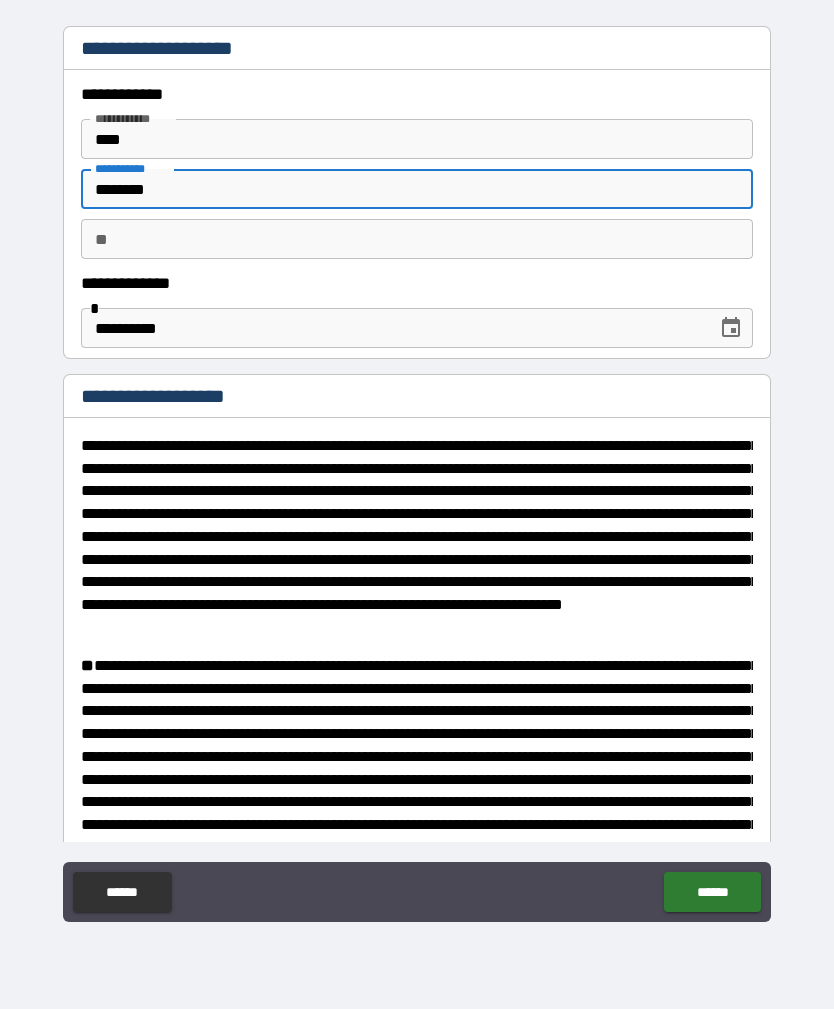 type on "*" 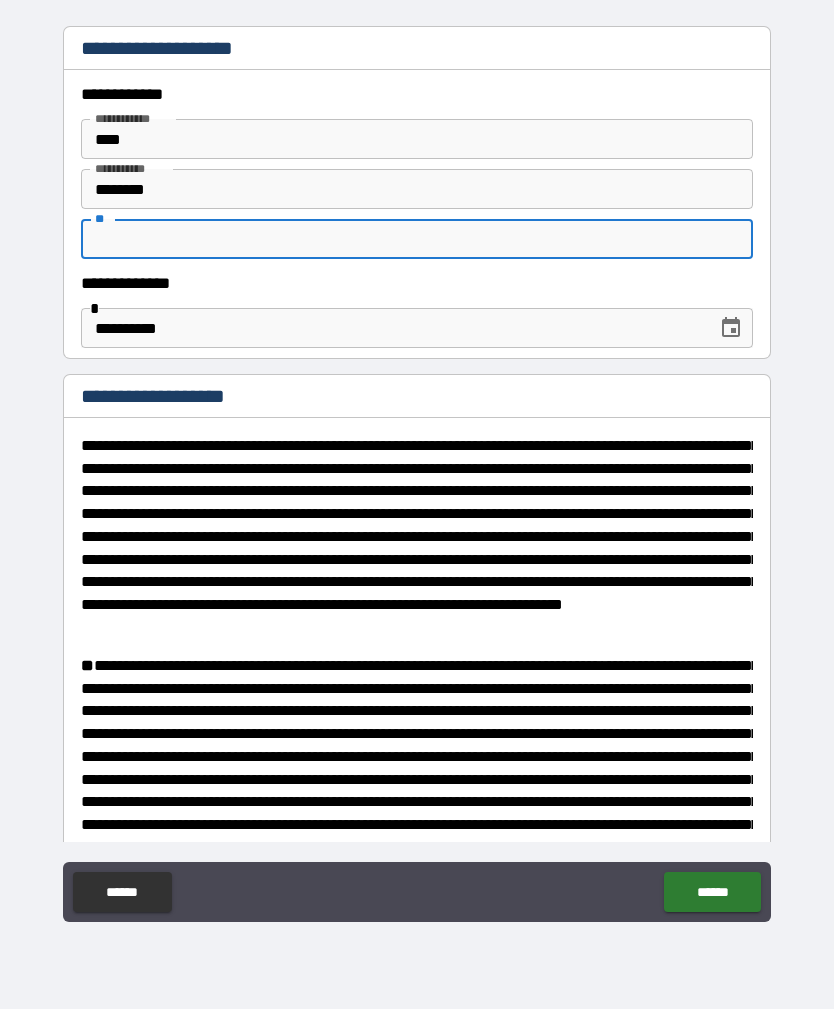 type on "*" 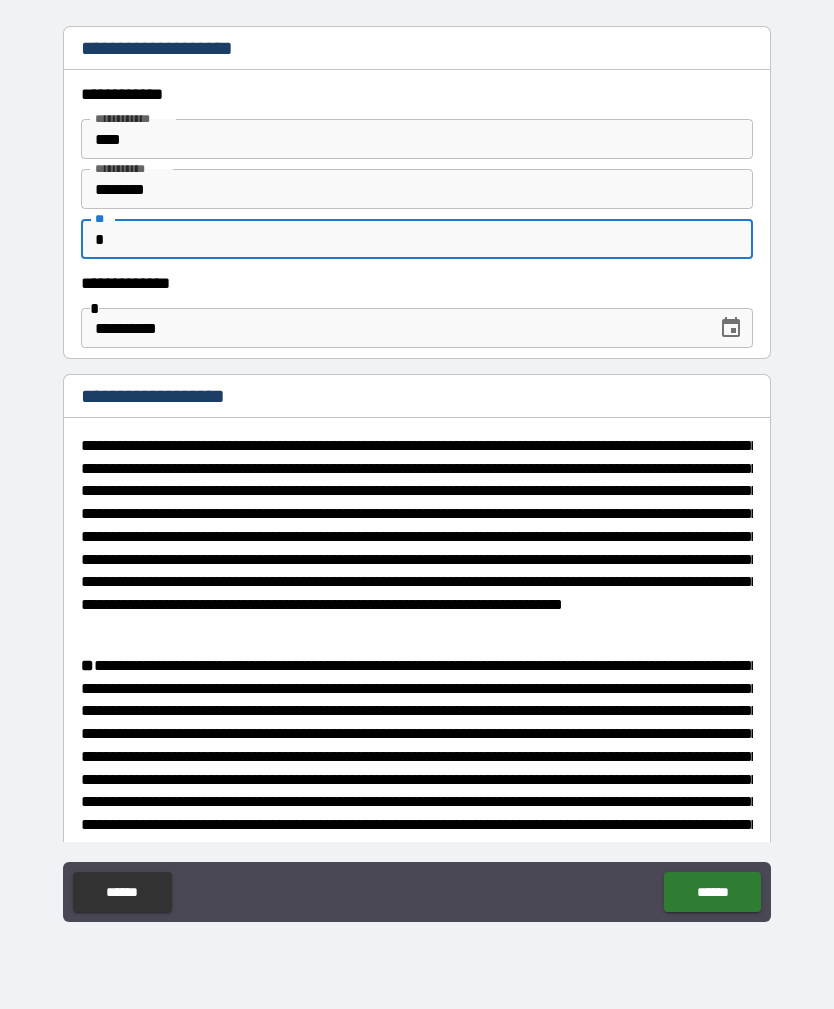 type on "*" 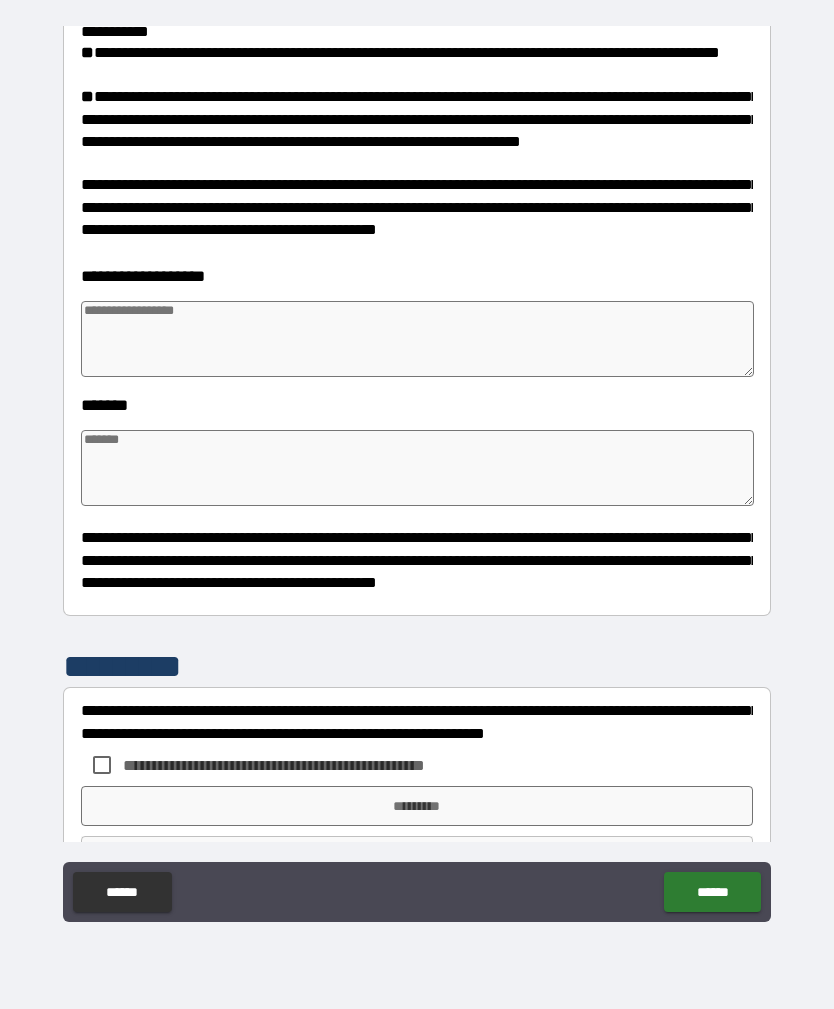 scroll, scrollTop: 1200, scrollLeft: 0, axis: vertical 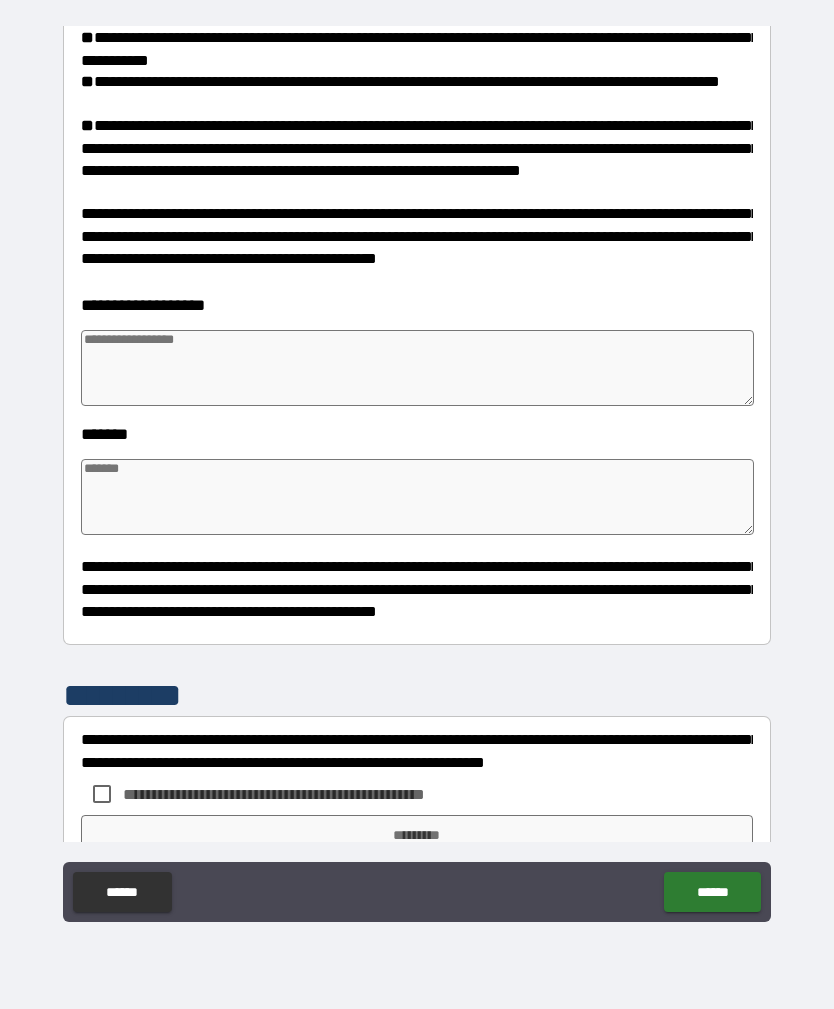 type on "*" 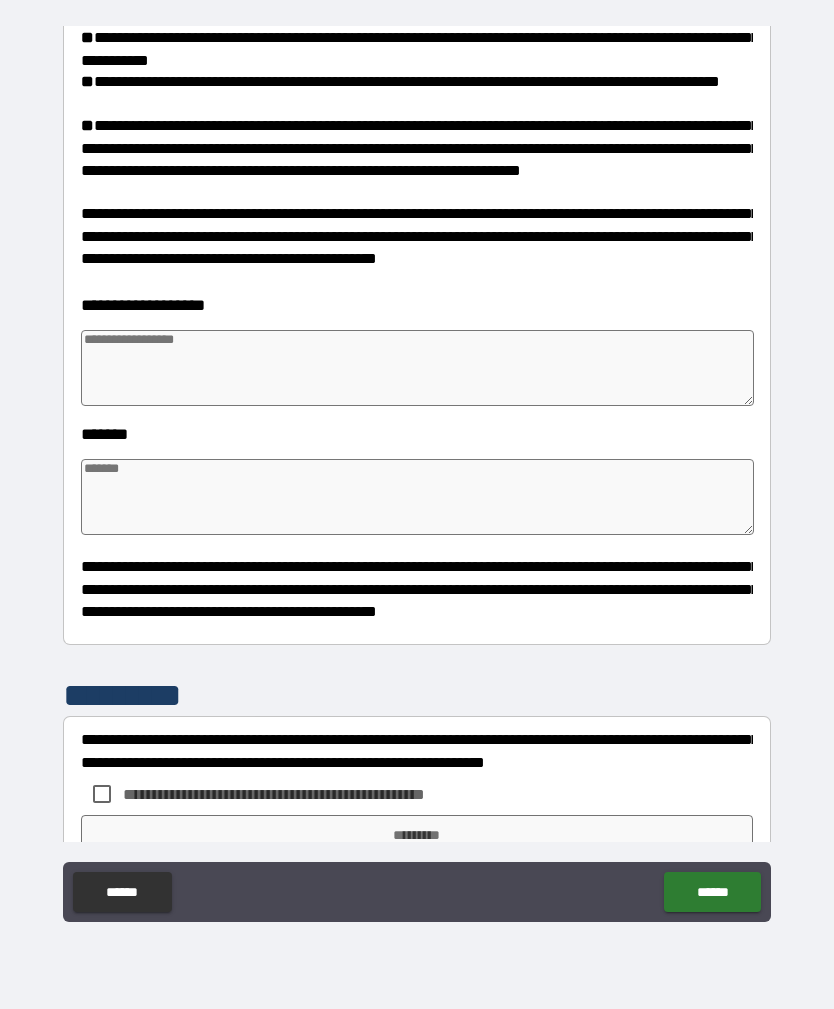 click at bounding box center [417, 368] 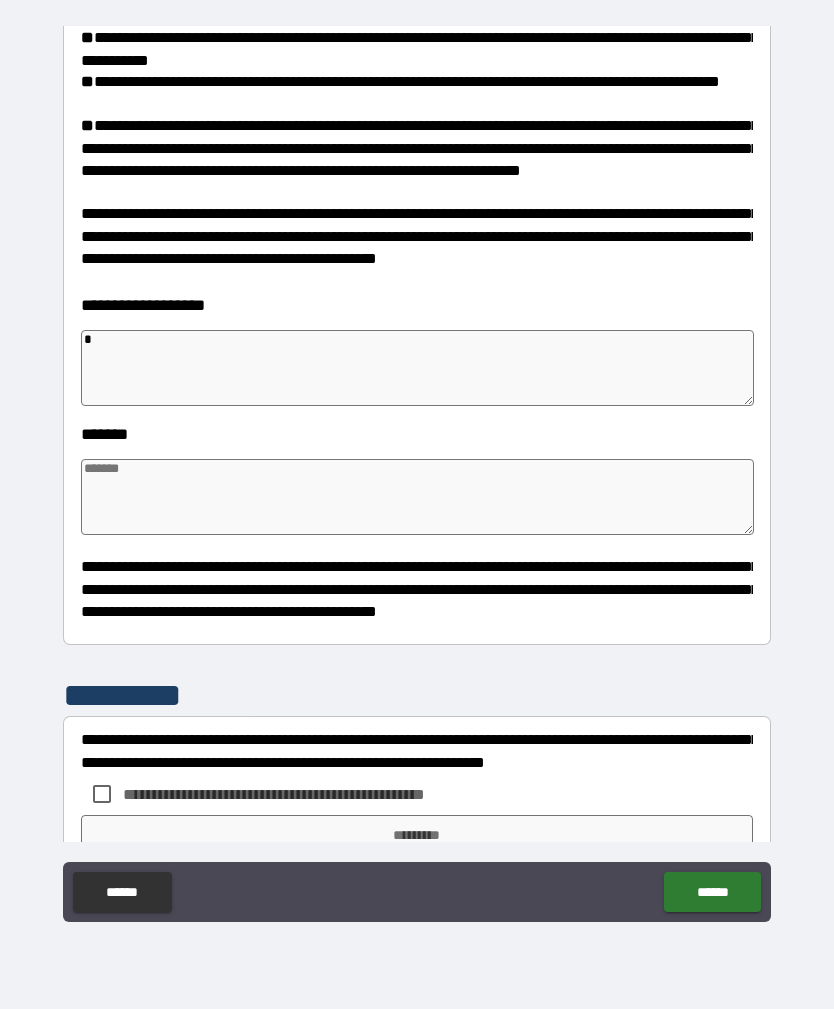 type on "*" 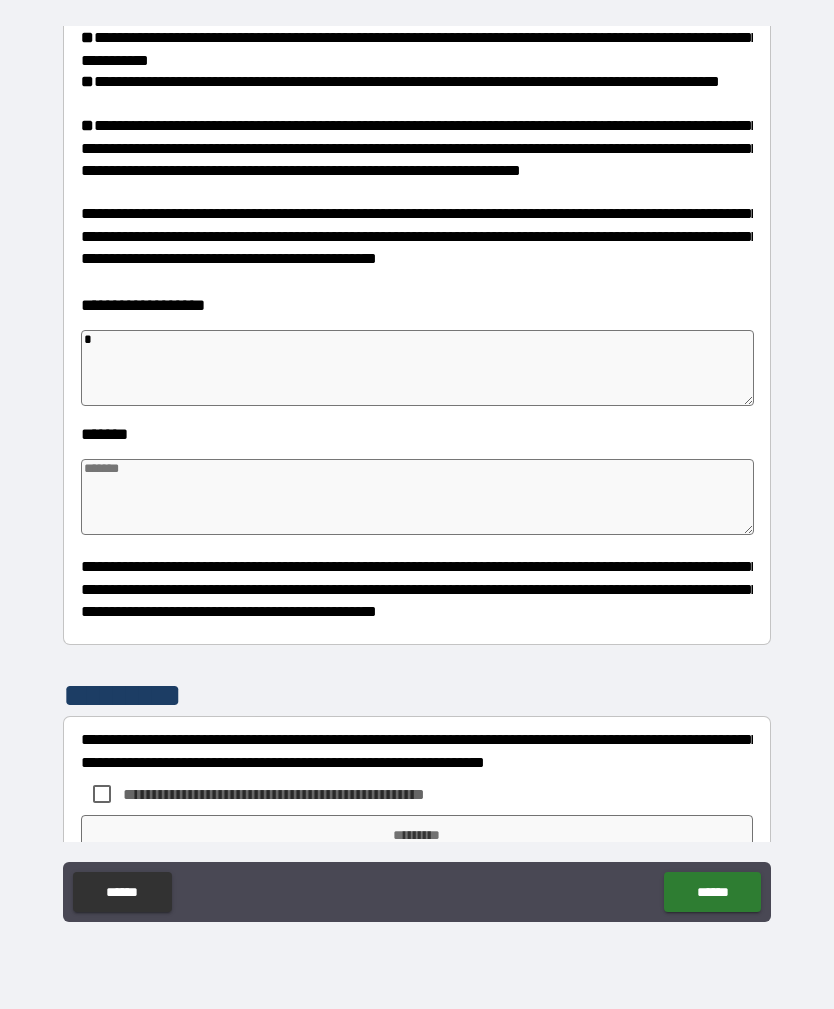 type on "**" 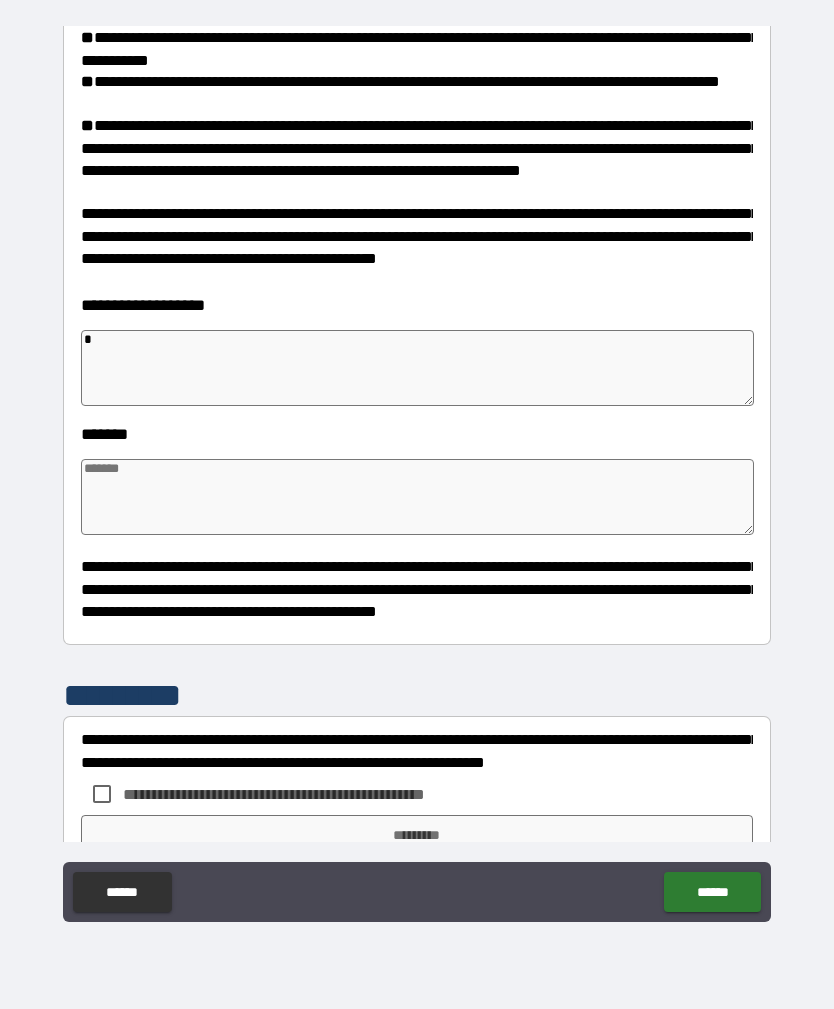 type on "*" 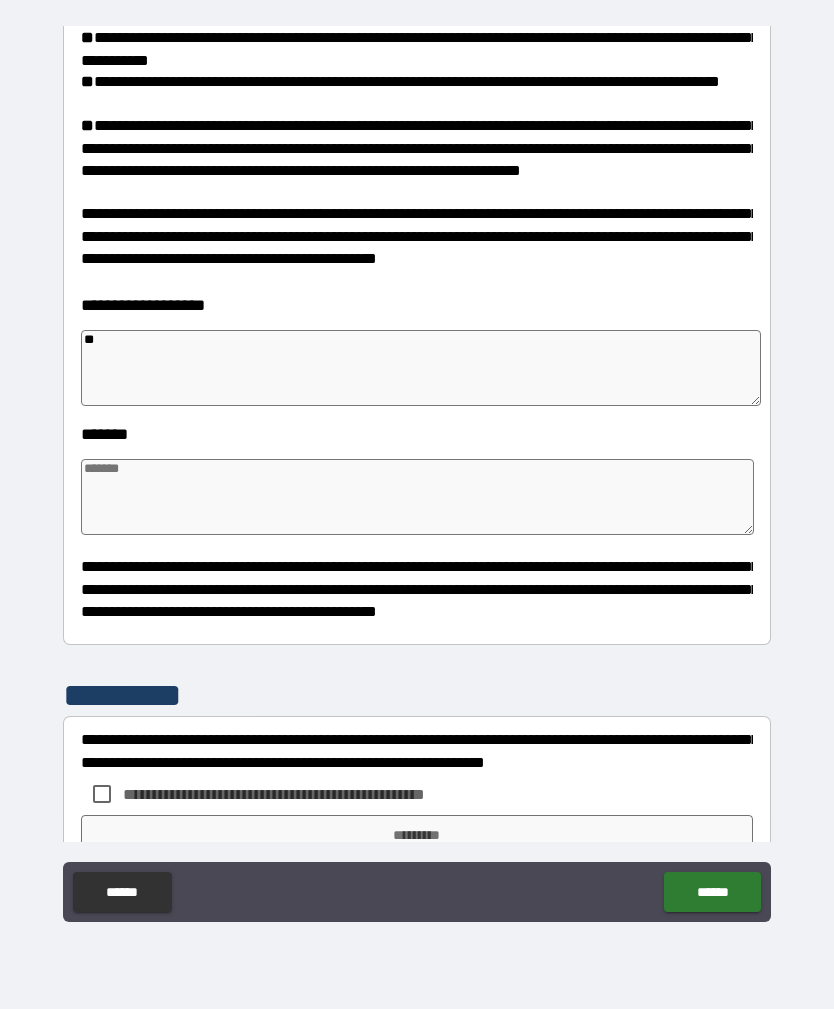 type on "***" 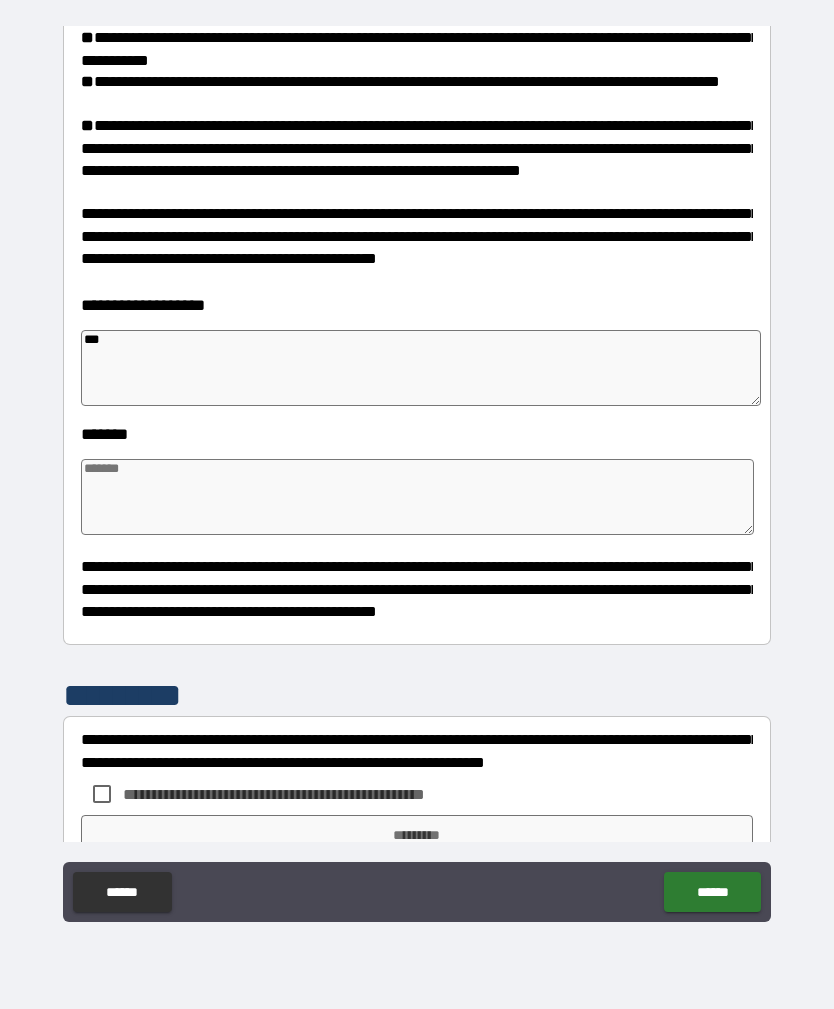 type on "*" 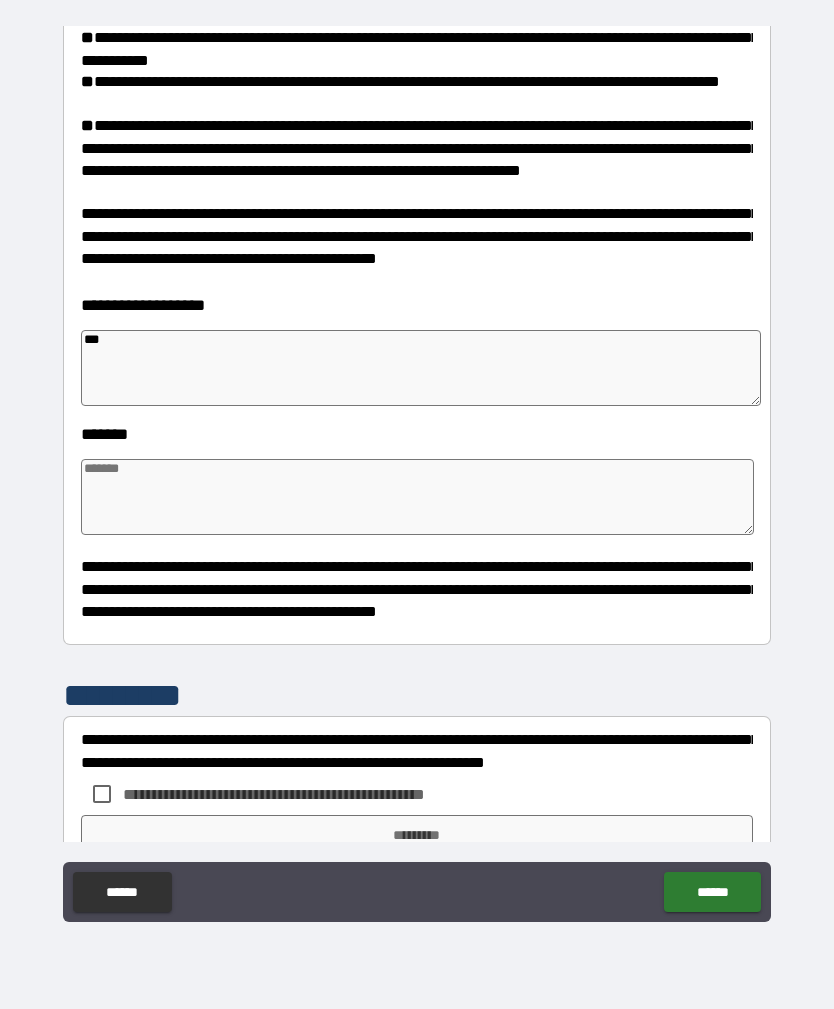 type on "*" 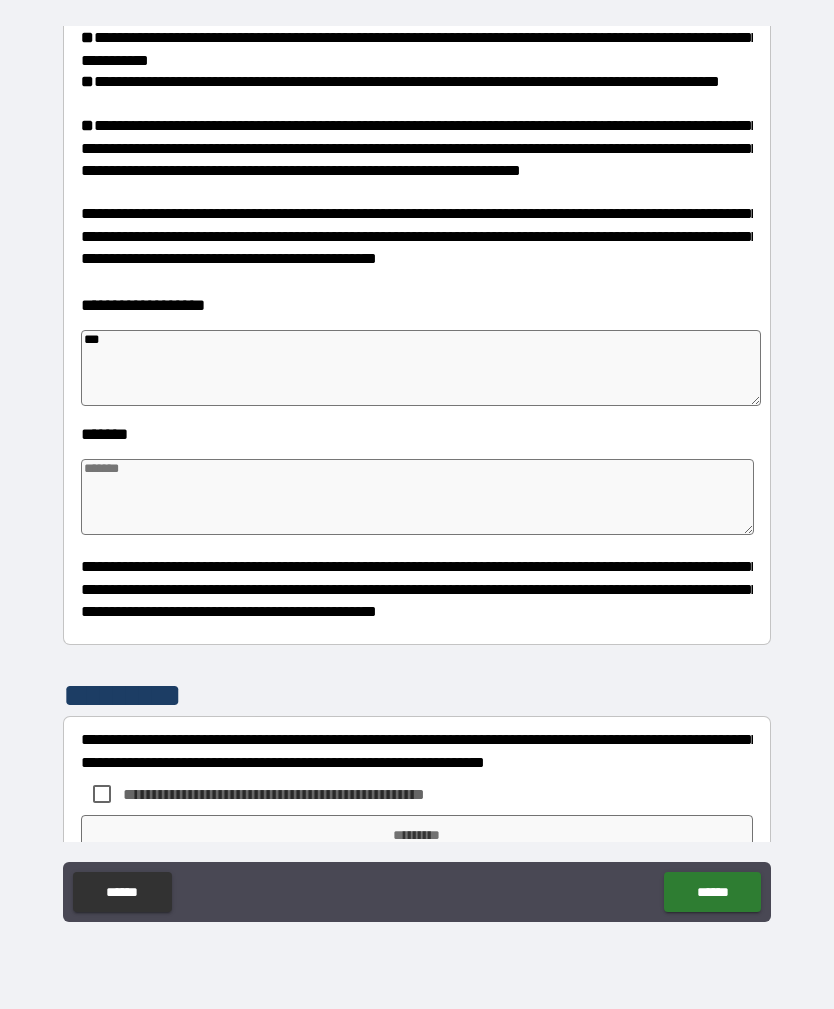 type on "*" 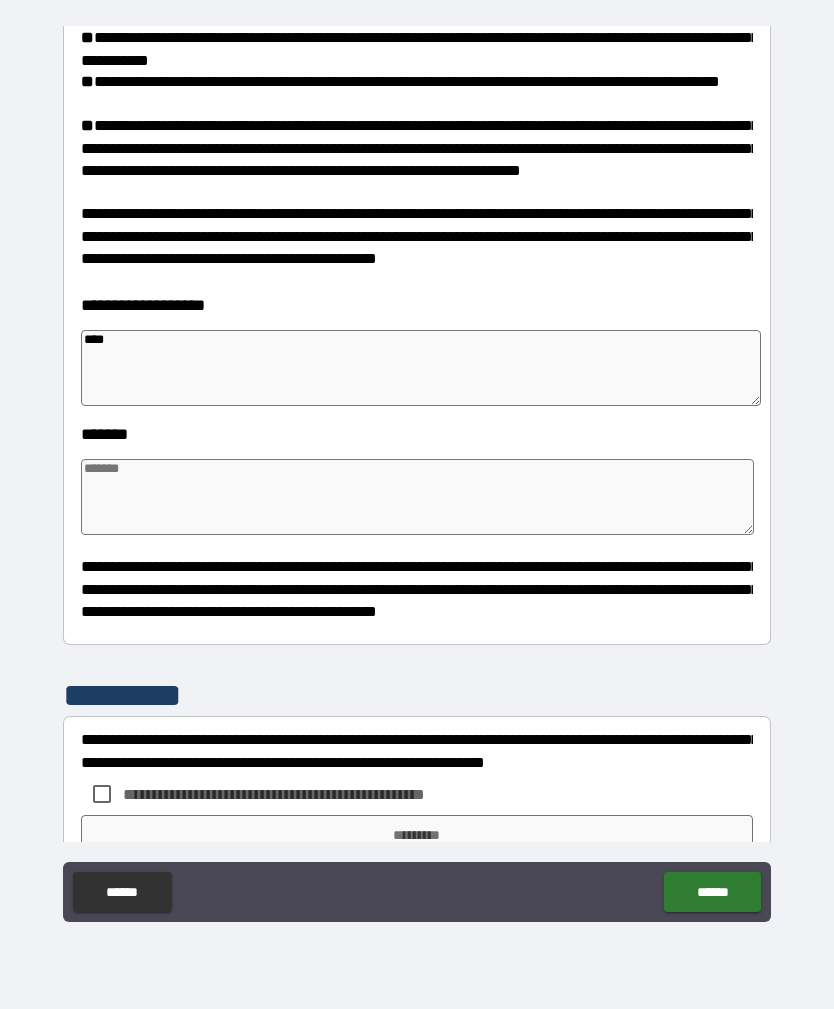 type on "****" 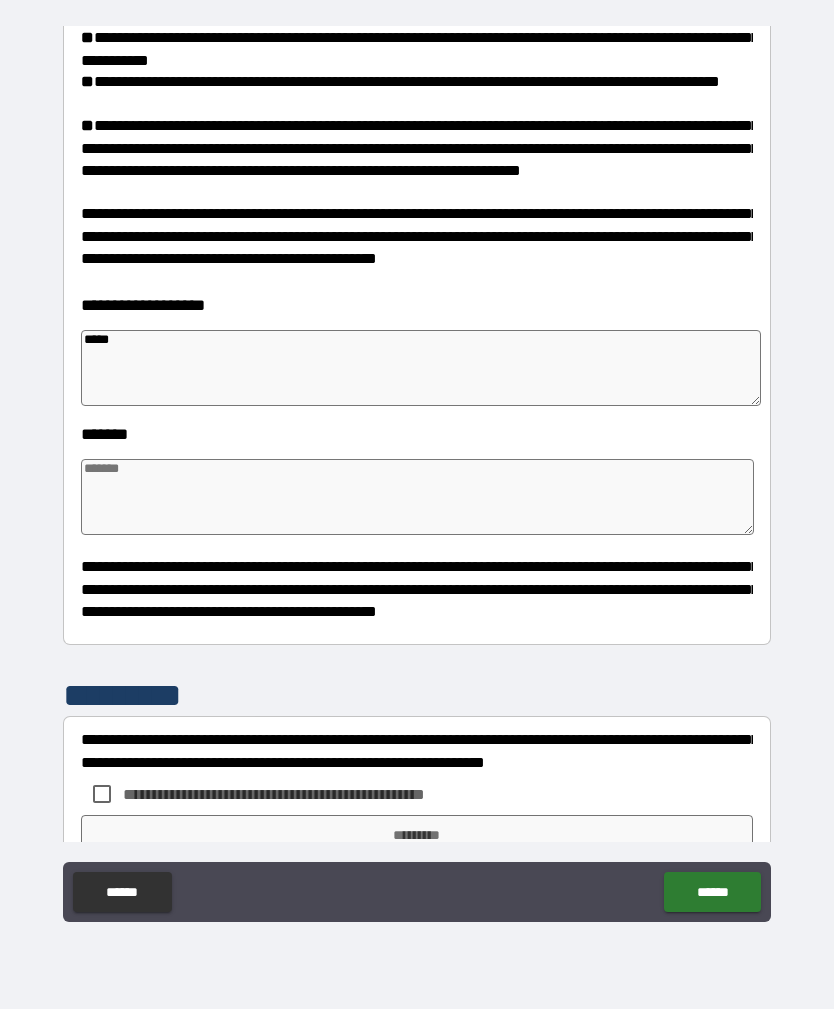type on "*" 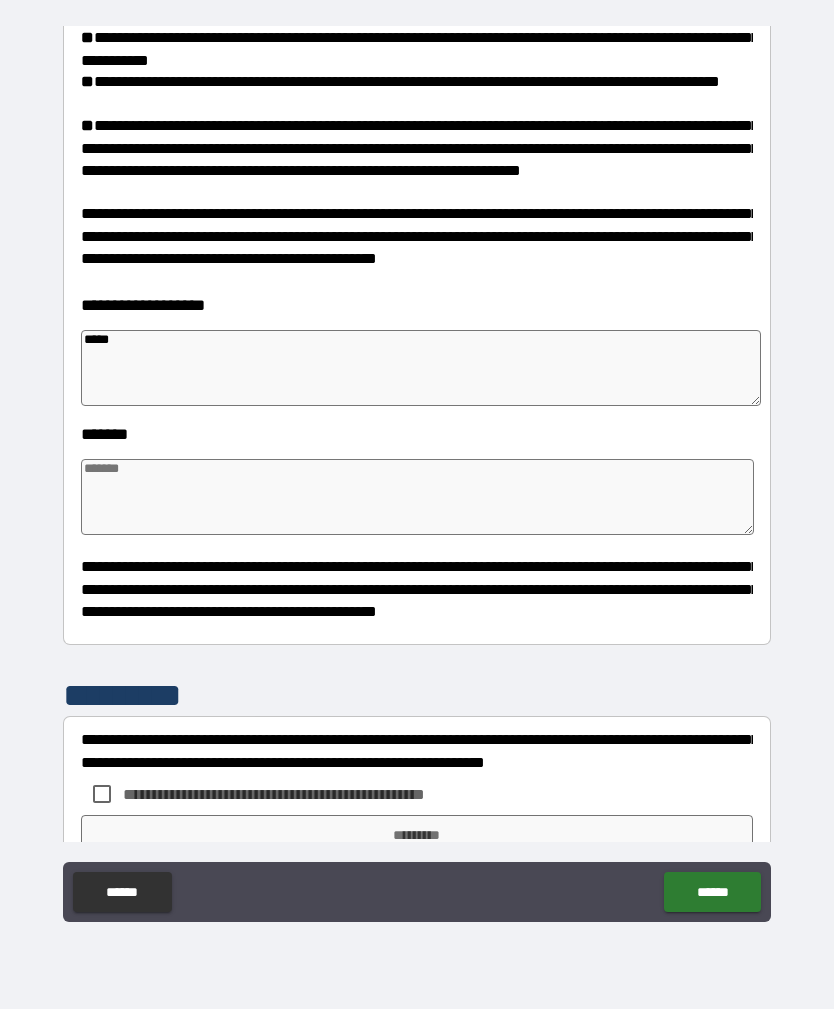 type on "*" 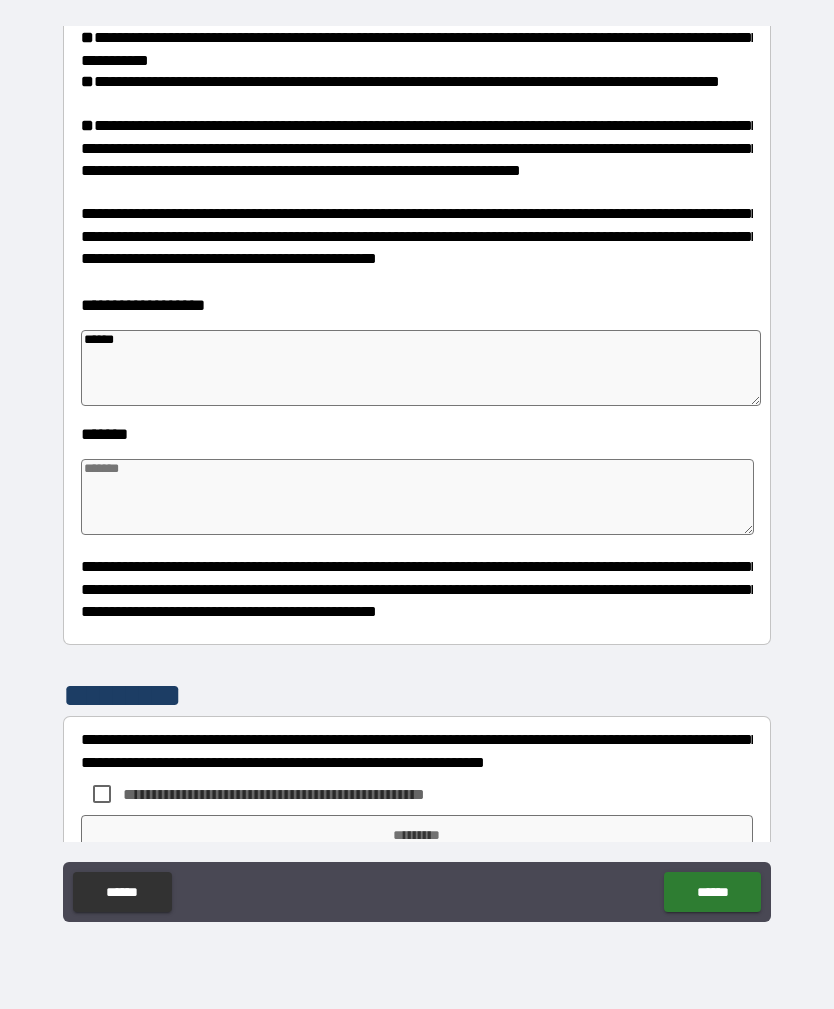 type on "*" 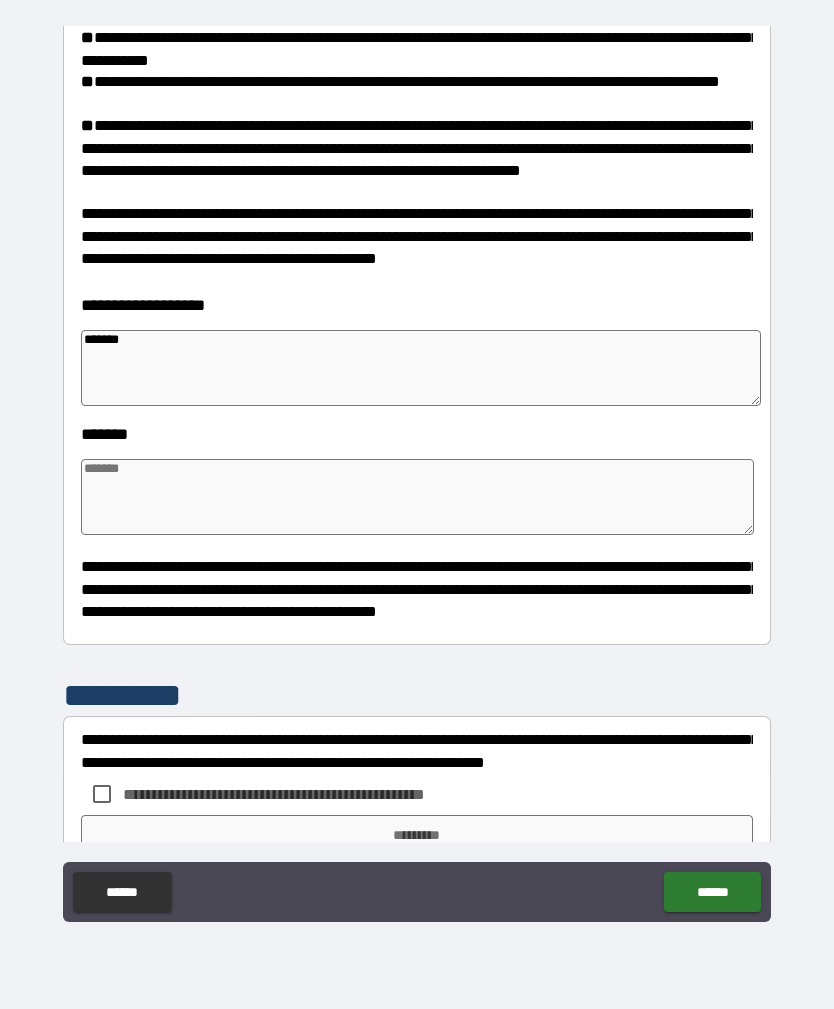 type on "*" 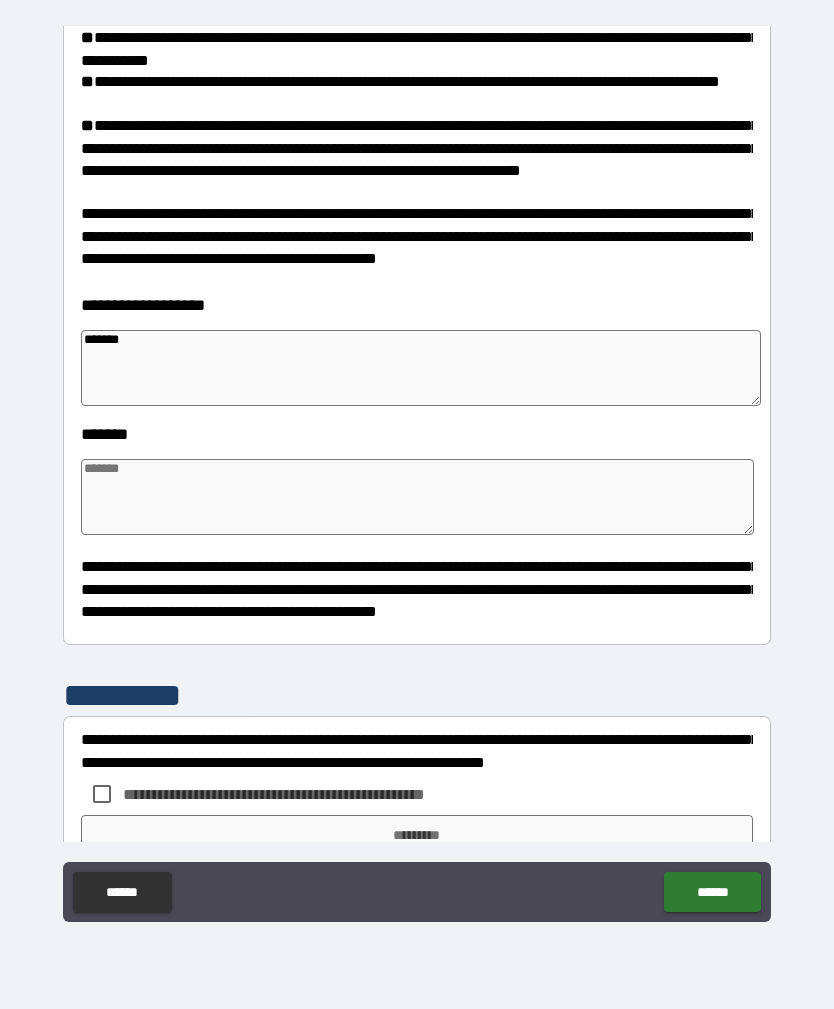 type on "*" 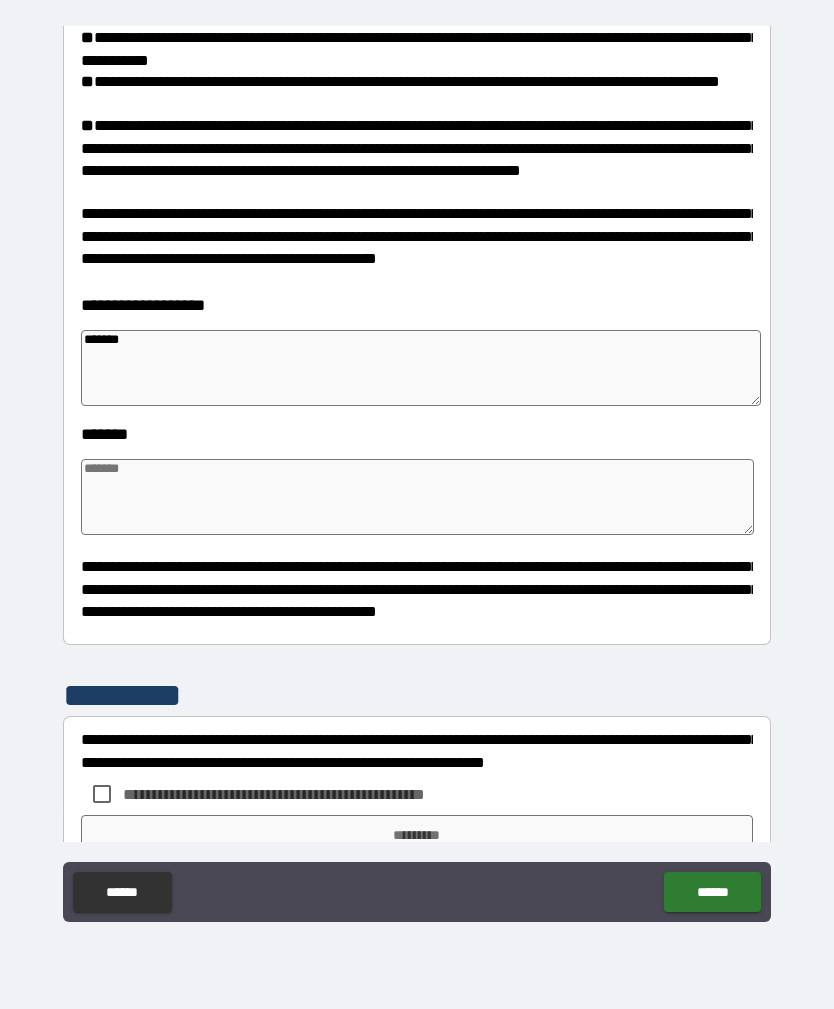 type on "*" 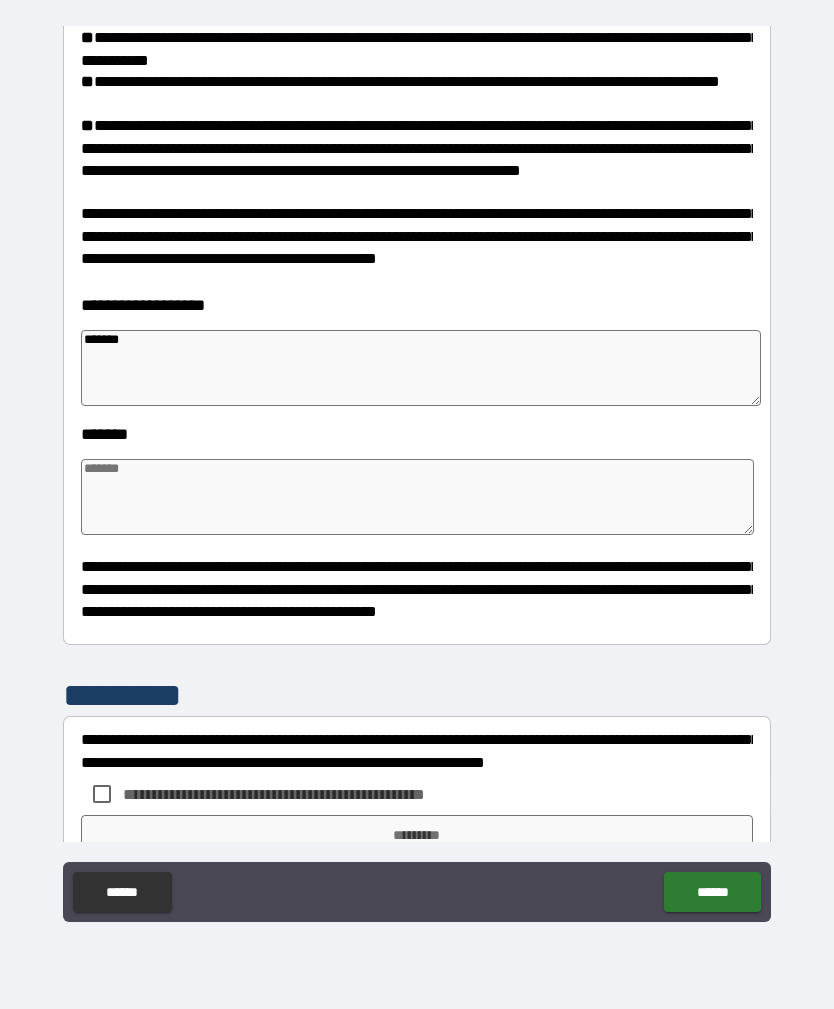 type on "******" 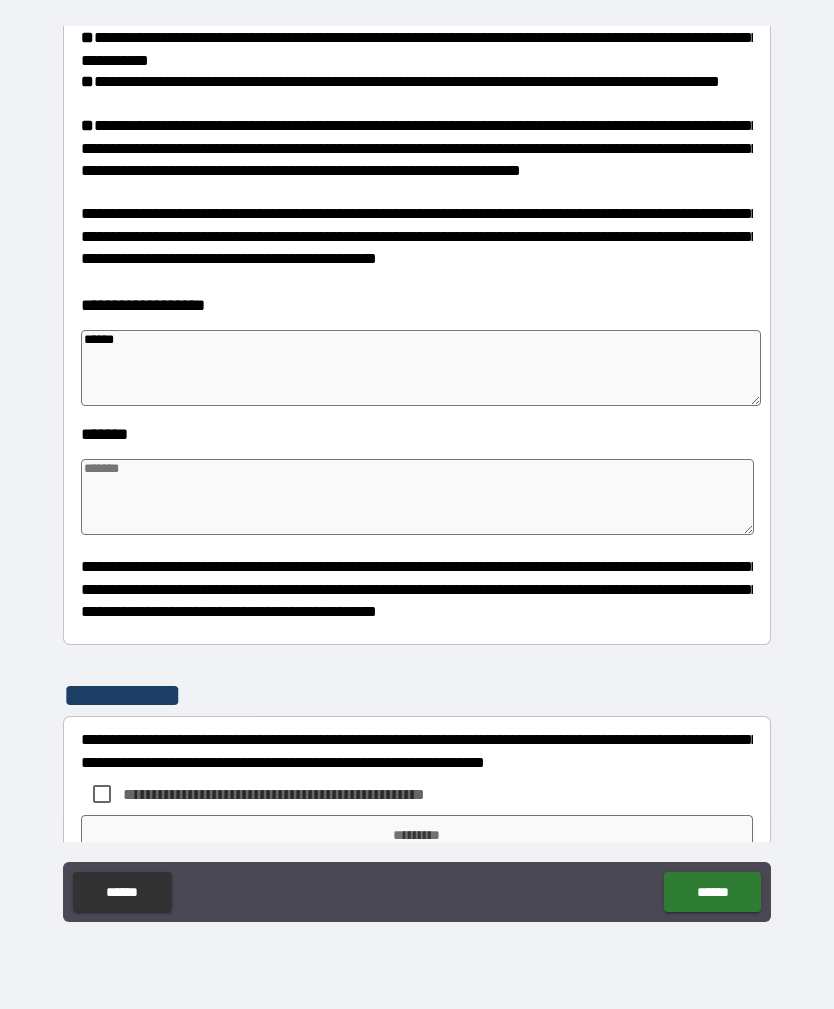 type on "*" 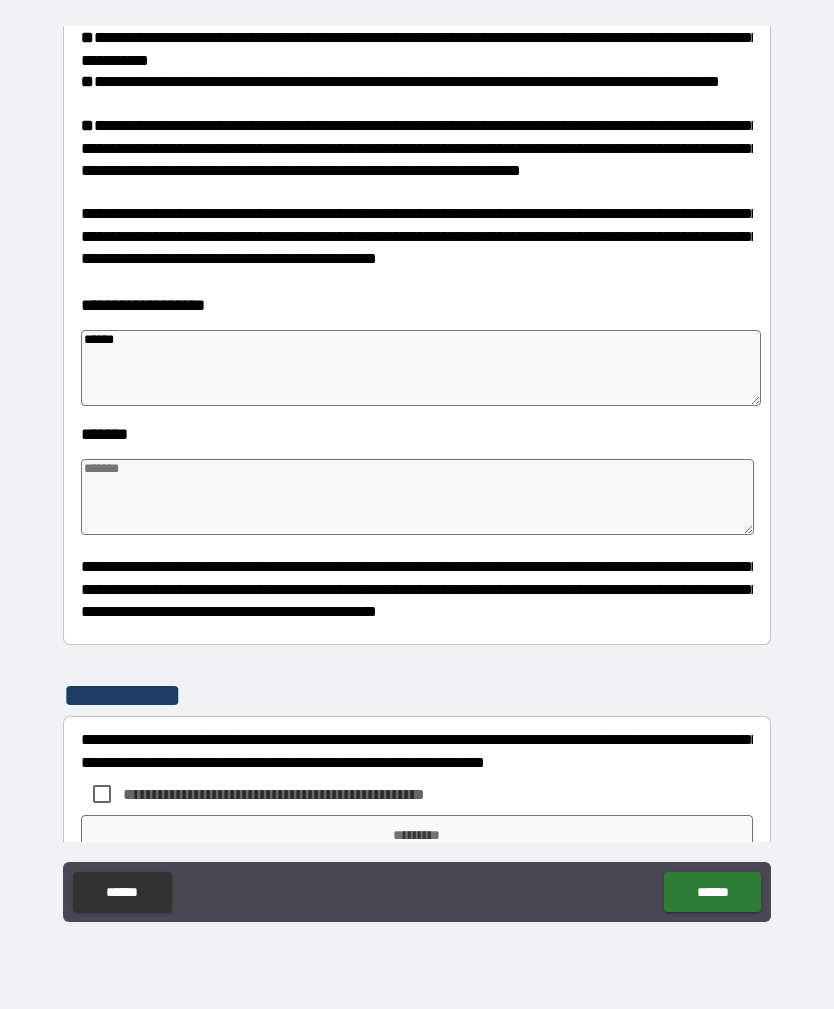 type on "****" 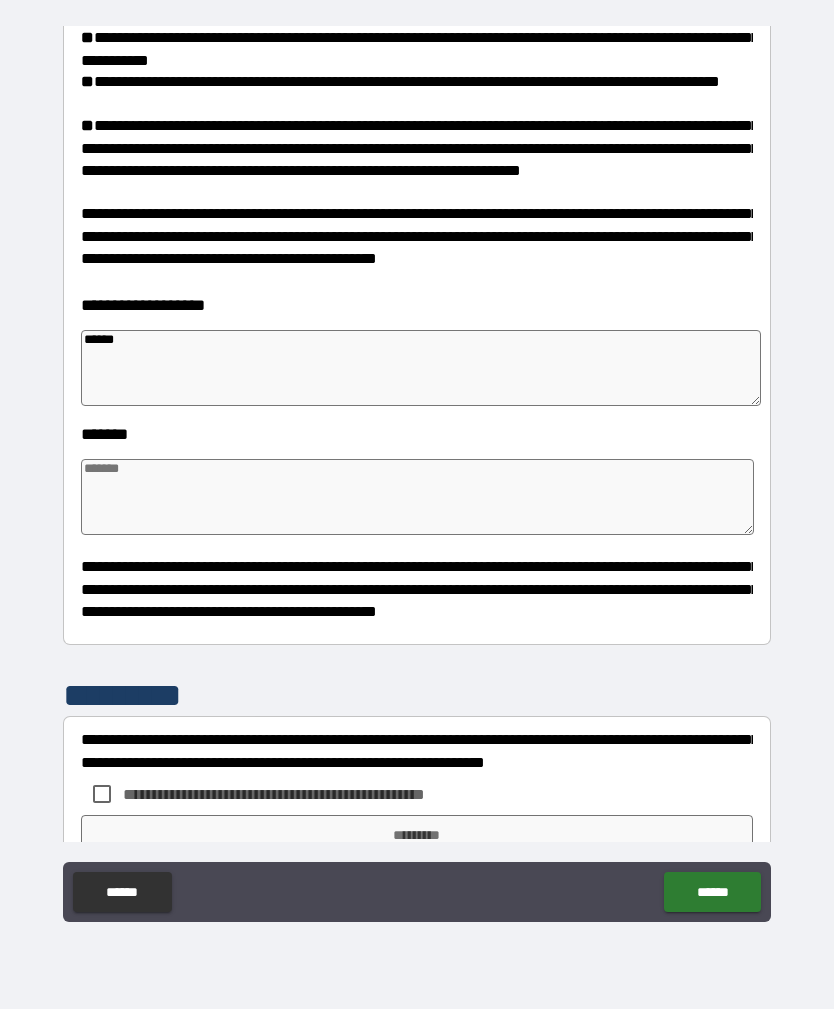 type on "*" 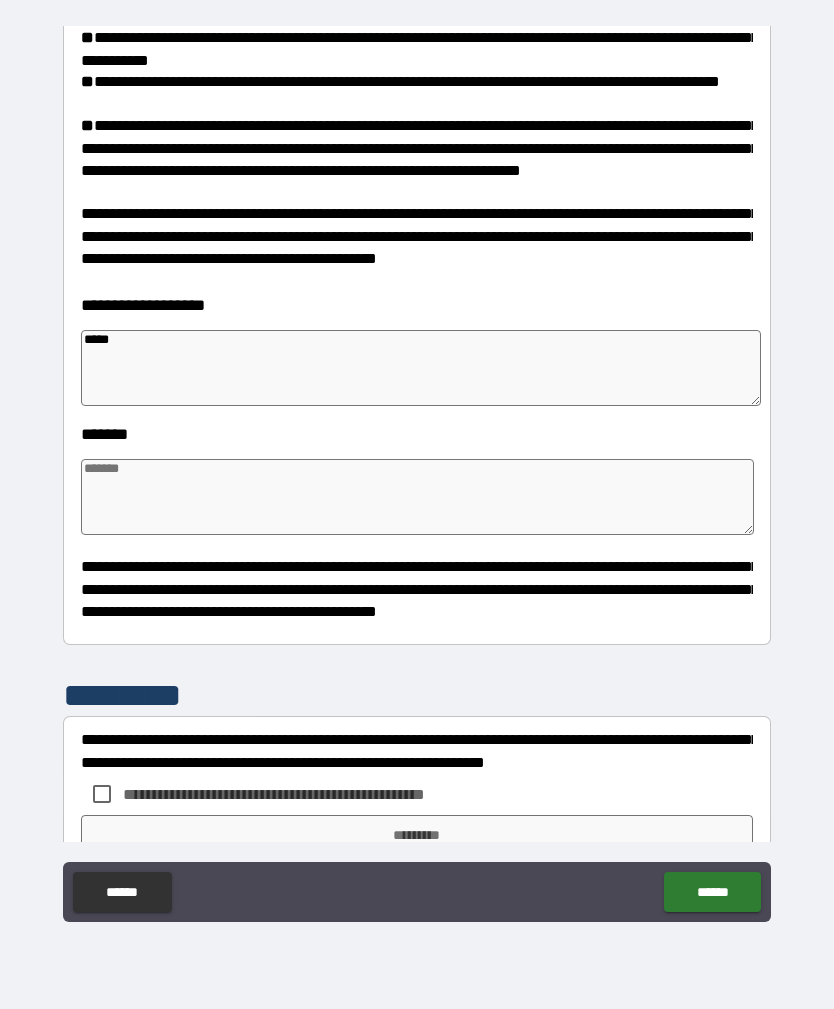 type on "****" 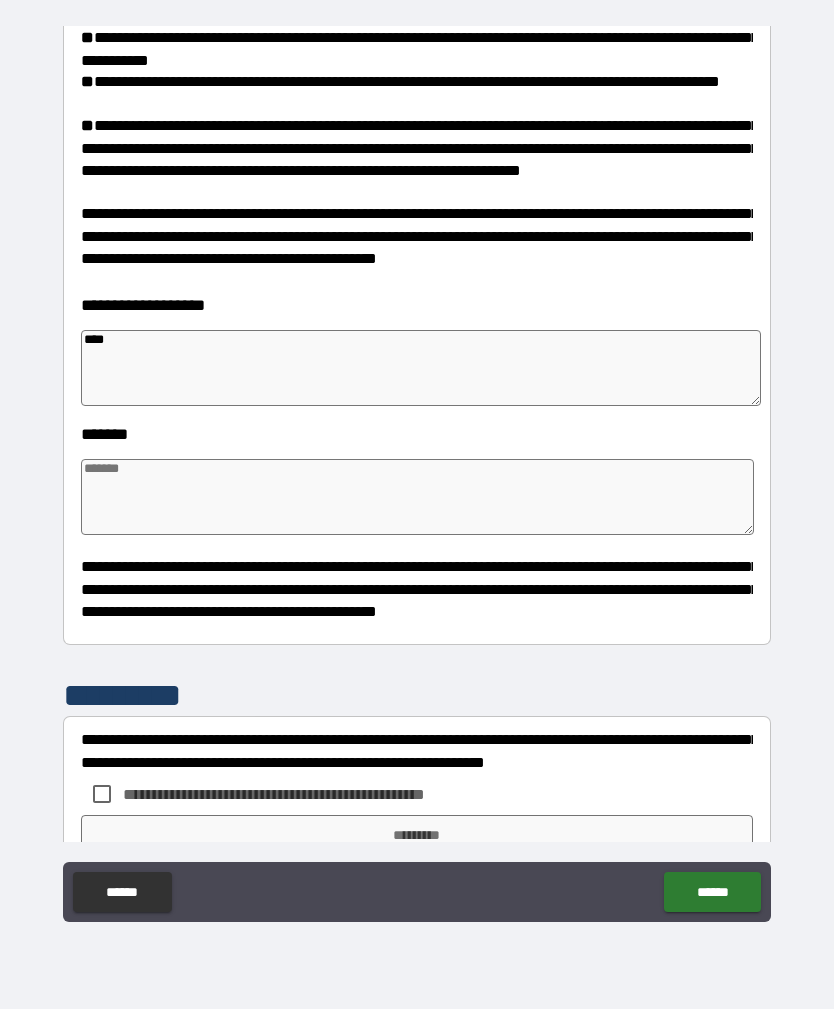 type on "***" 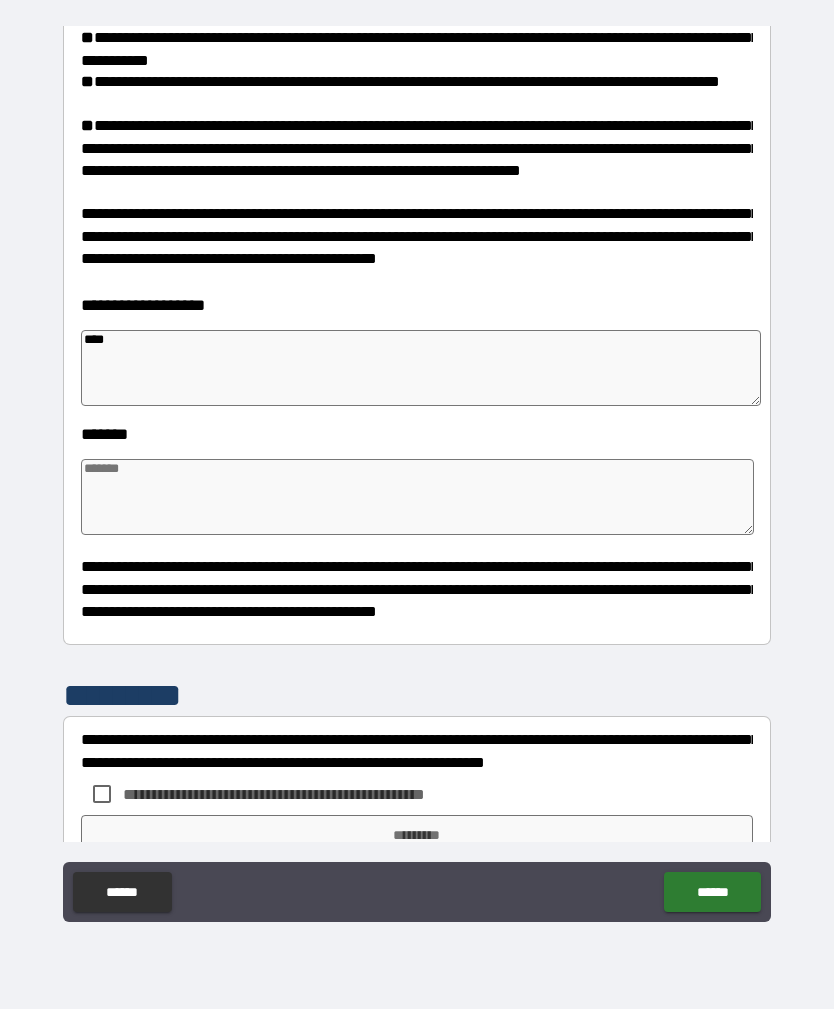 type on "*" 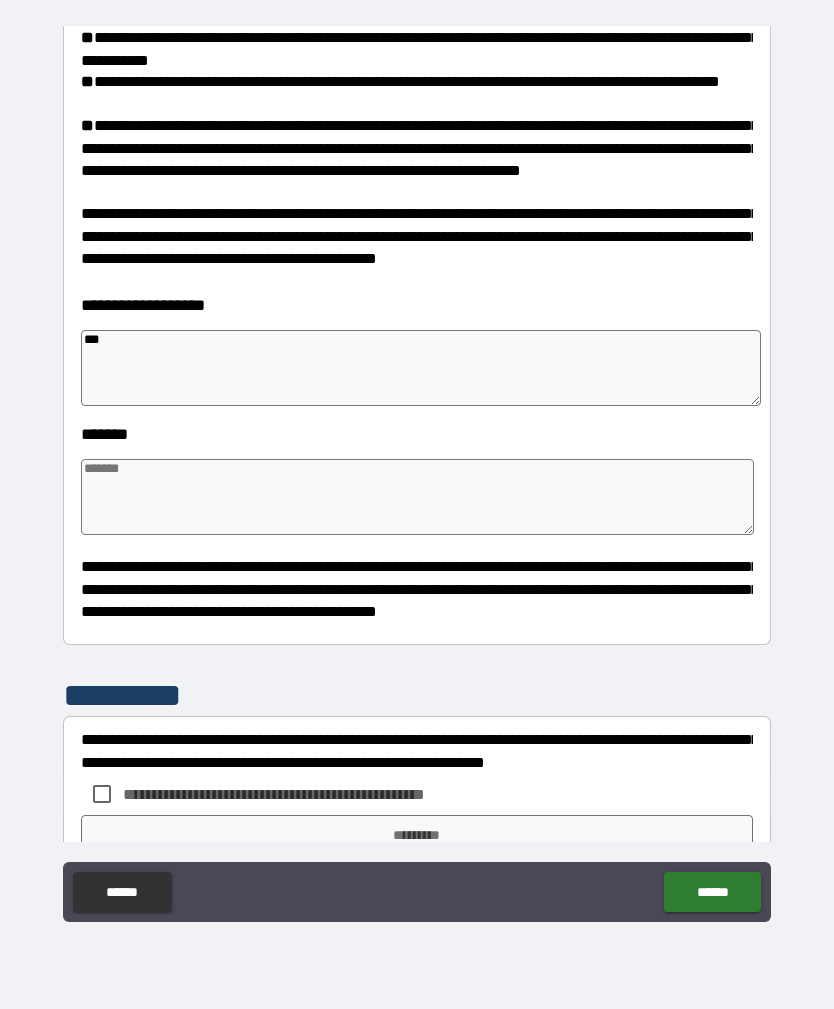 type on "*" 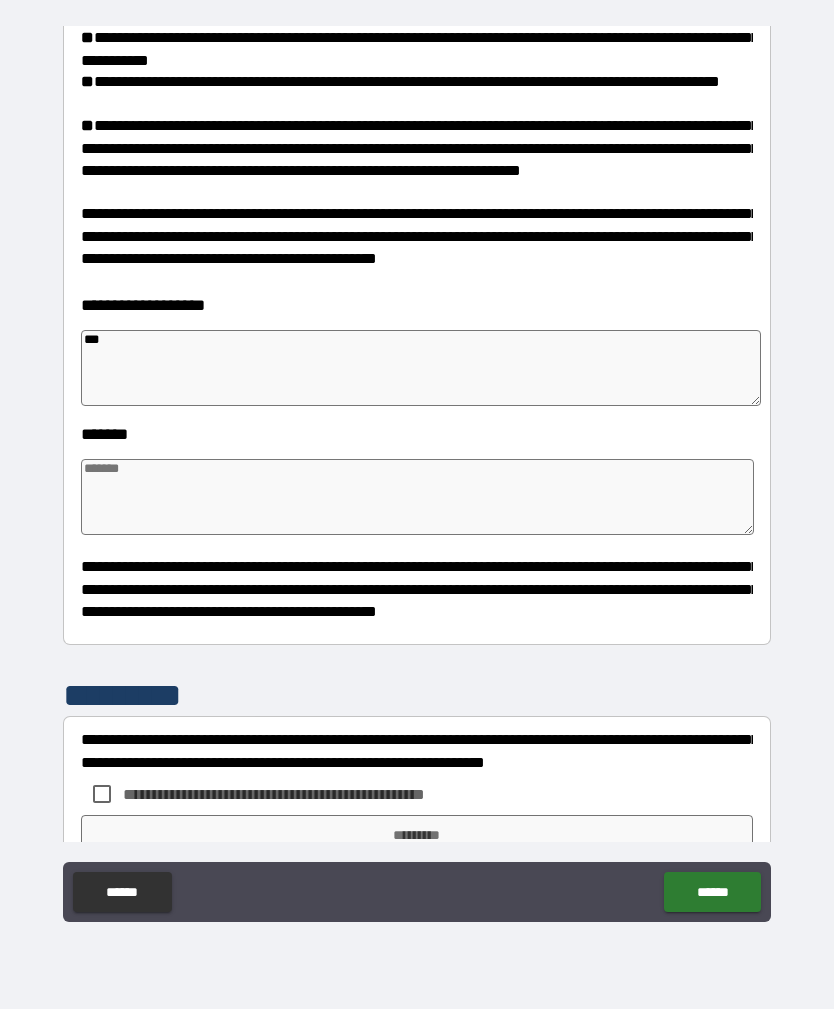 type on "**" 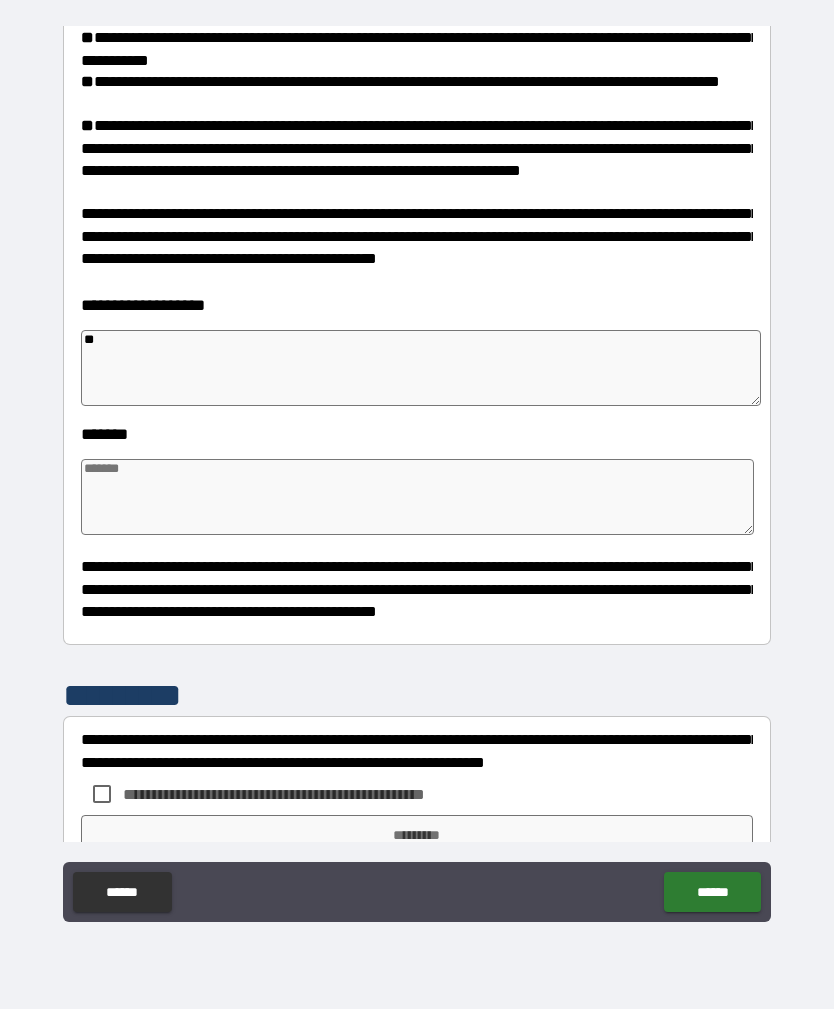 type on "*" 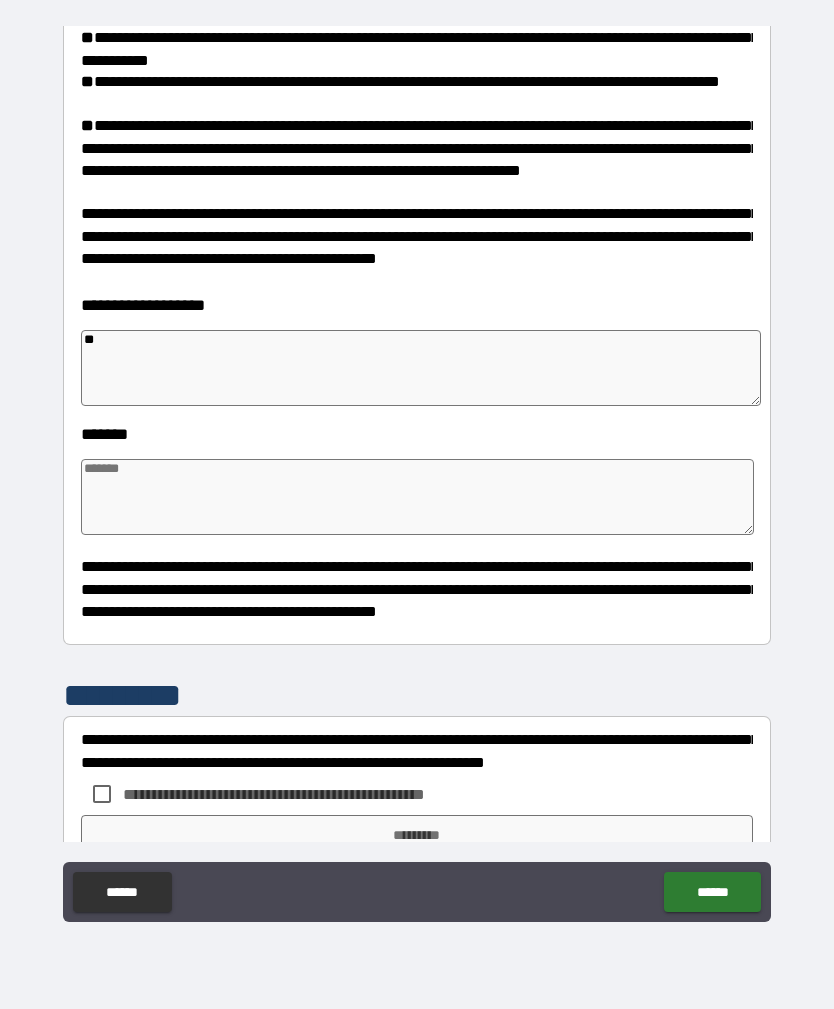 type on "*" 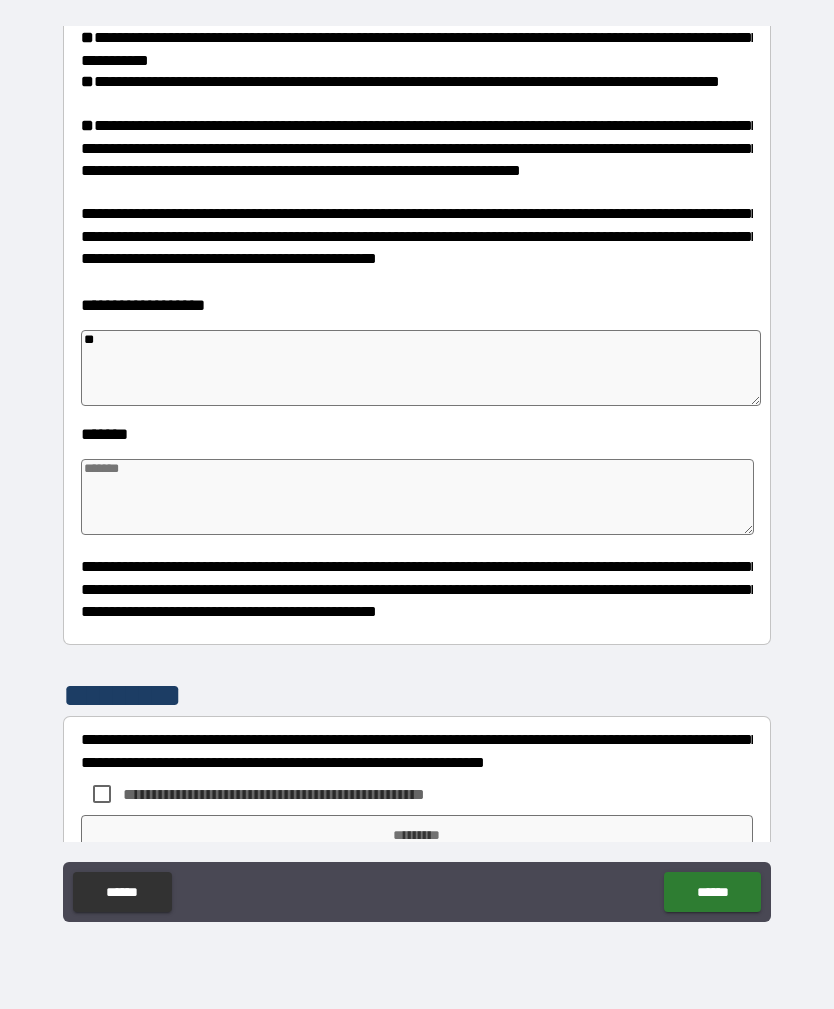 type on "*" 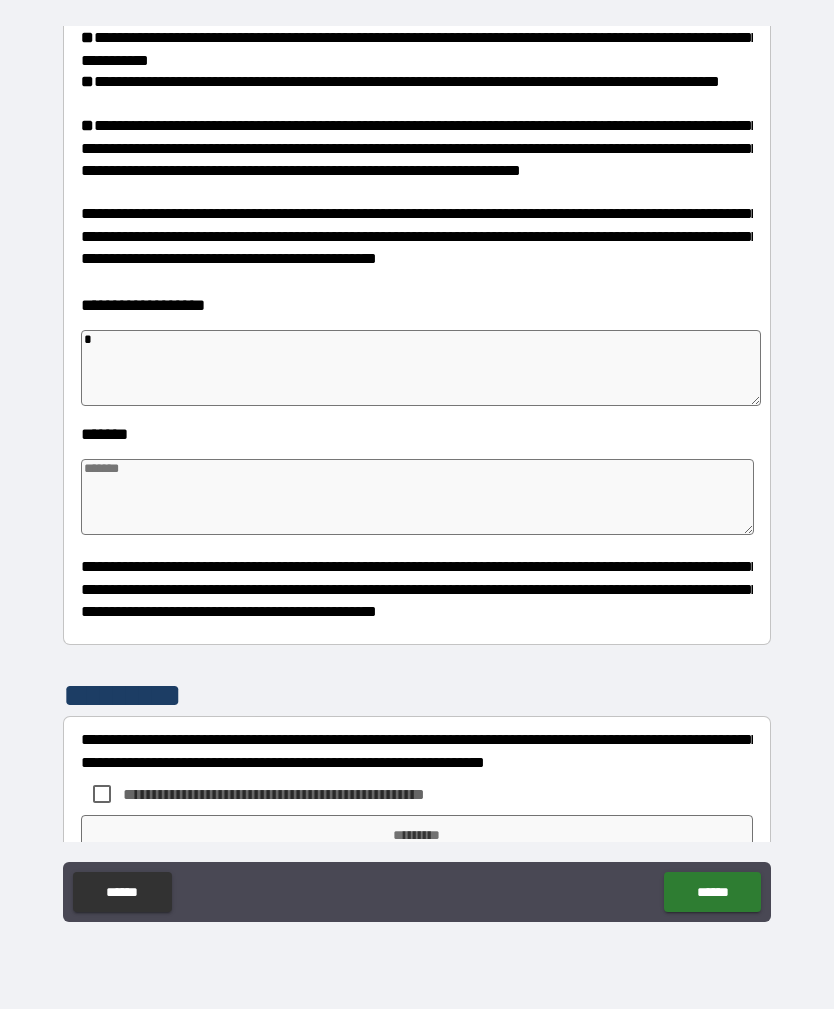 type on "*" 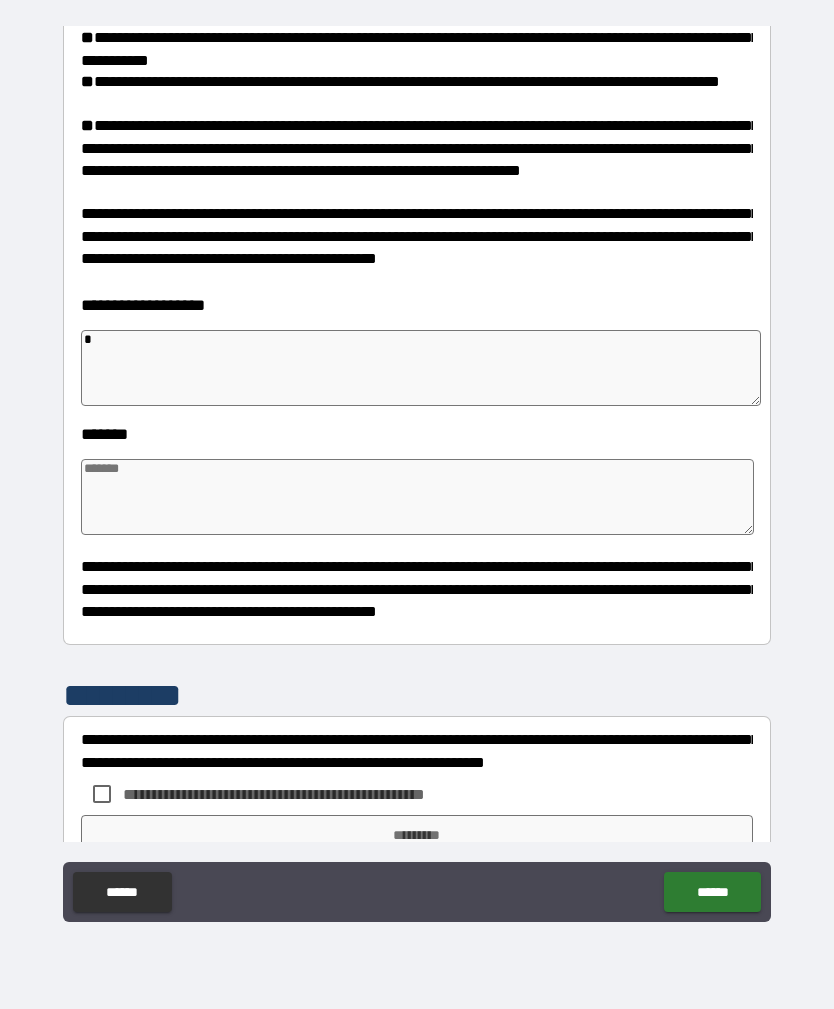 type on "*" 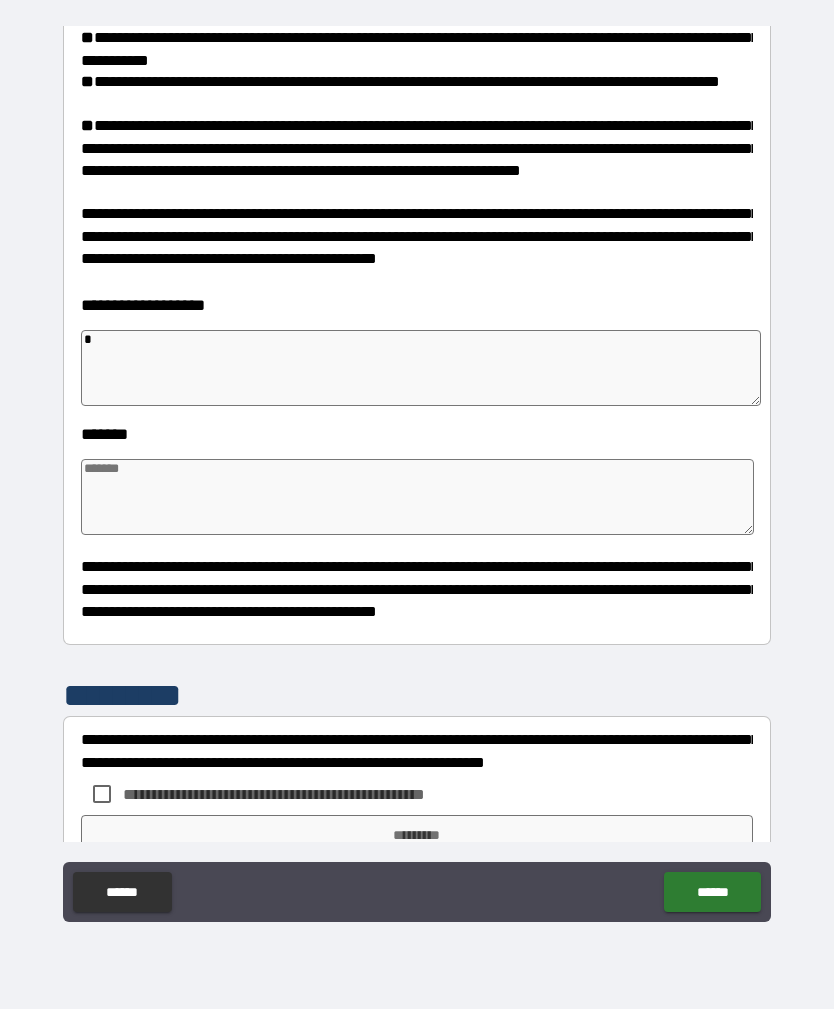 type on "*" 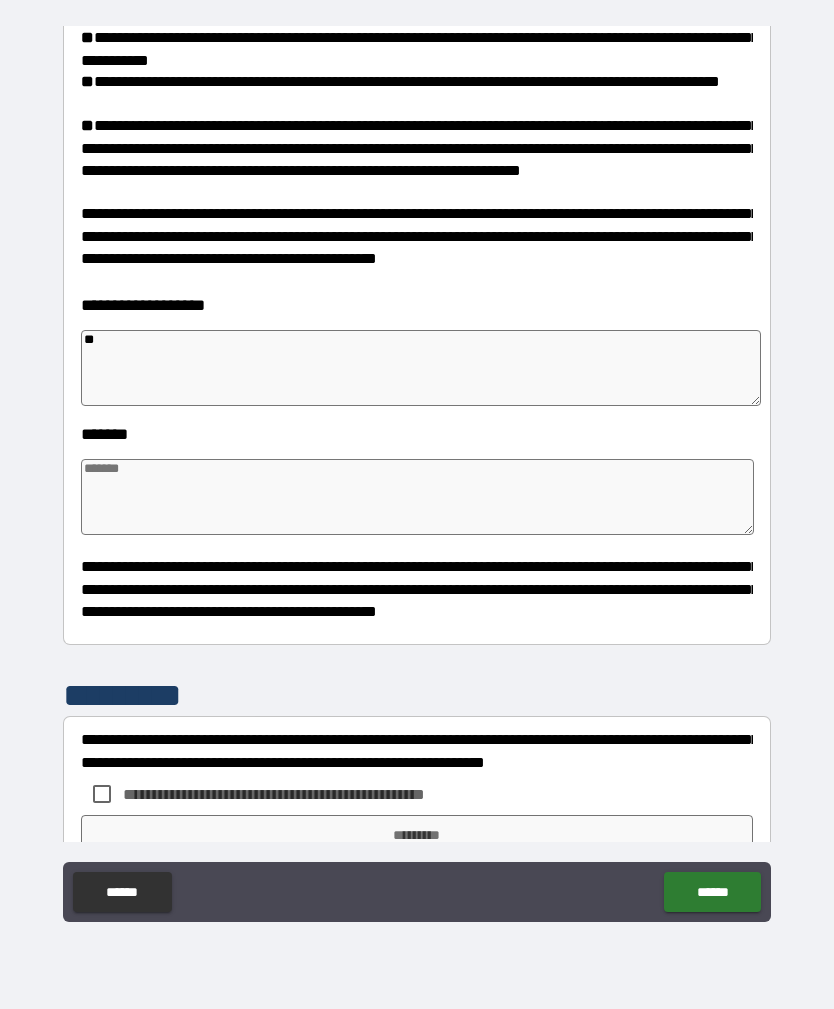 type on "*" 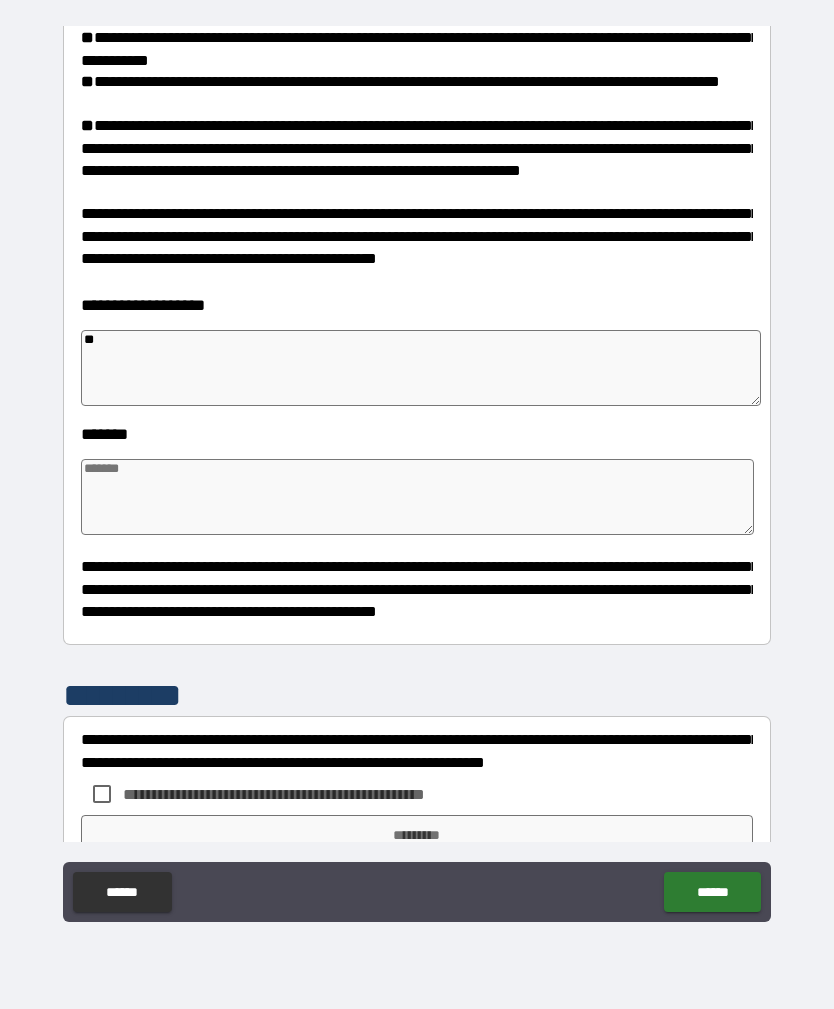 type on "***" 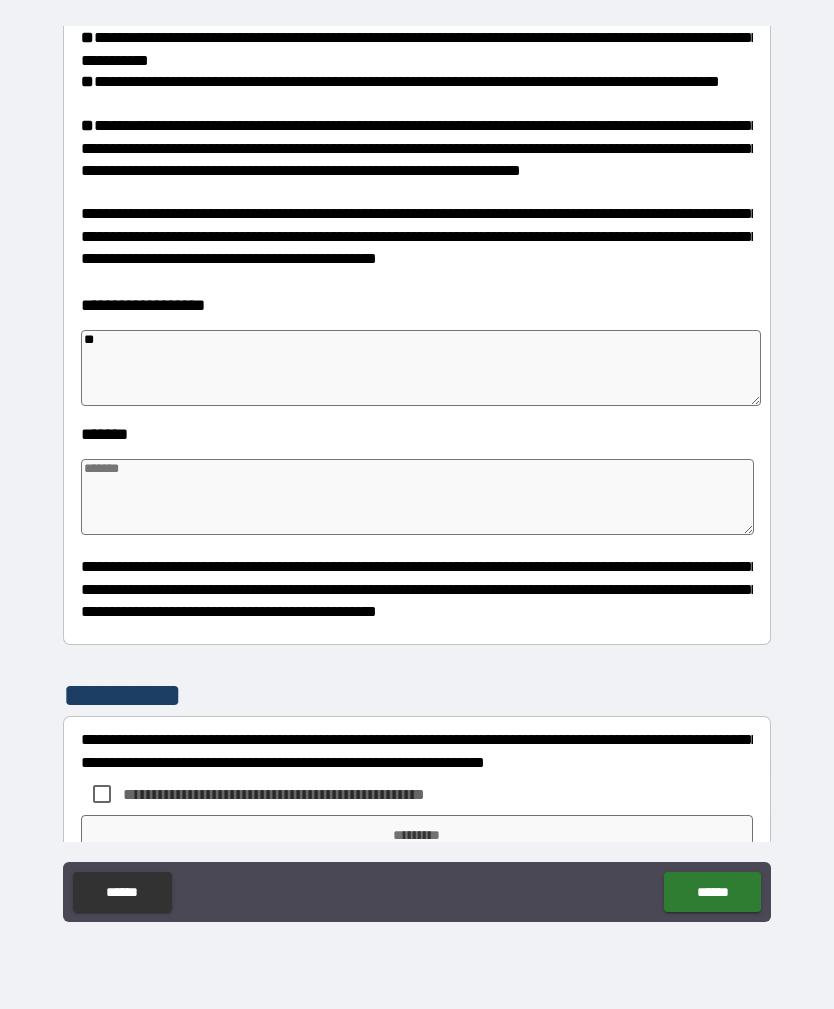 type on "*" 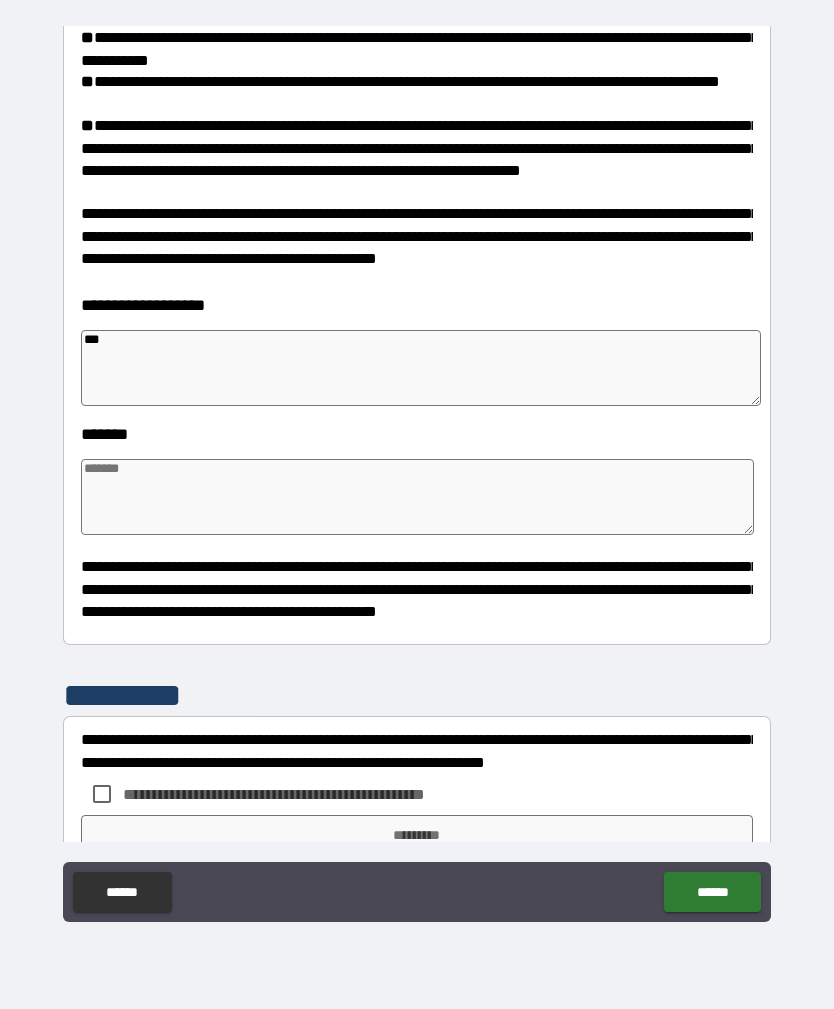 type on "****" 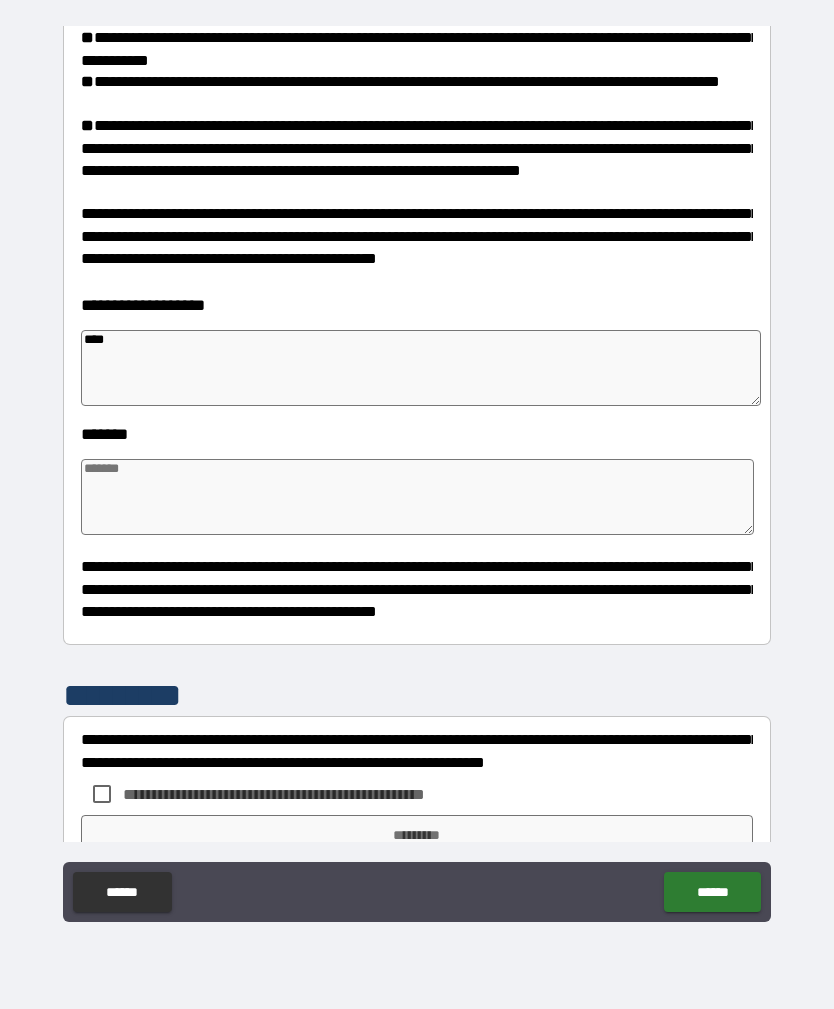type on "*" 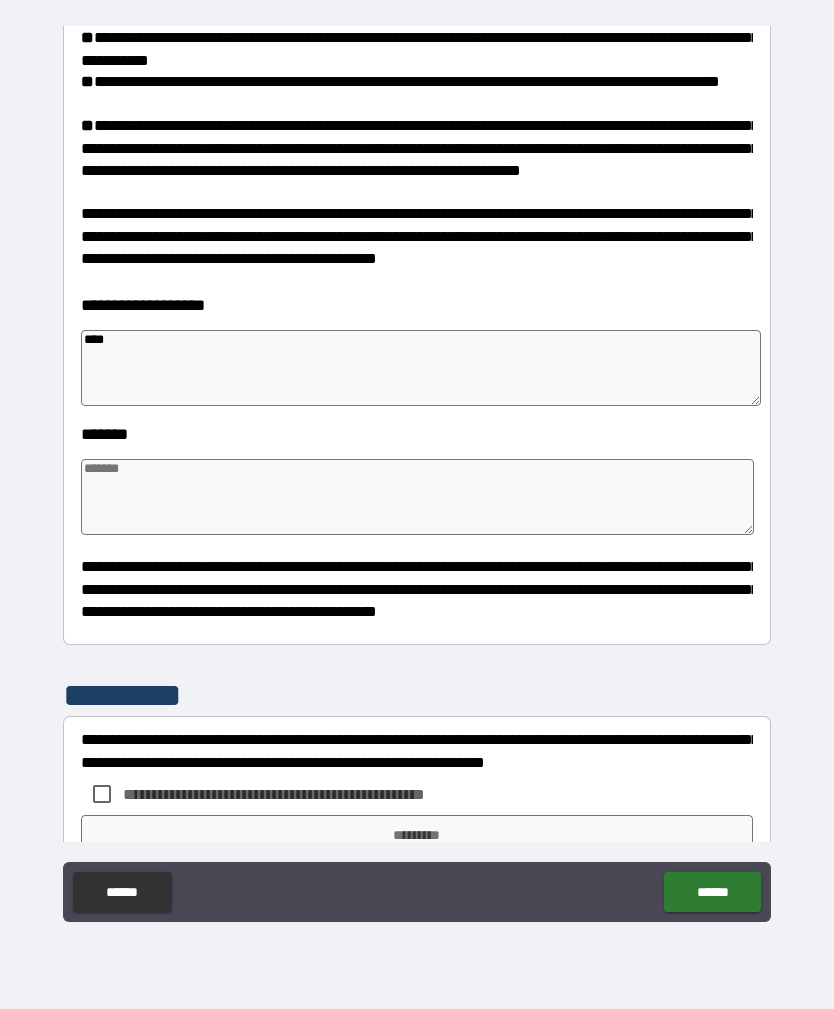 type on "*" 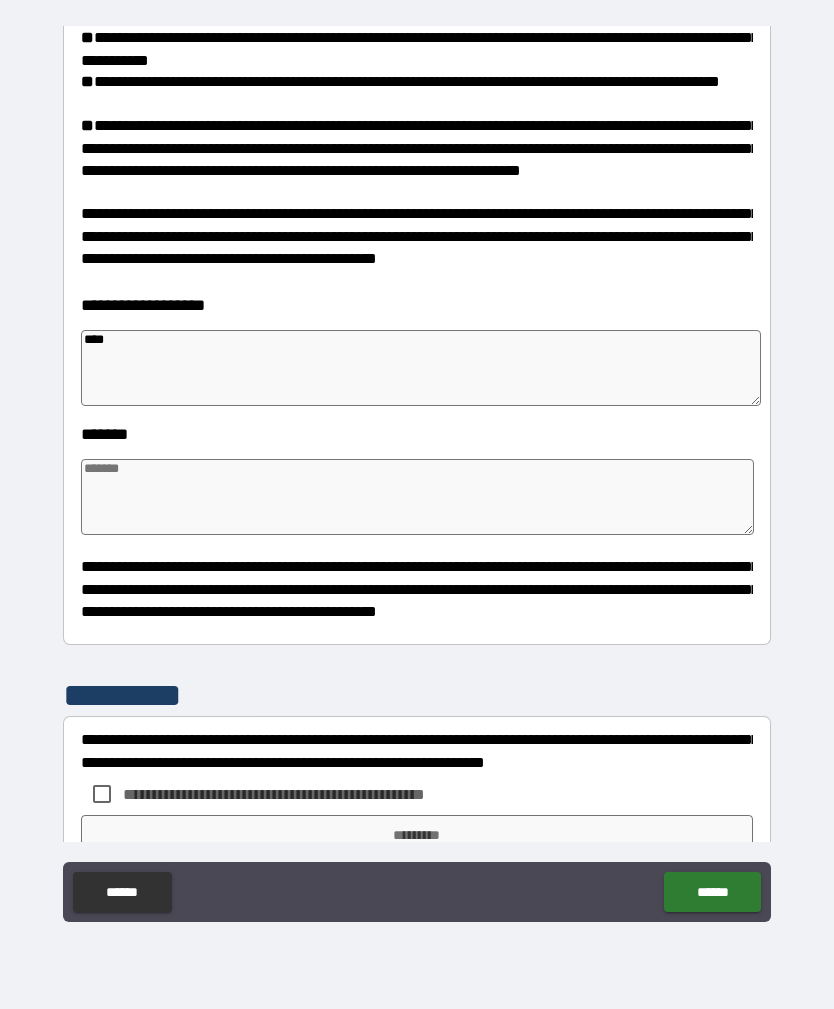type on "*" 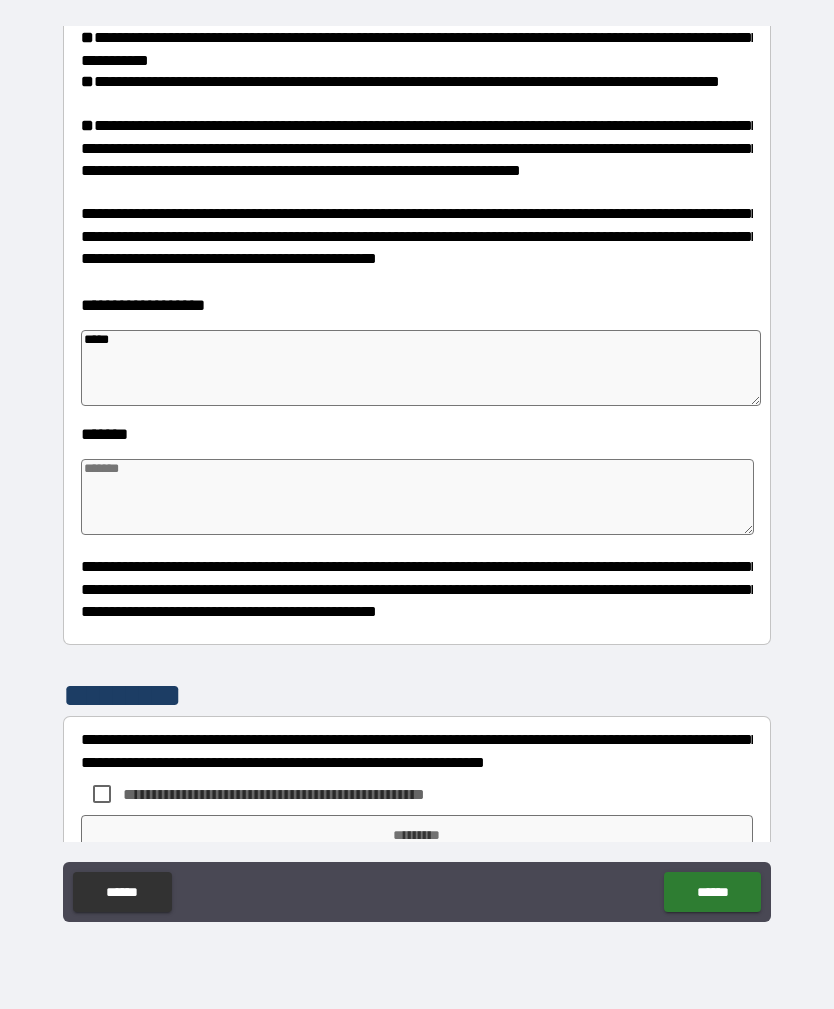 type on "*" 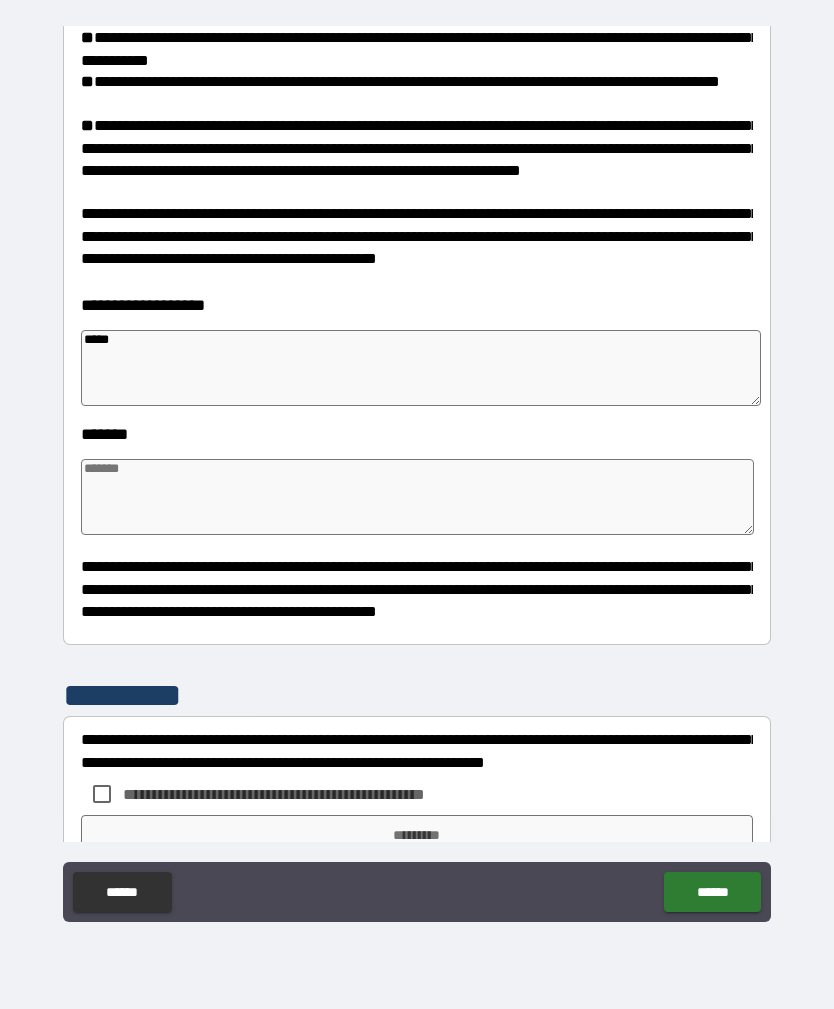 type on "*" 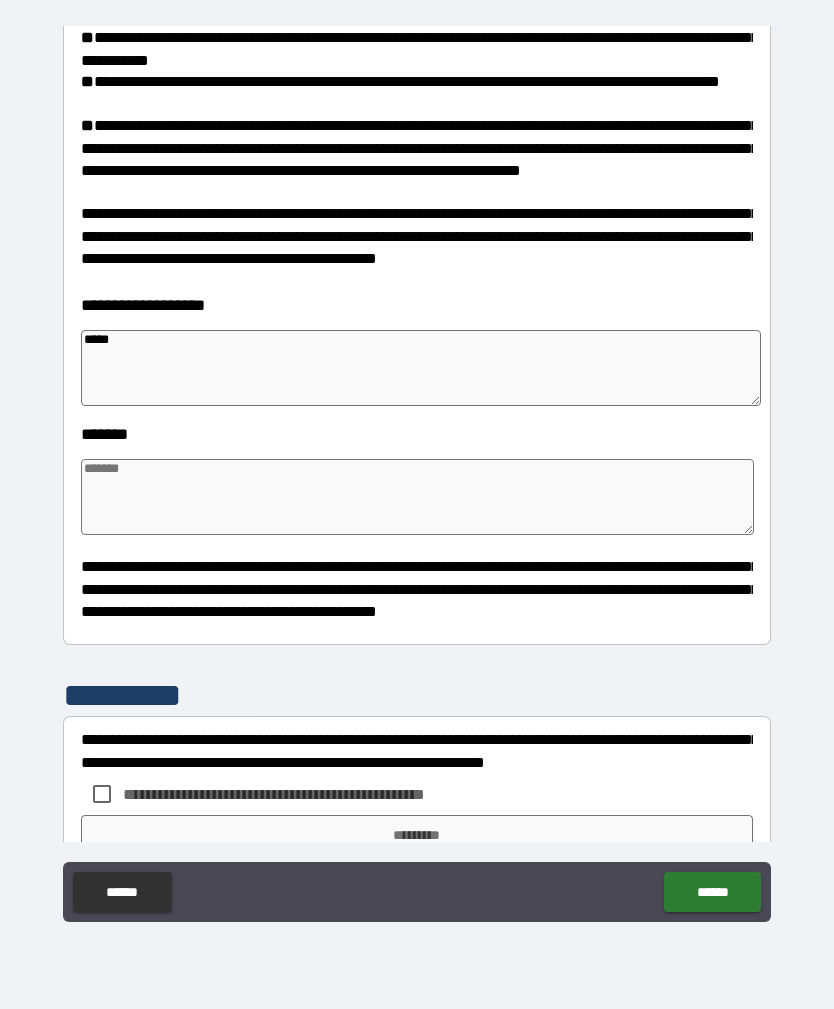 type on "*" 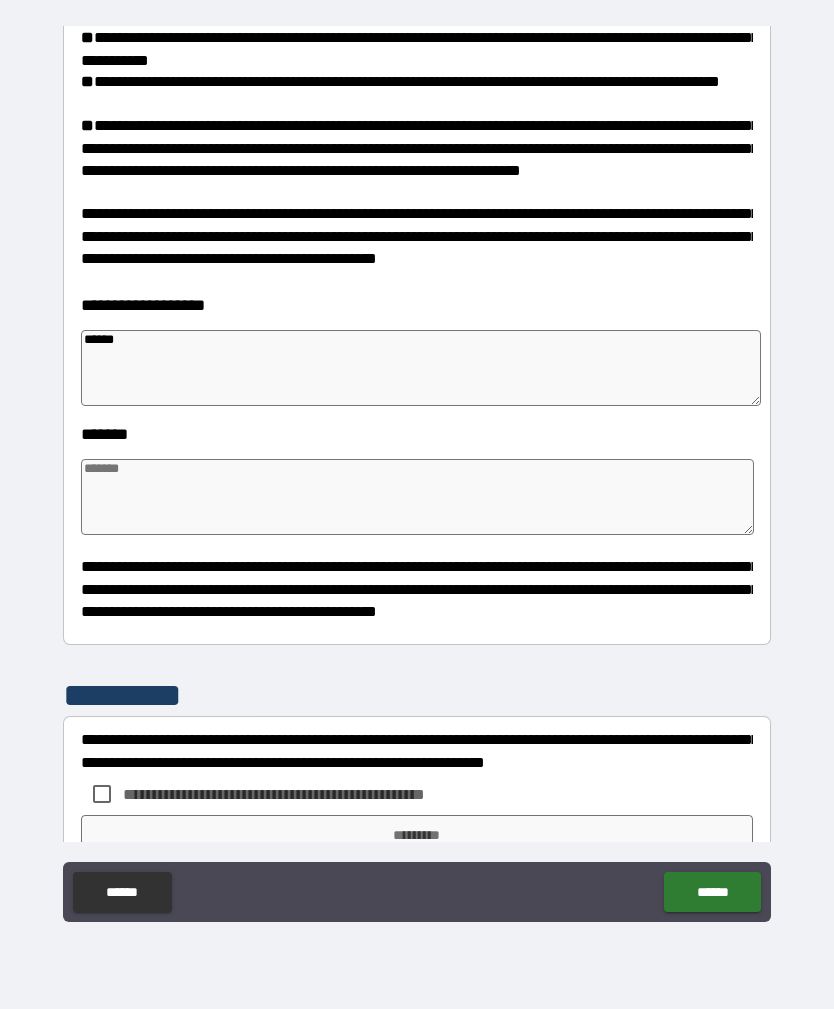 type on "*" 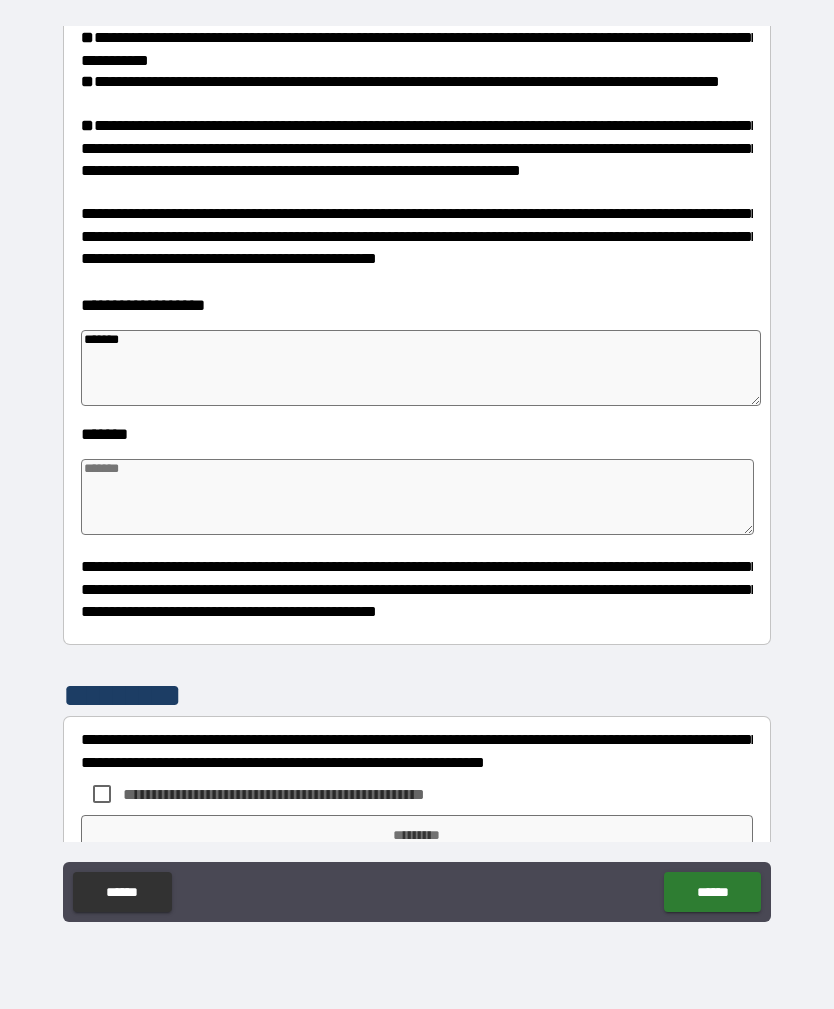 type on "*" 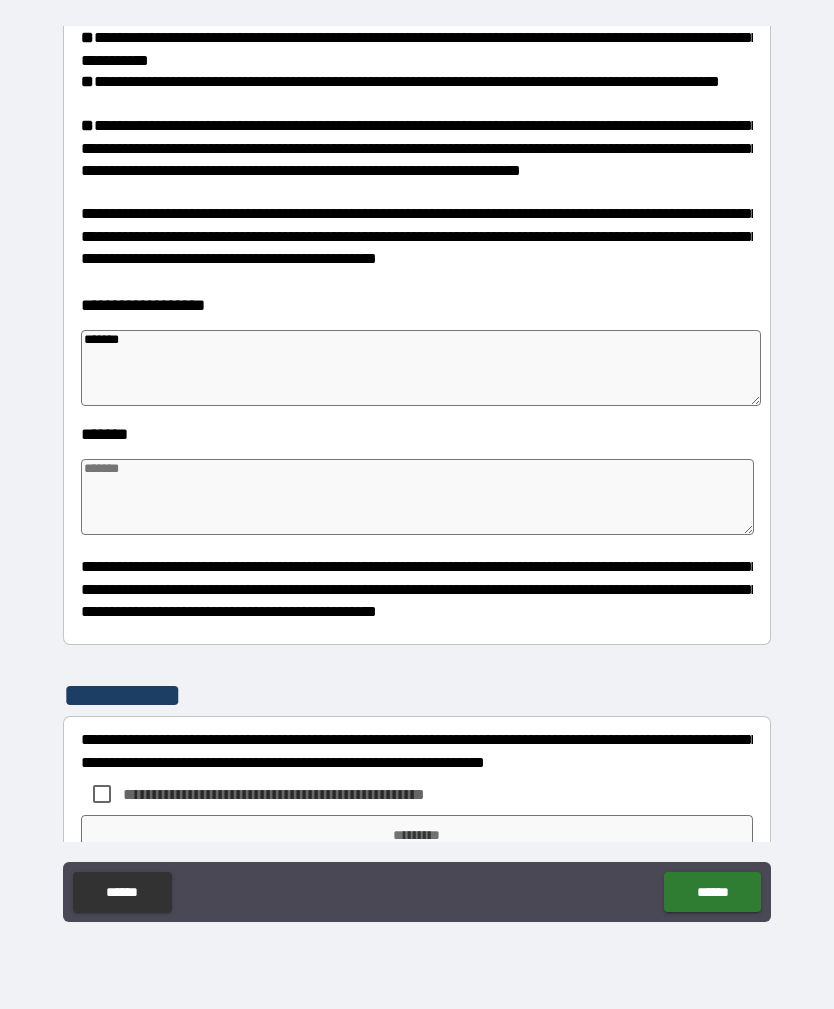 type on "*" 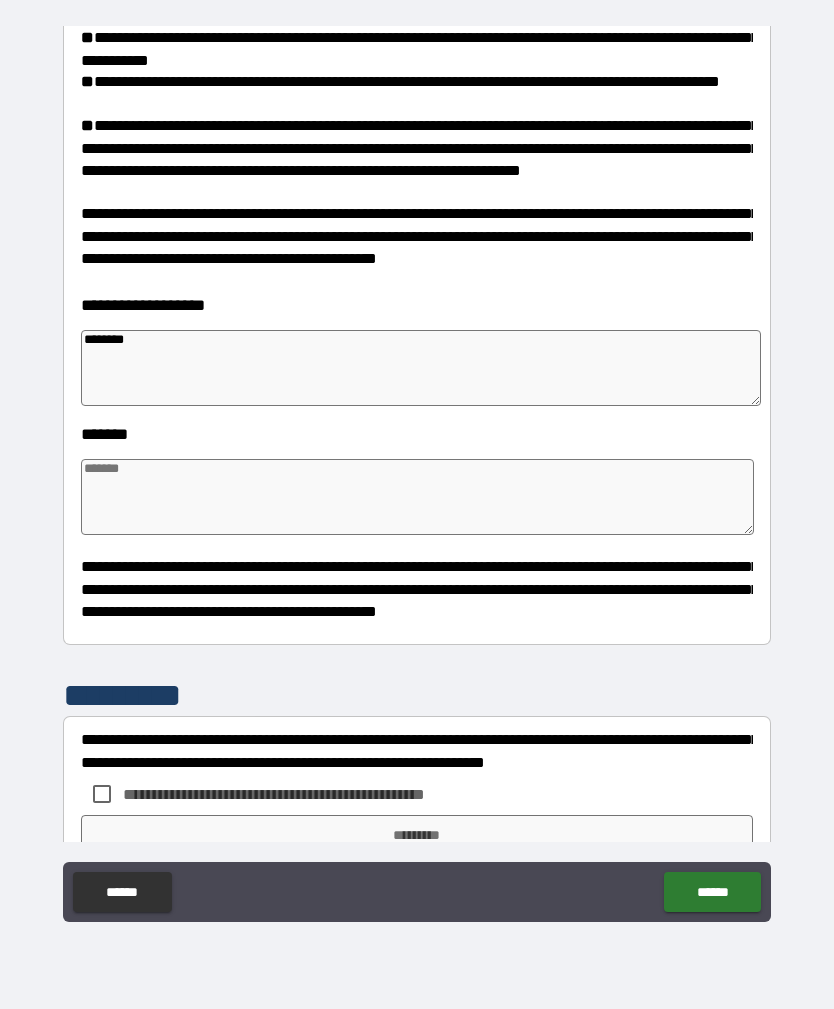 type on "*" 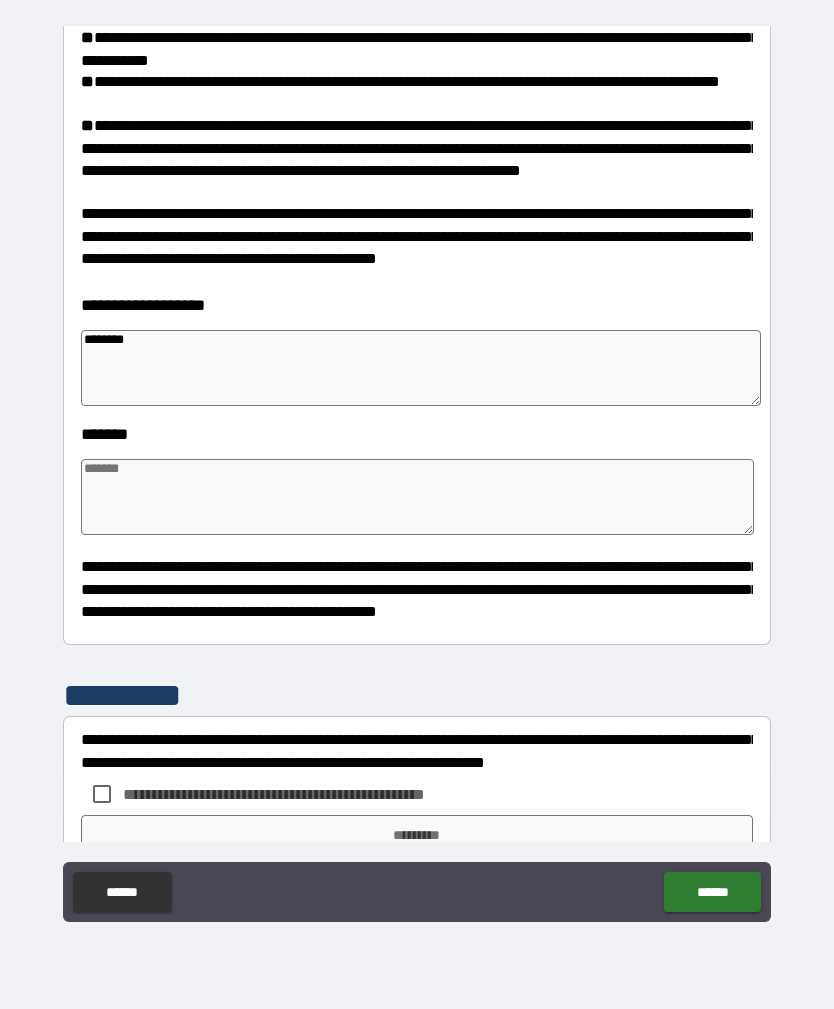 type on "*********" 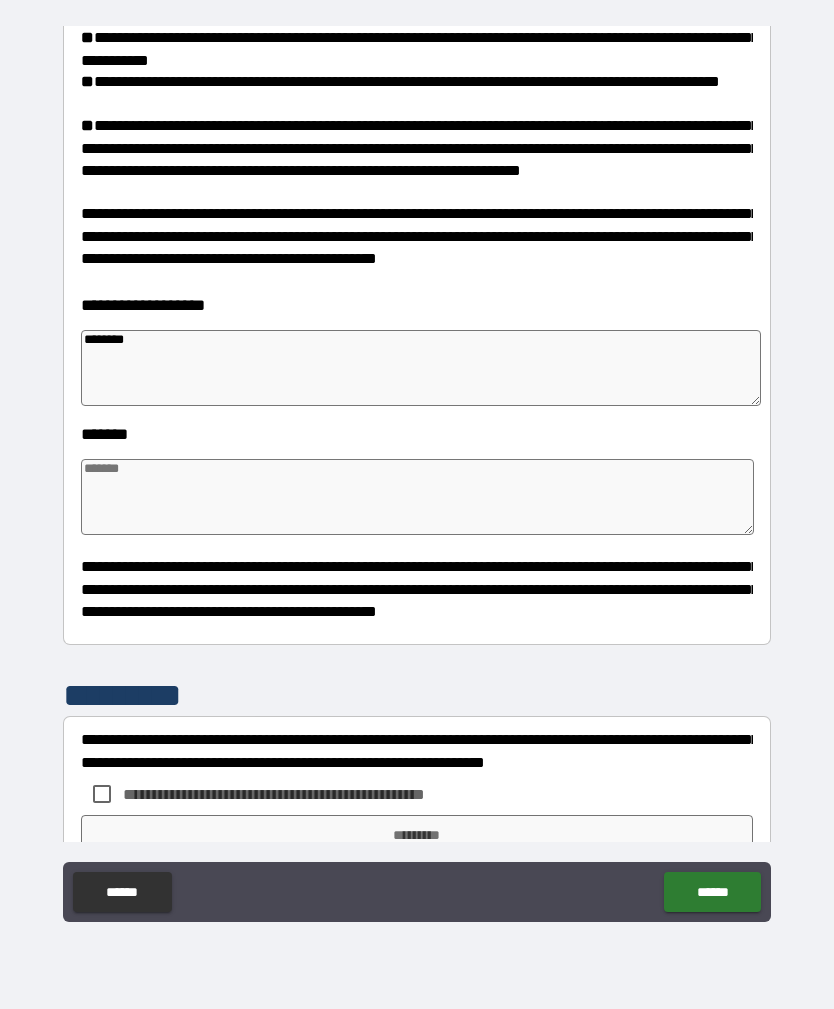 type on "*" 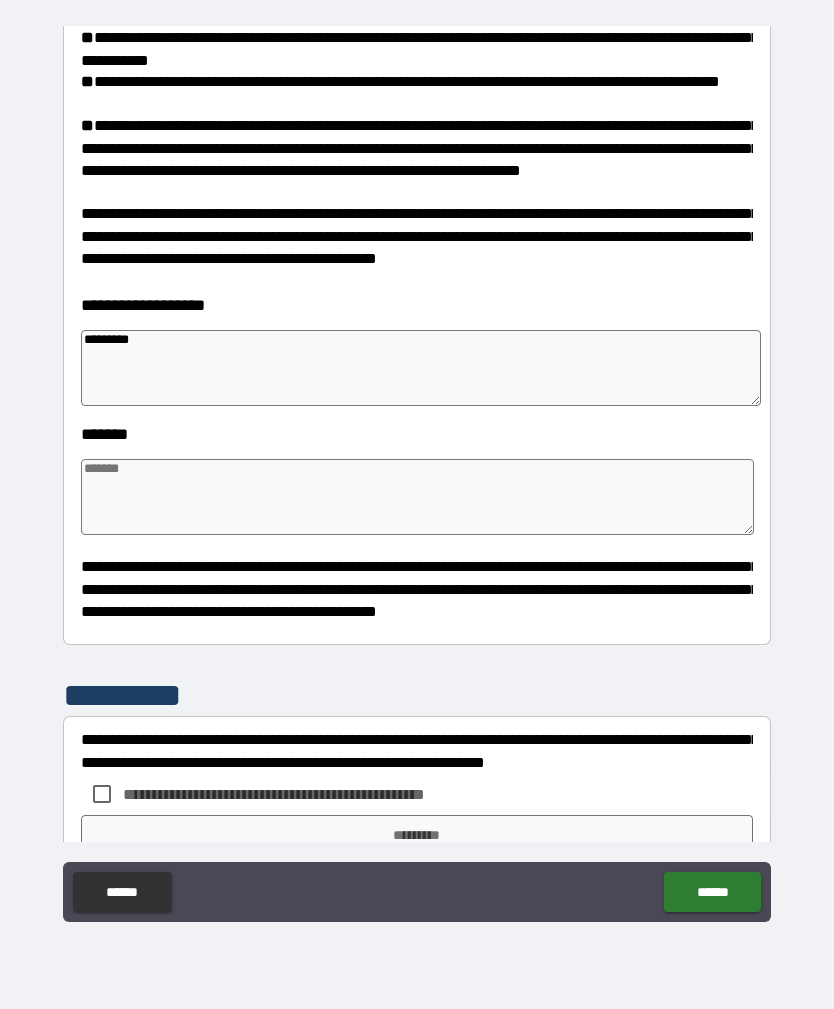 type on "**********" 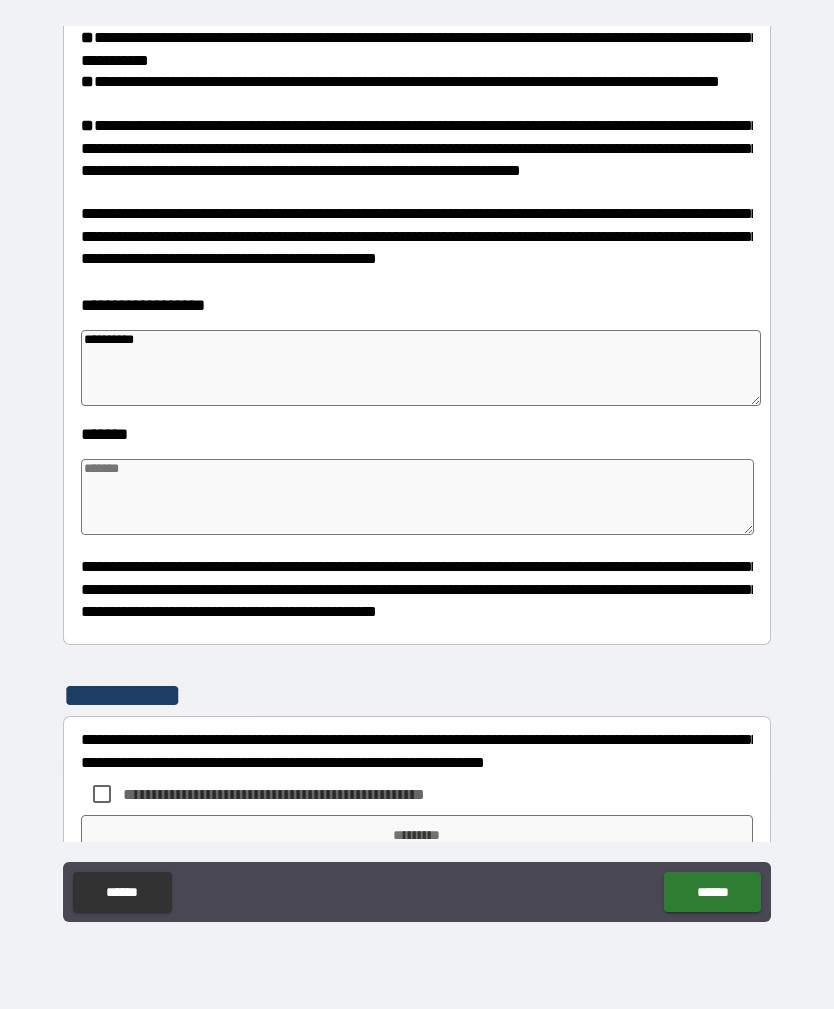 type on "*" 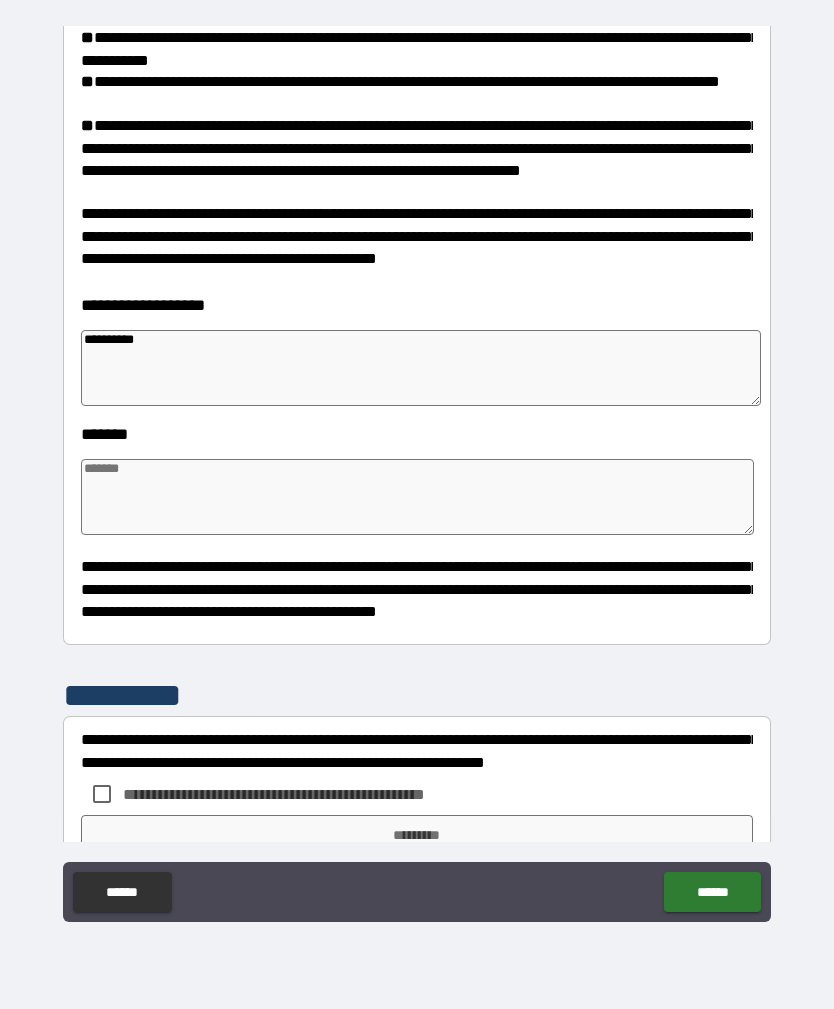 type on "*" 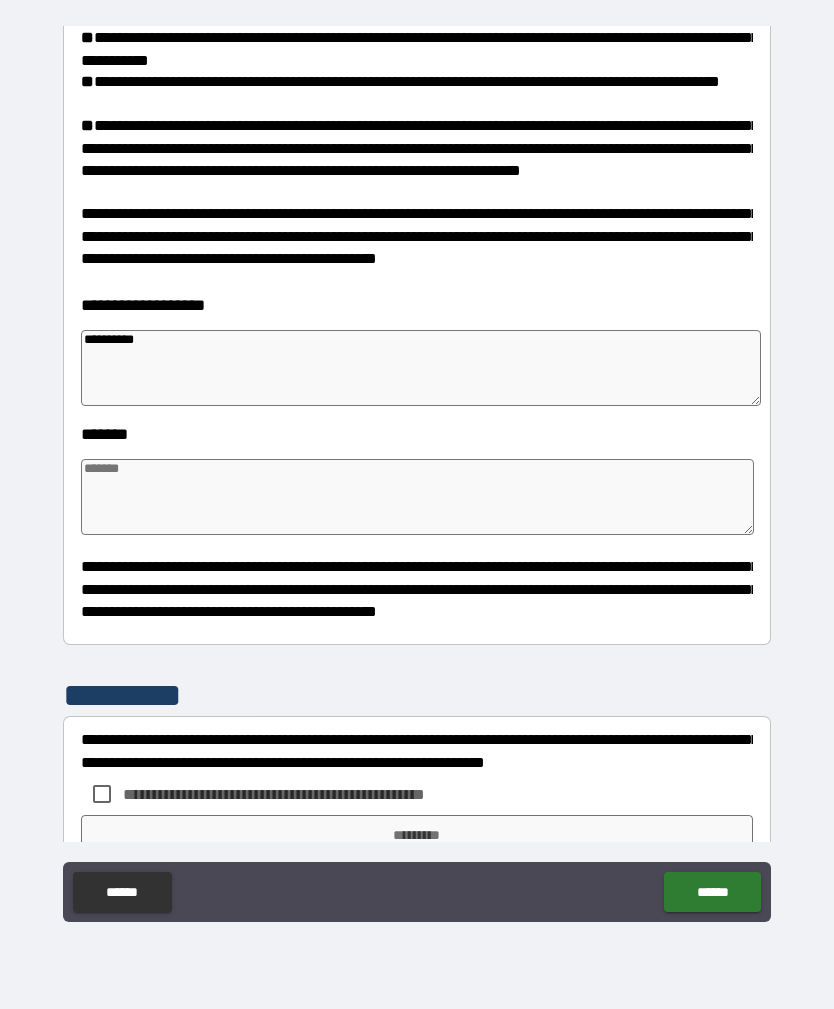 type on "*" 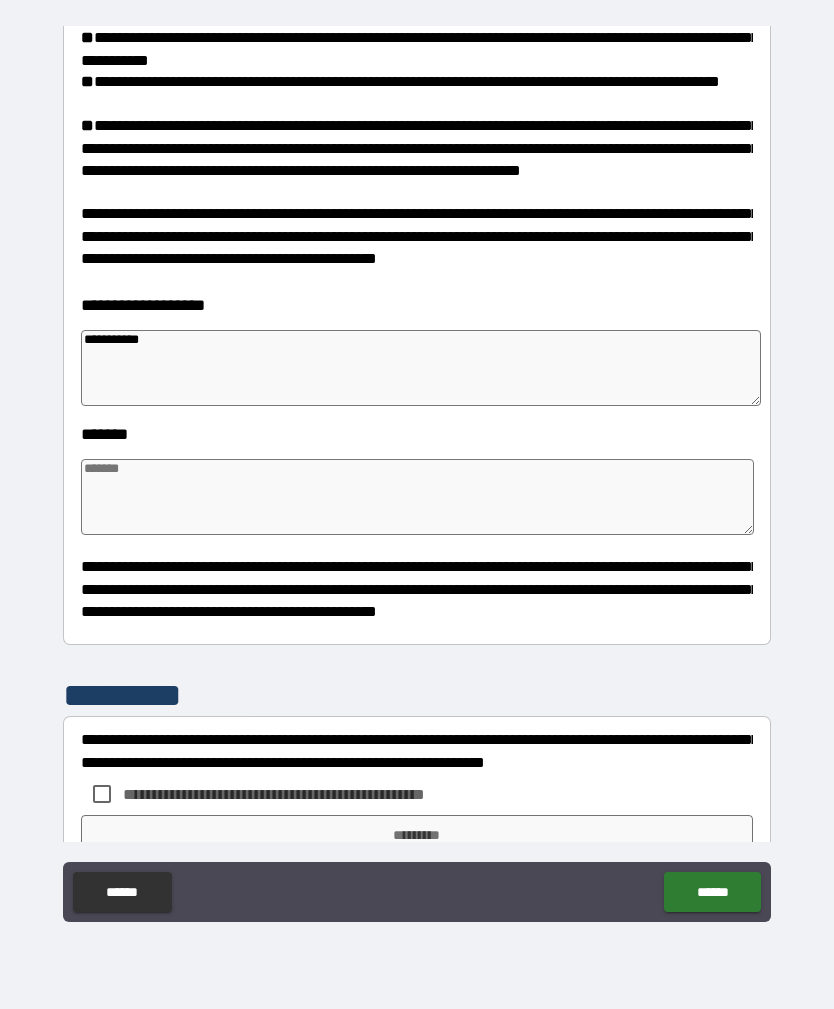 type on "**********" 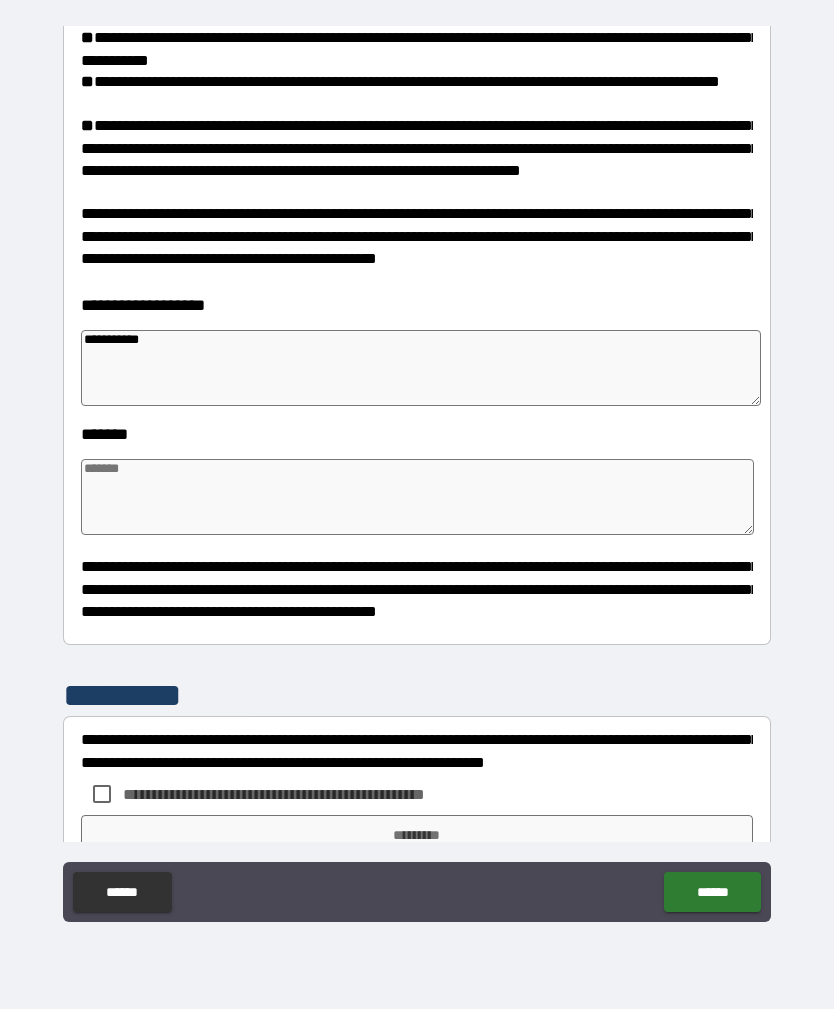 type on "*" 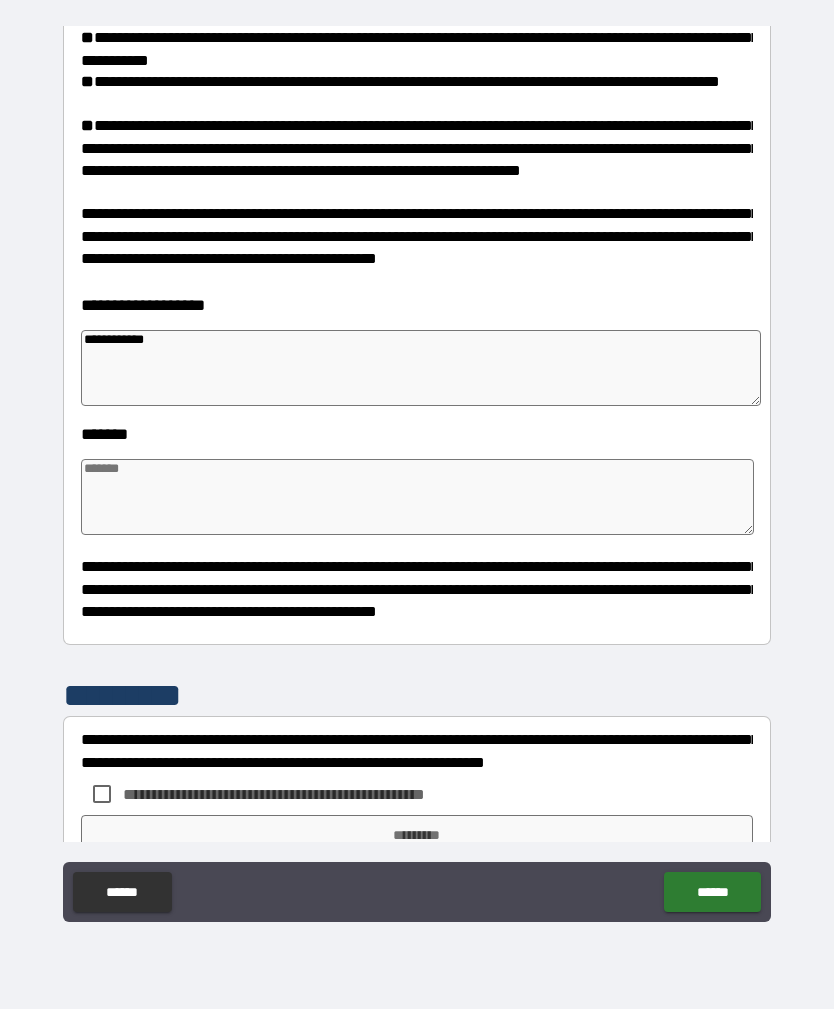 type on "**********" 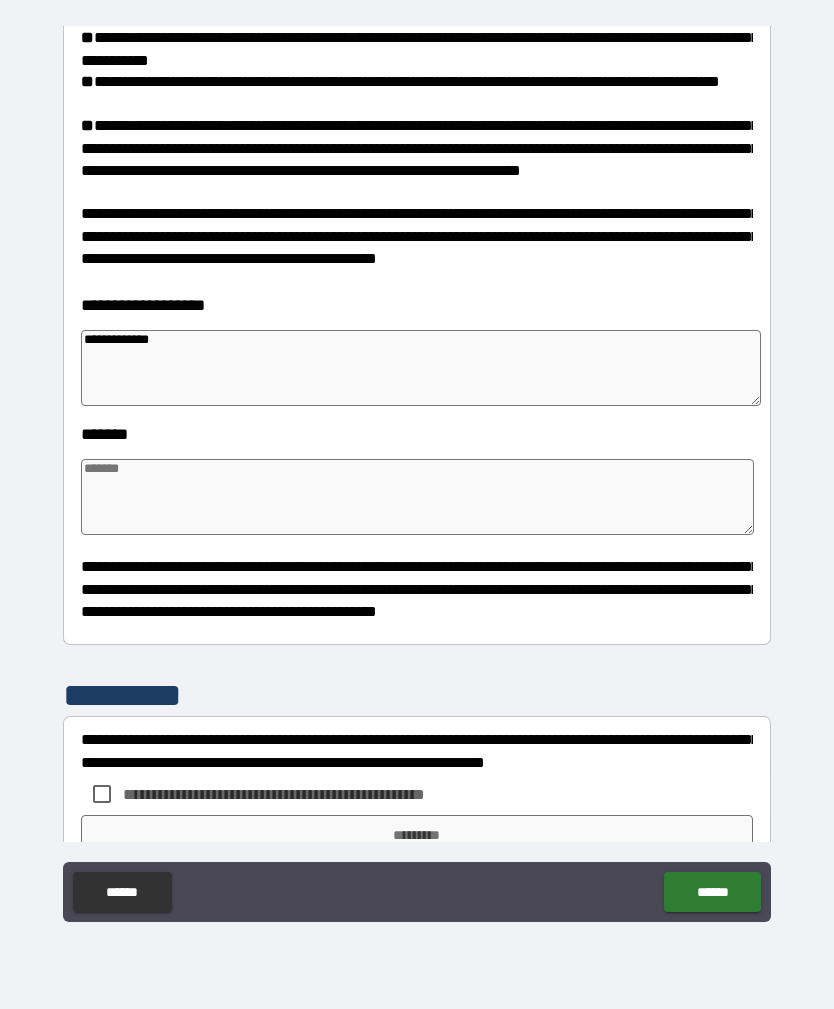 type on "*" 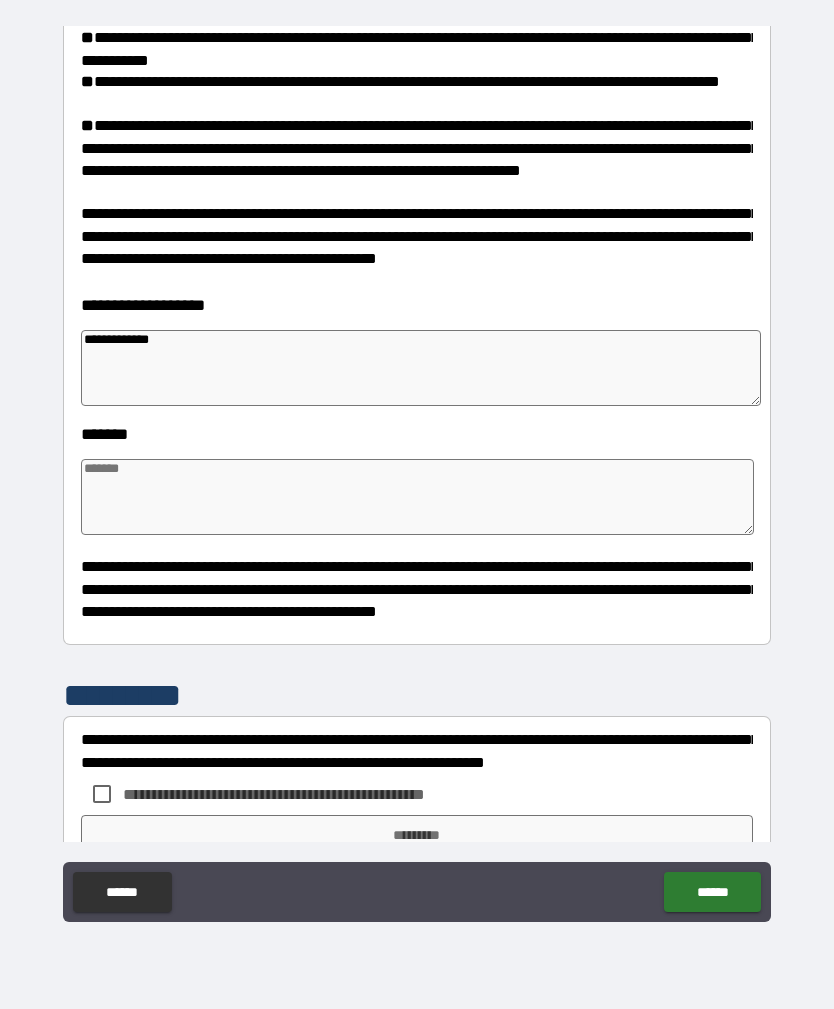 type on "*" 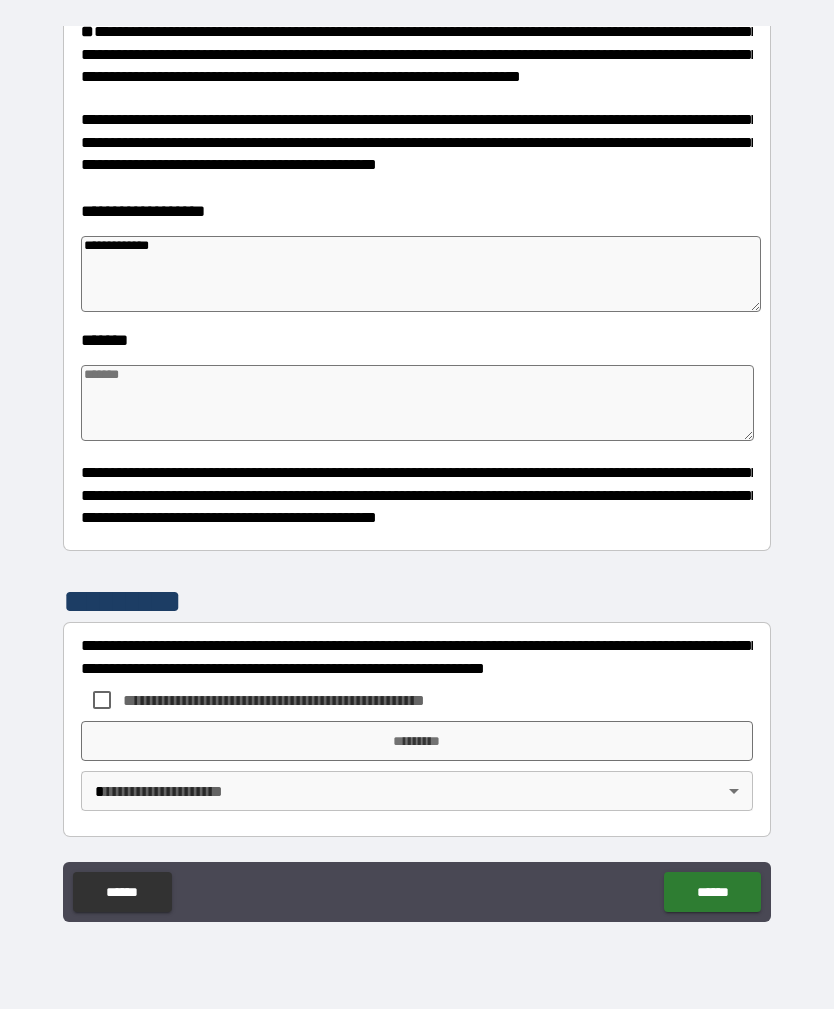 scroll, scrollTop: 1294, scrollLeft: 0, axis: vertical 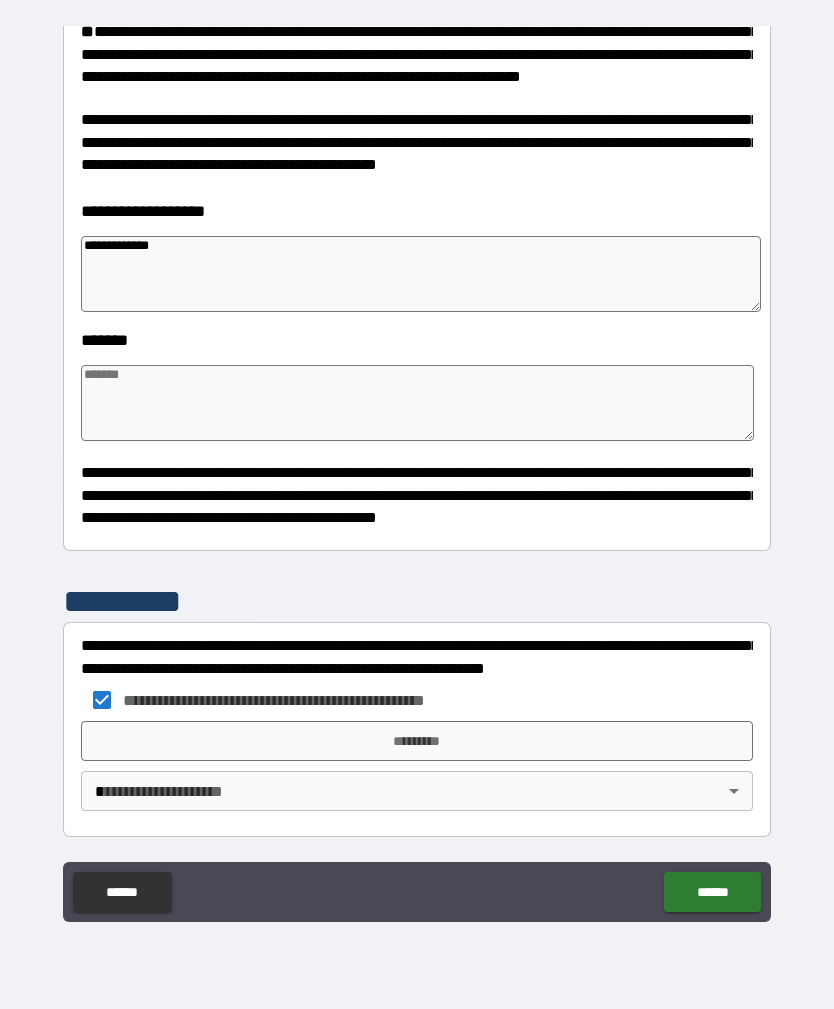 type on "*" 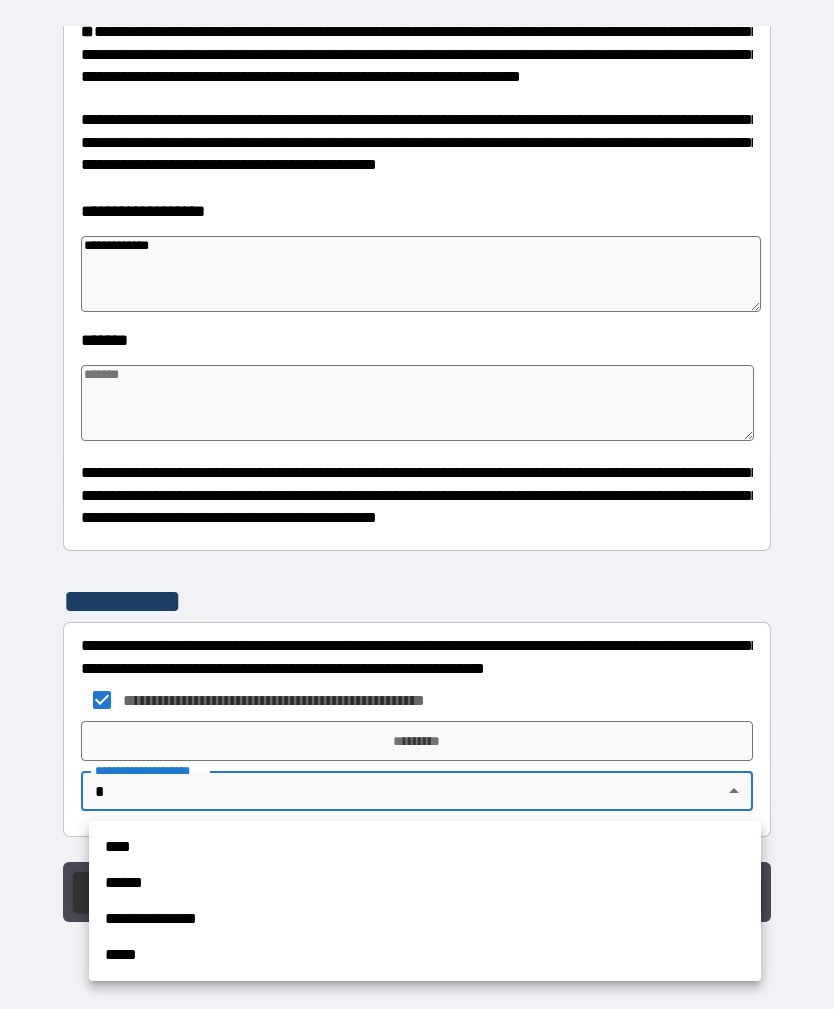 click on "****" at bounding box center [425, 847] 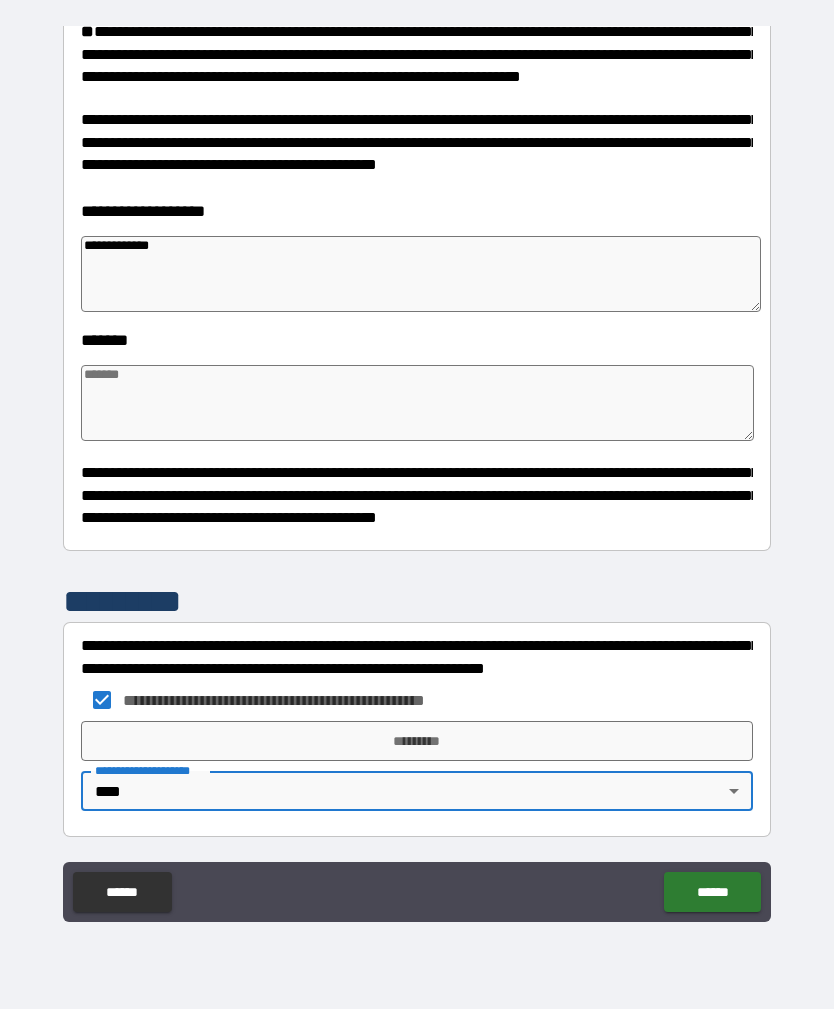 type on "*" 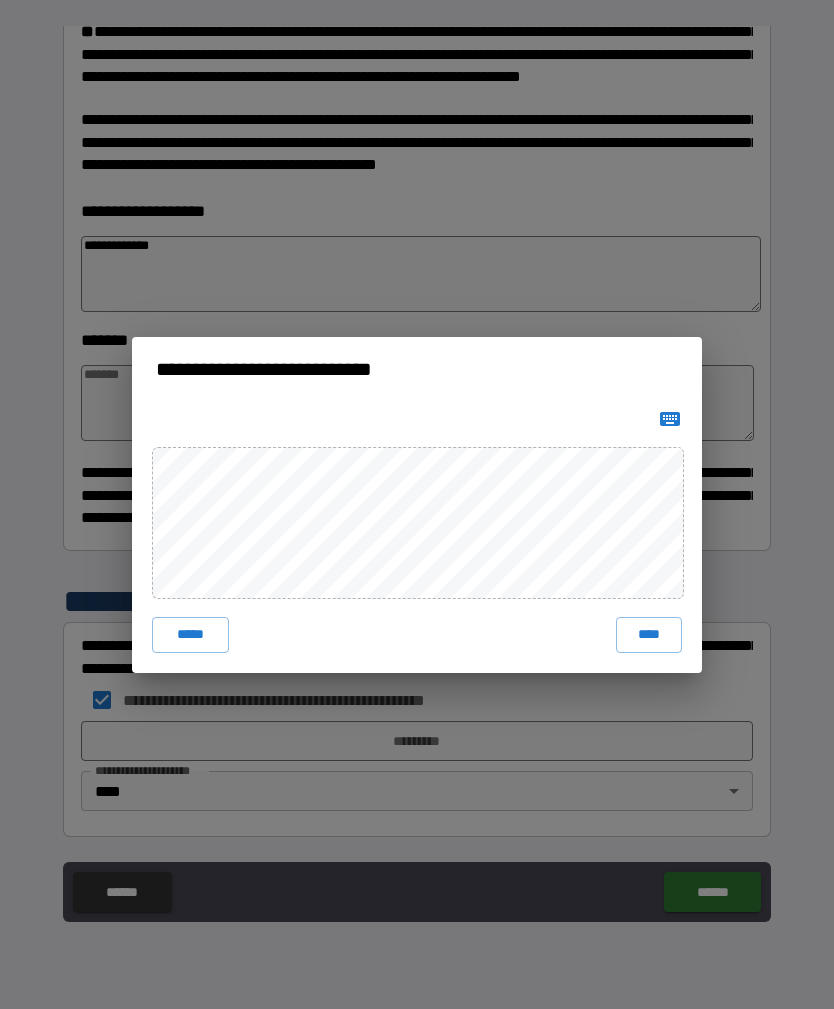 click on "****" at bounding box center [649, 635] 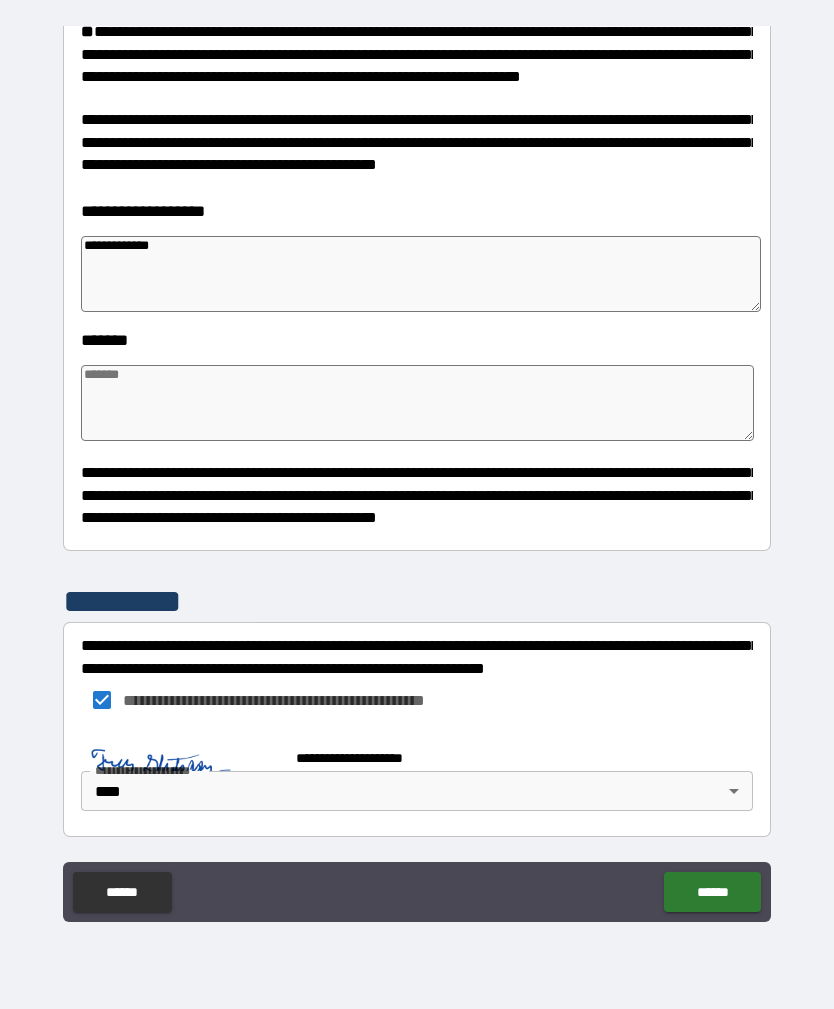 type on "*" 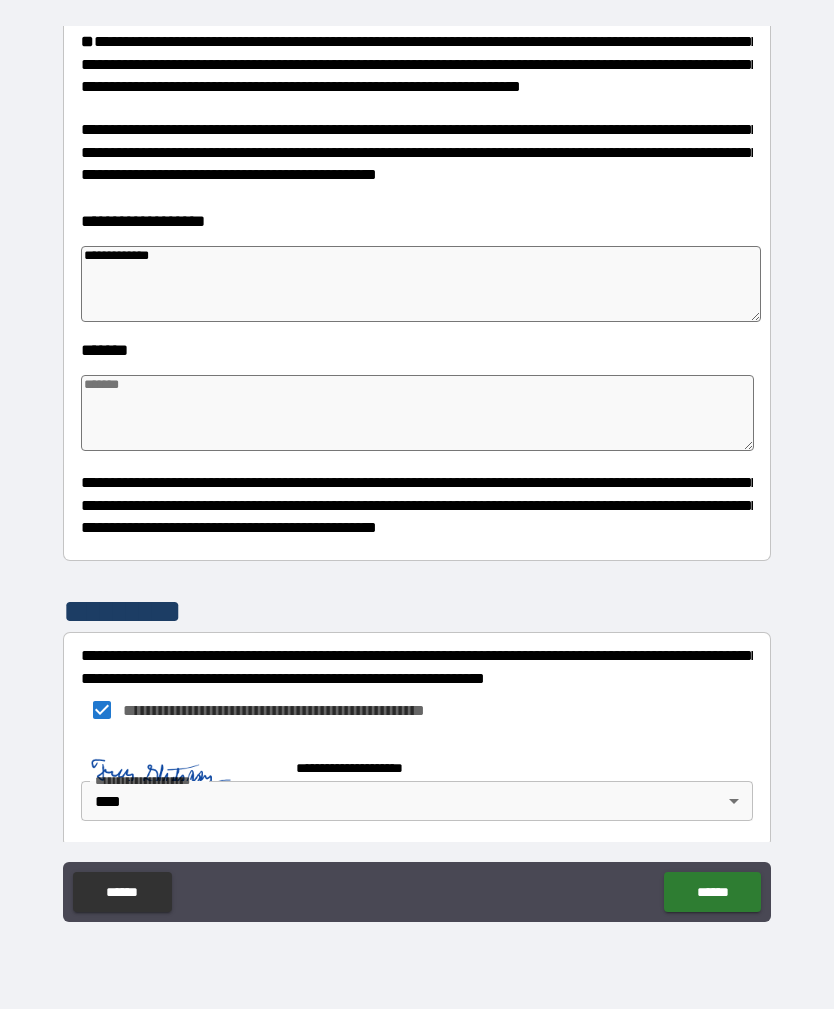 type on "*" 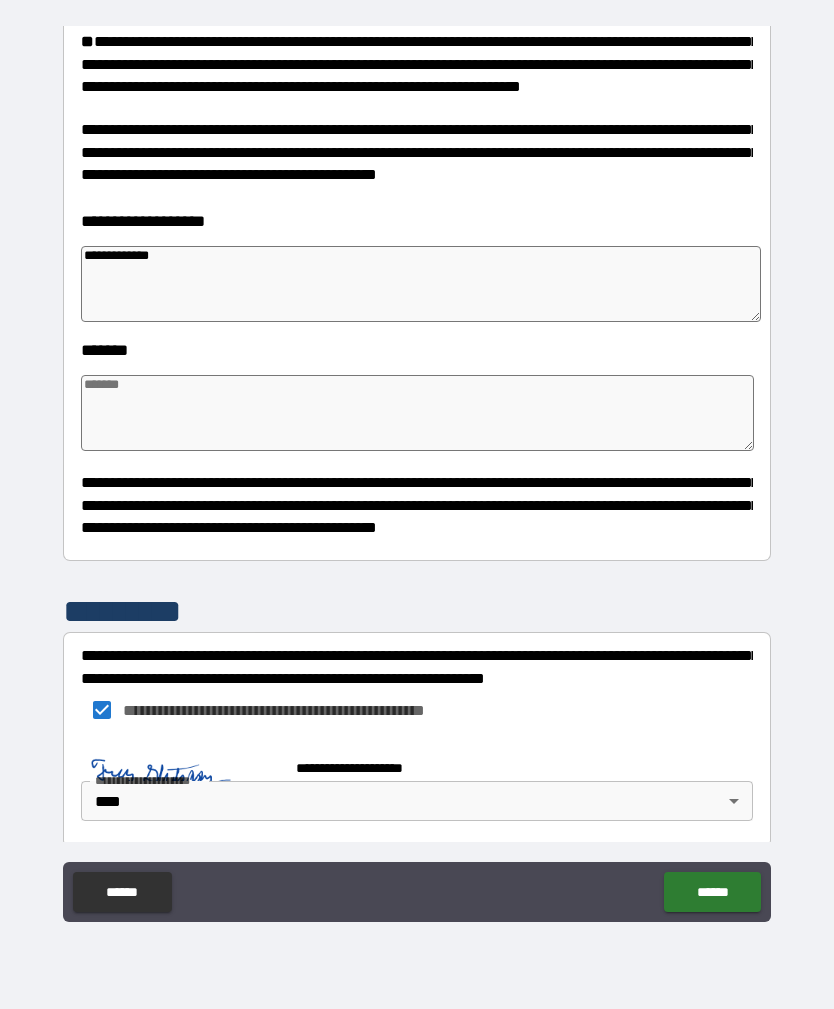 type on "*" 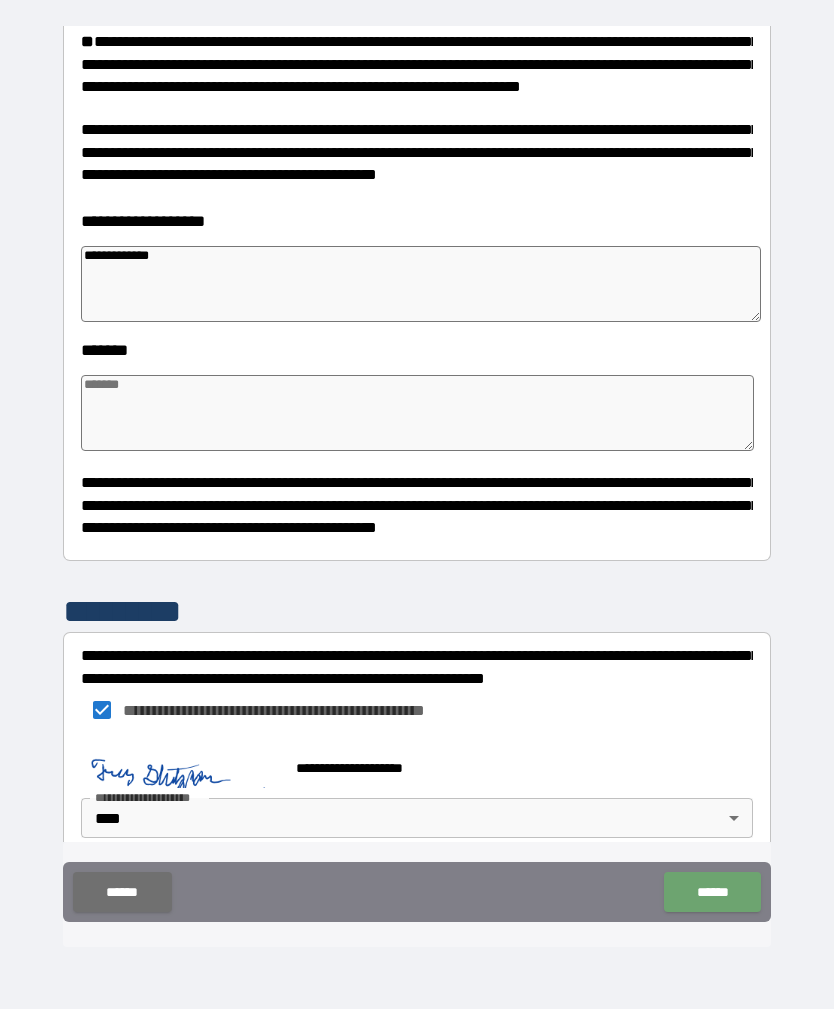 click on "******" at bounding box center (712, 892) 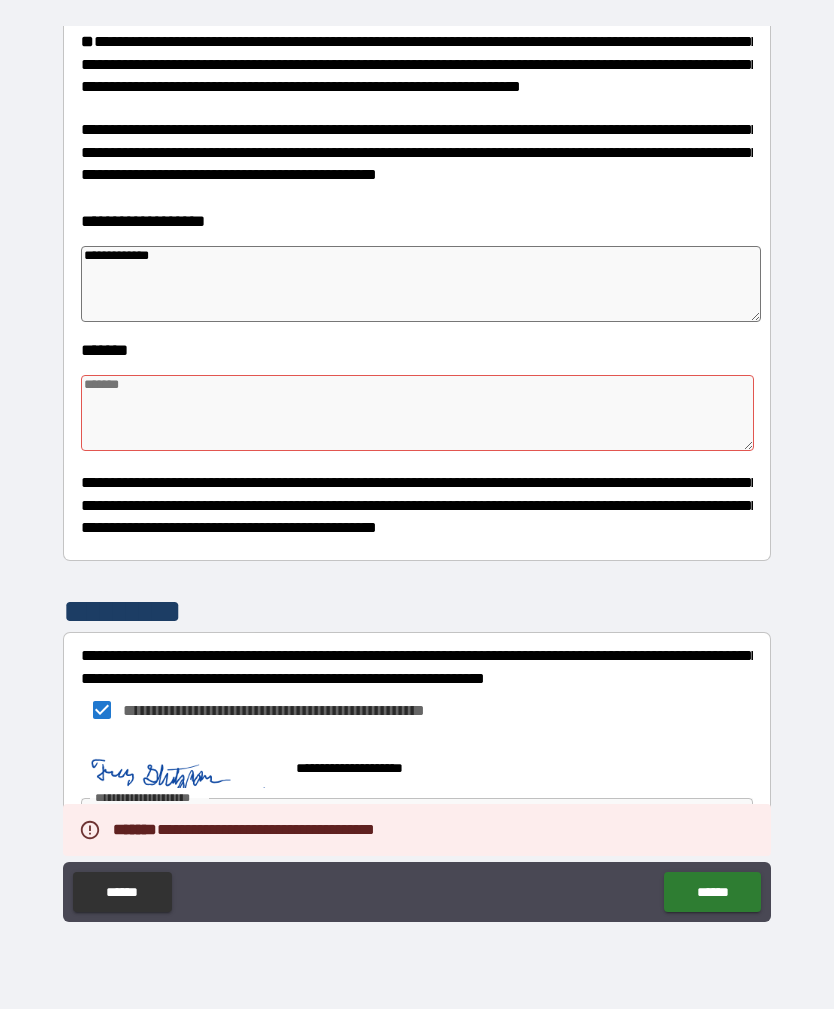 type on "*" 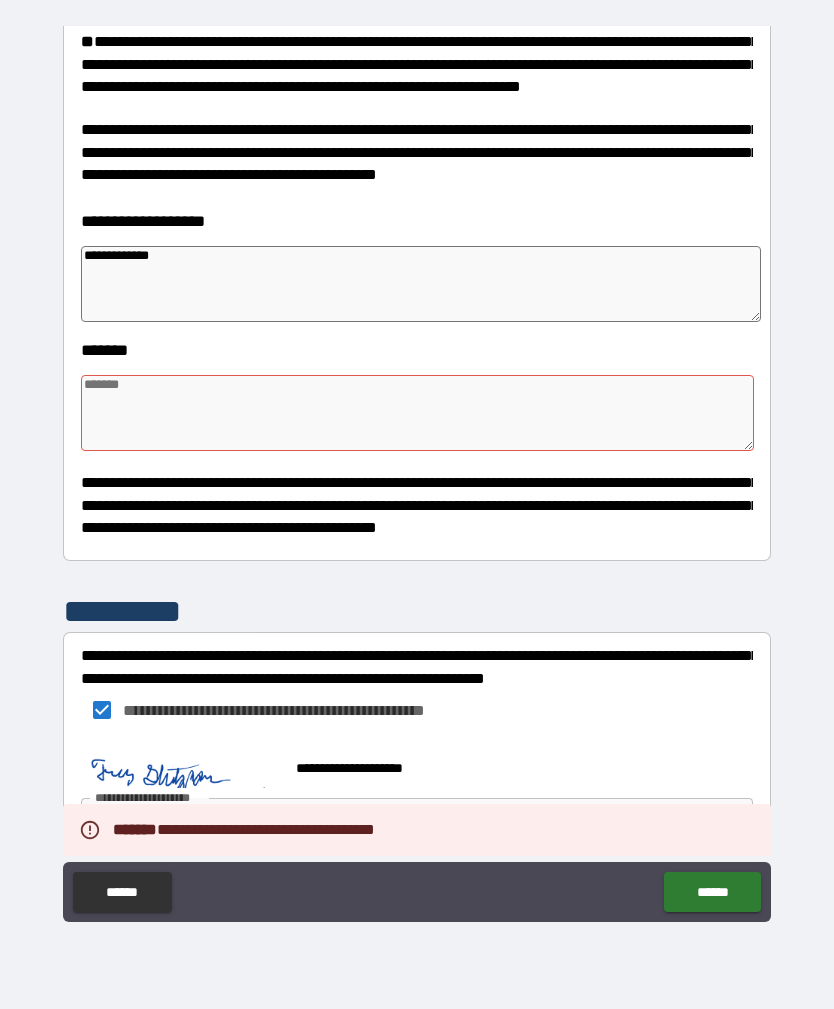 type on "*" 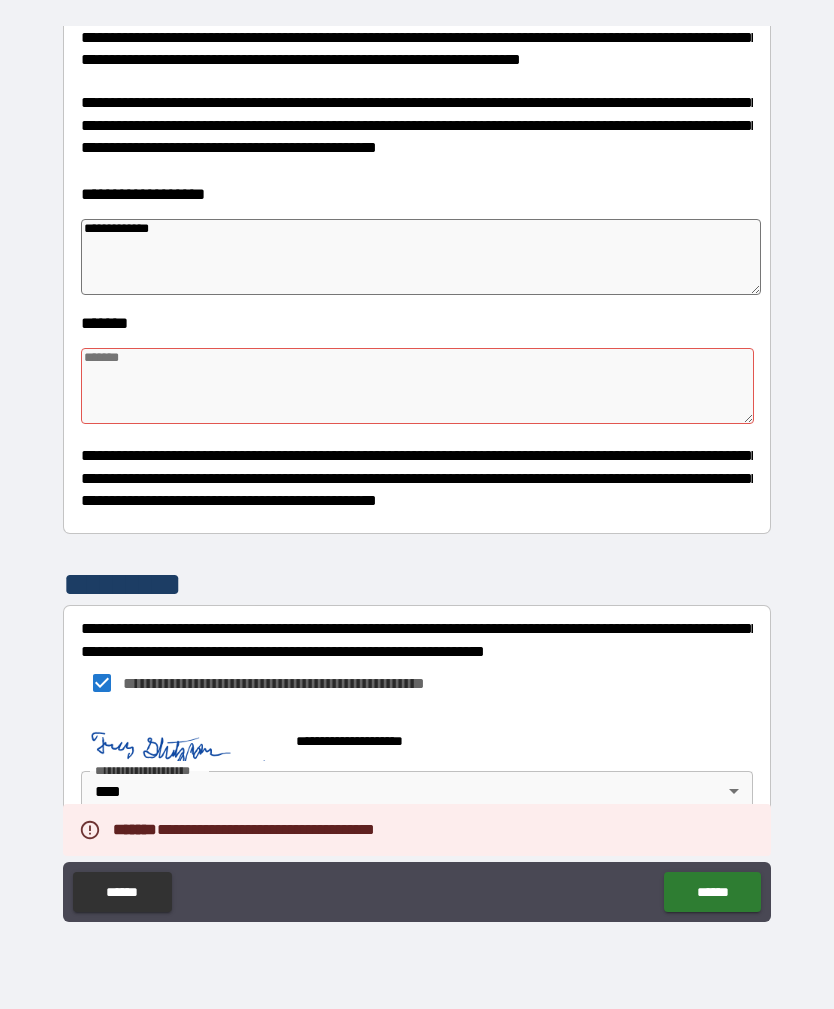 scroll, scrollTop: 1311, scrollLeft: 0, axis: vertical 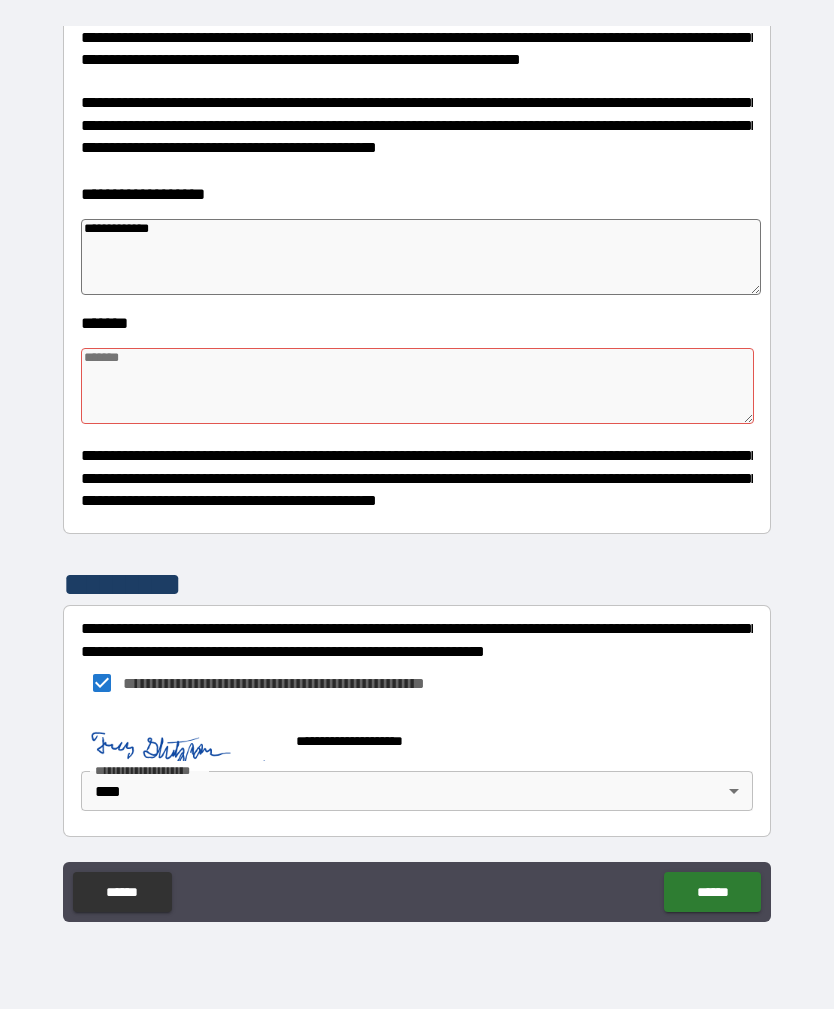 type on "*" 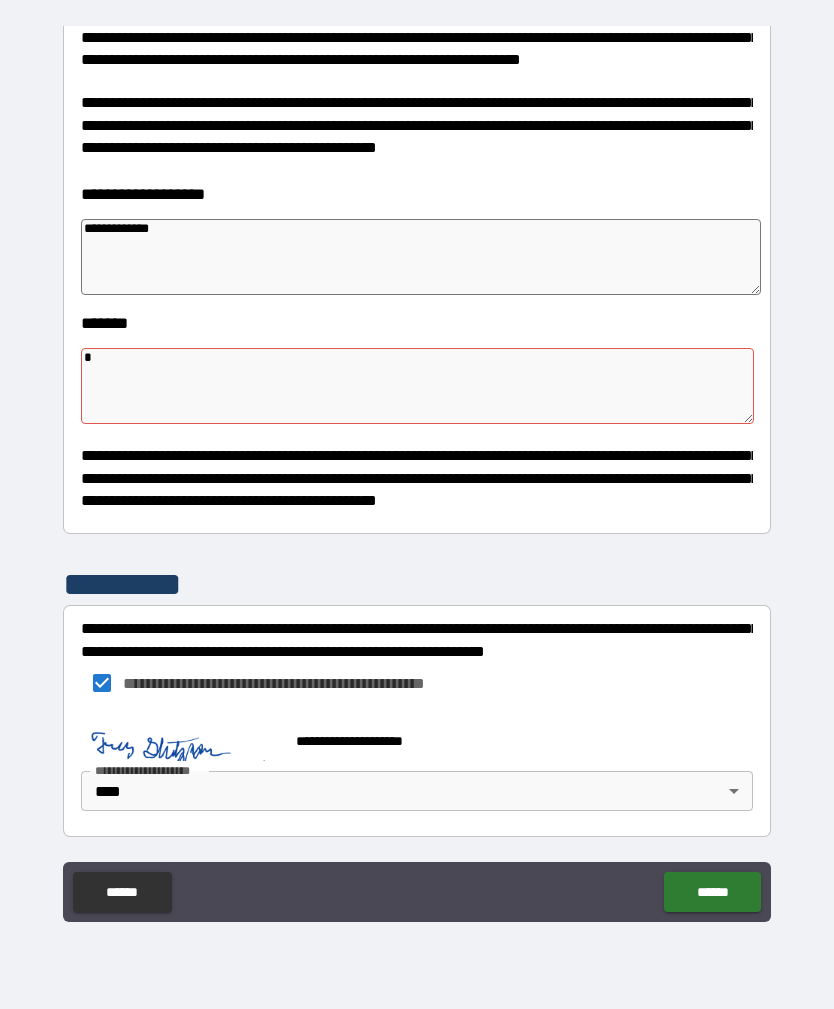 type on "*" 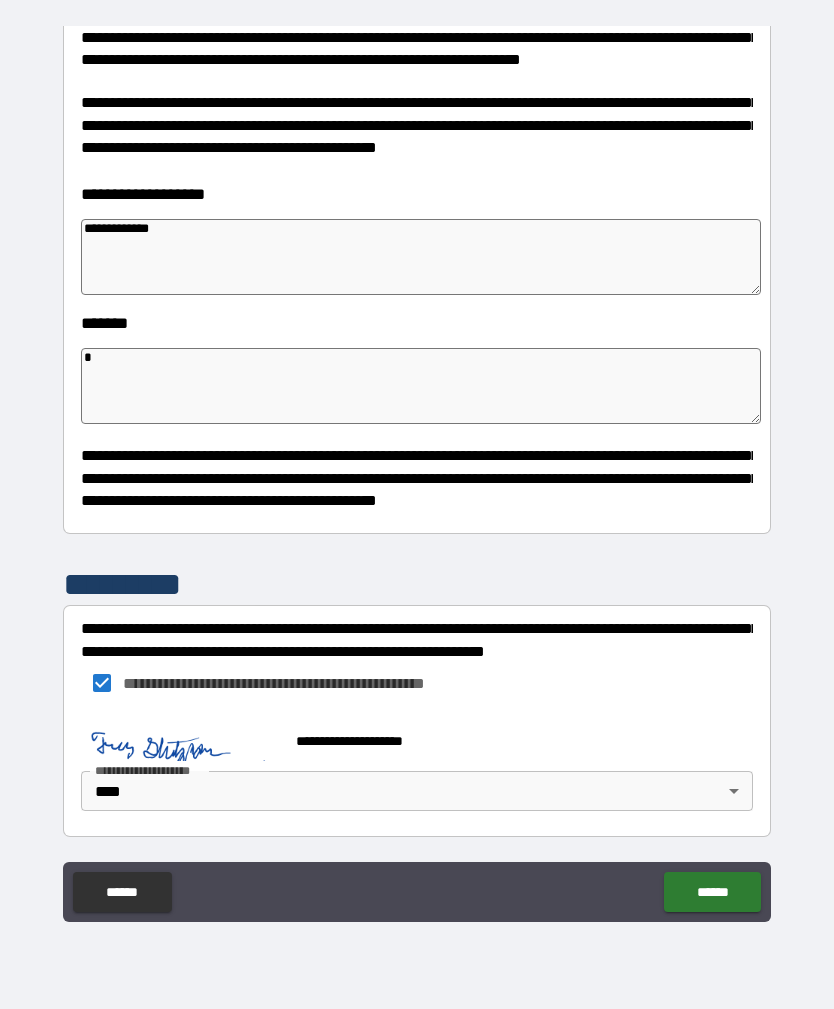 type on "*" 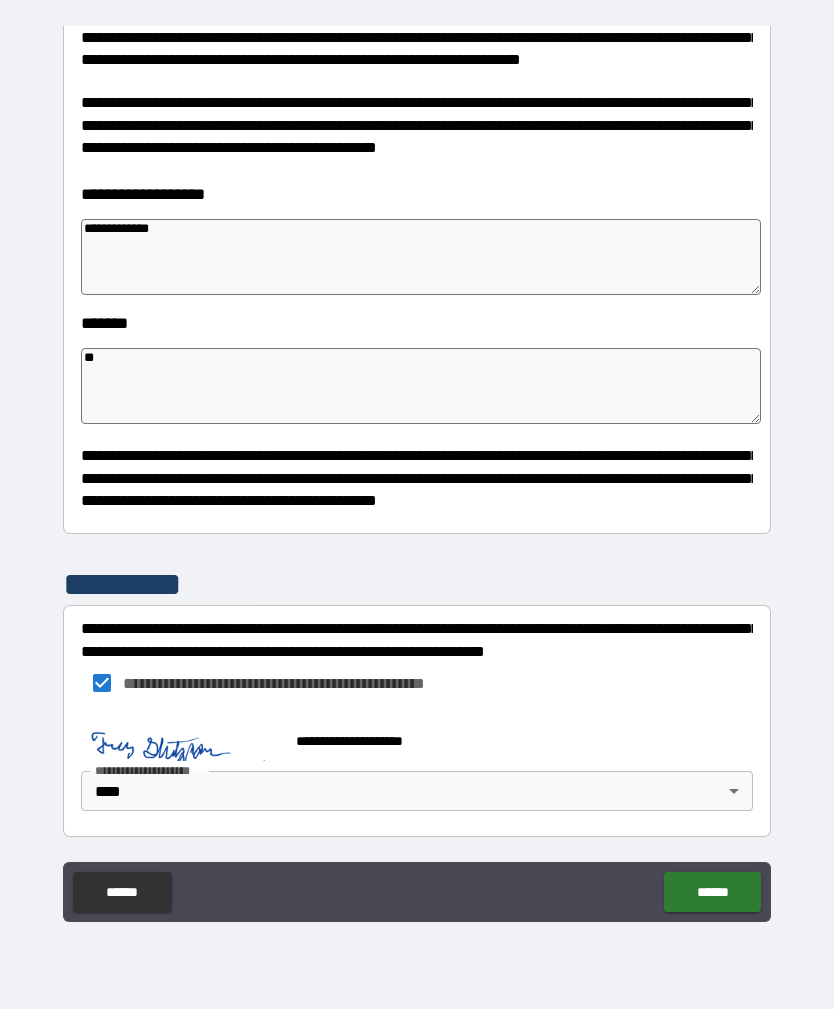type on "*" 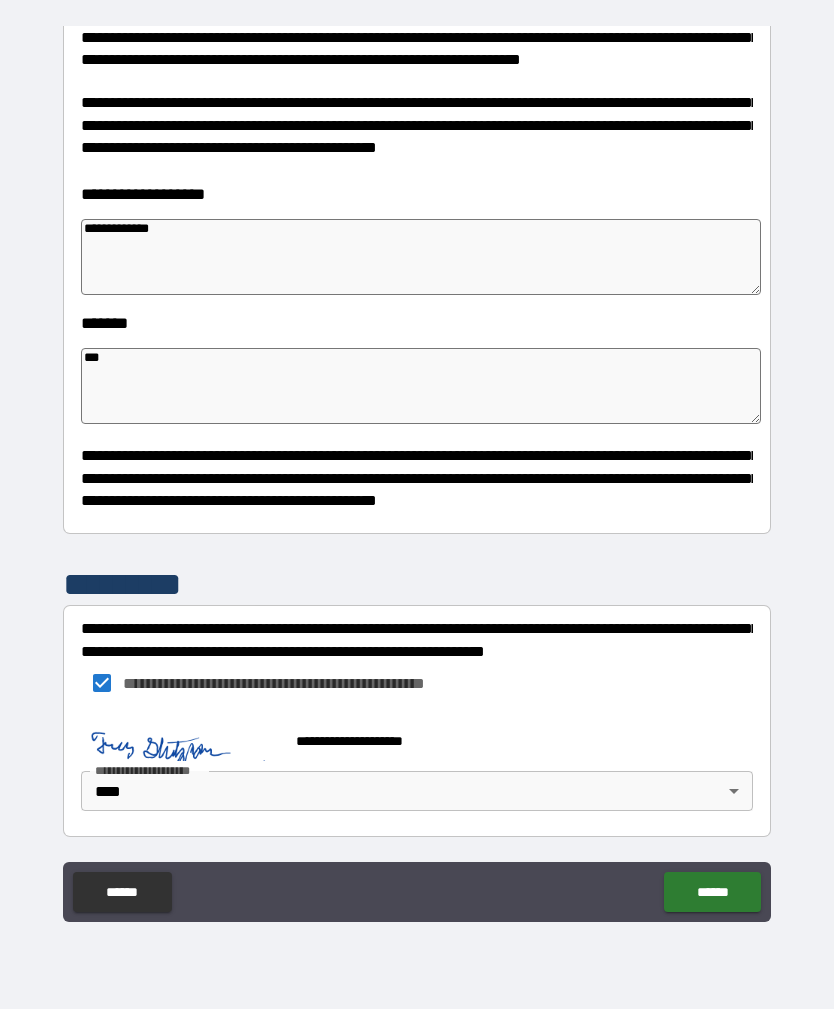 type on "*" 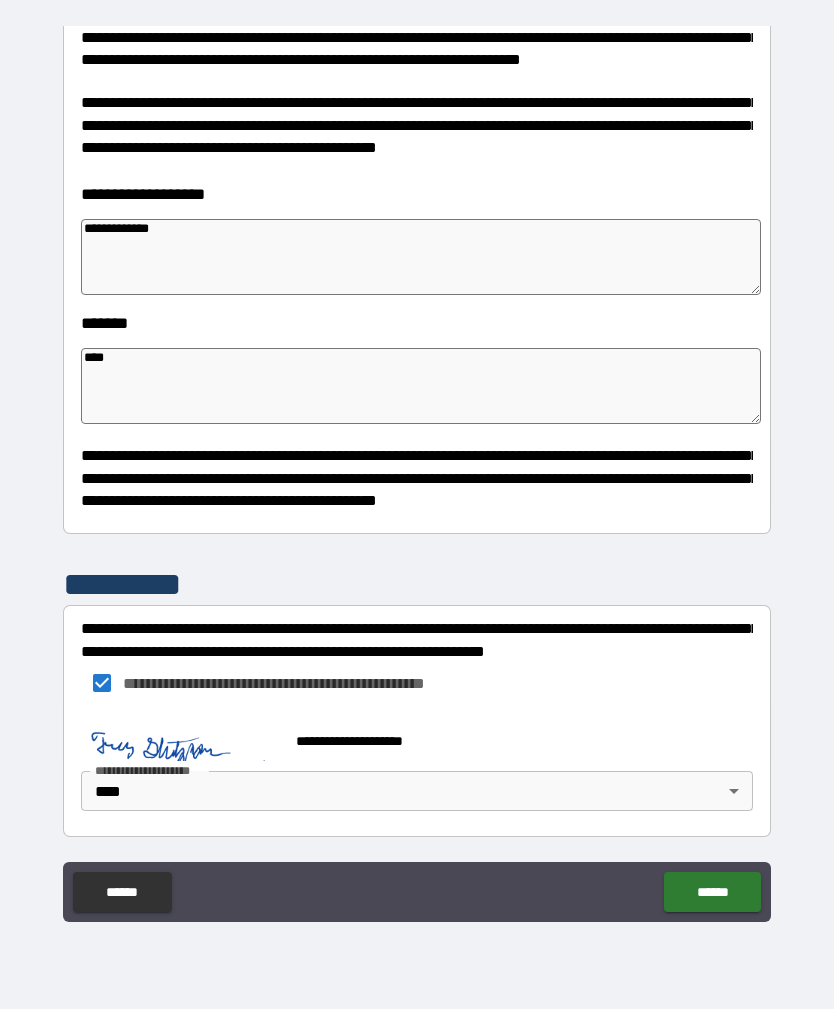 type on "*" 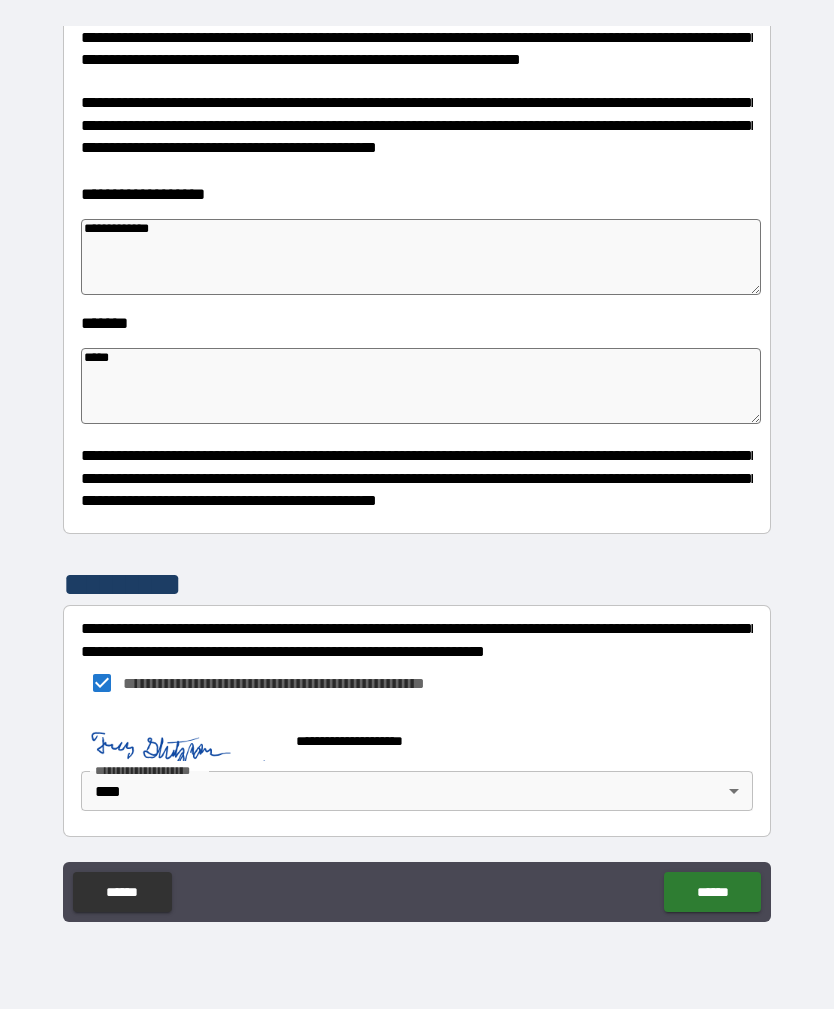 type on "*" 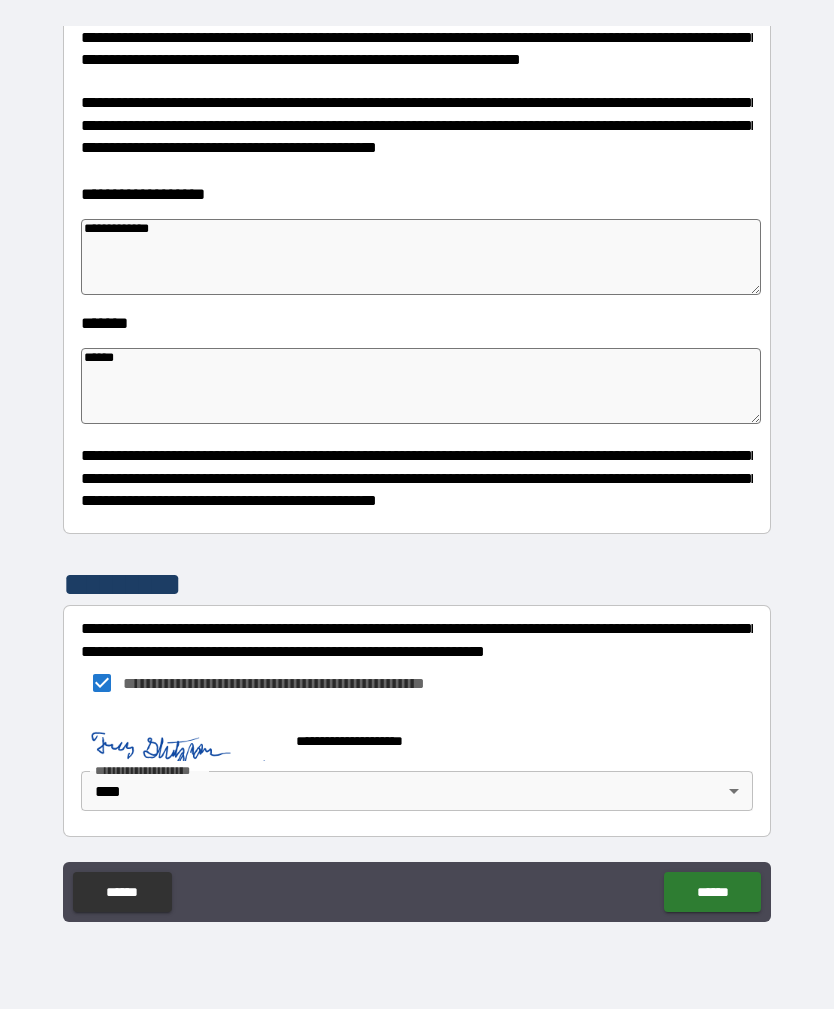 type on "*******" 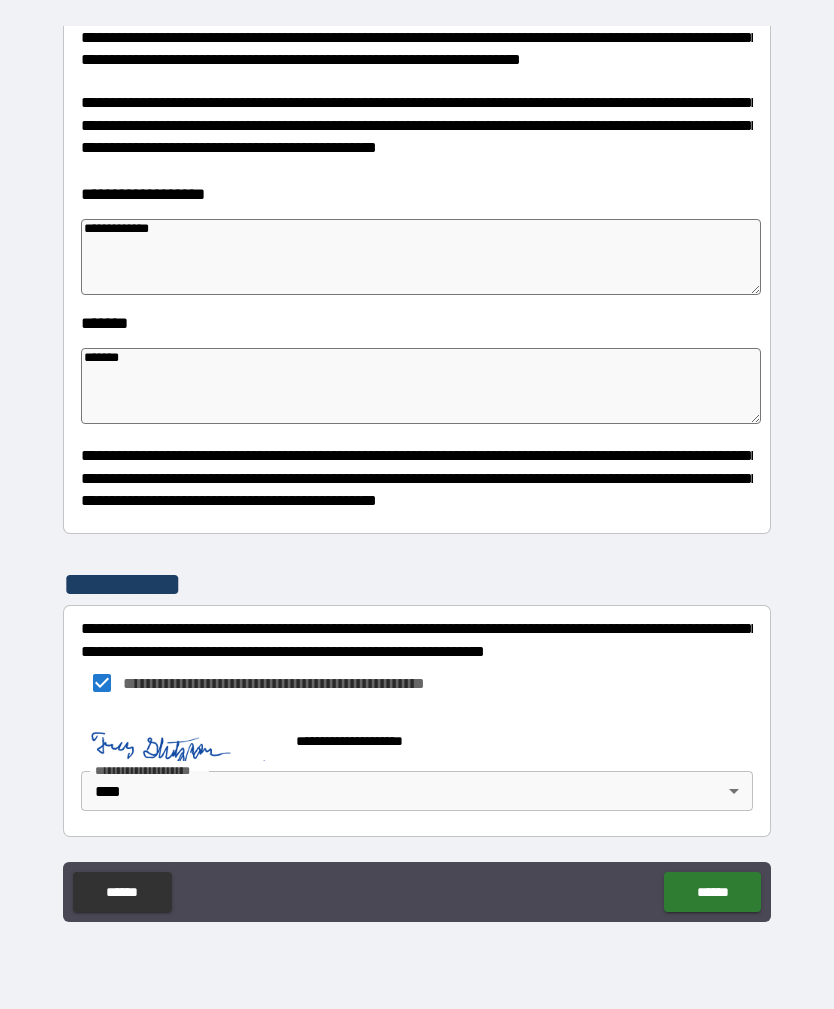 type 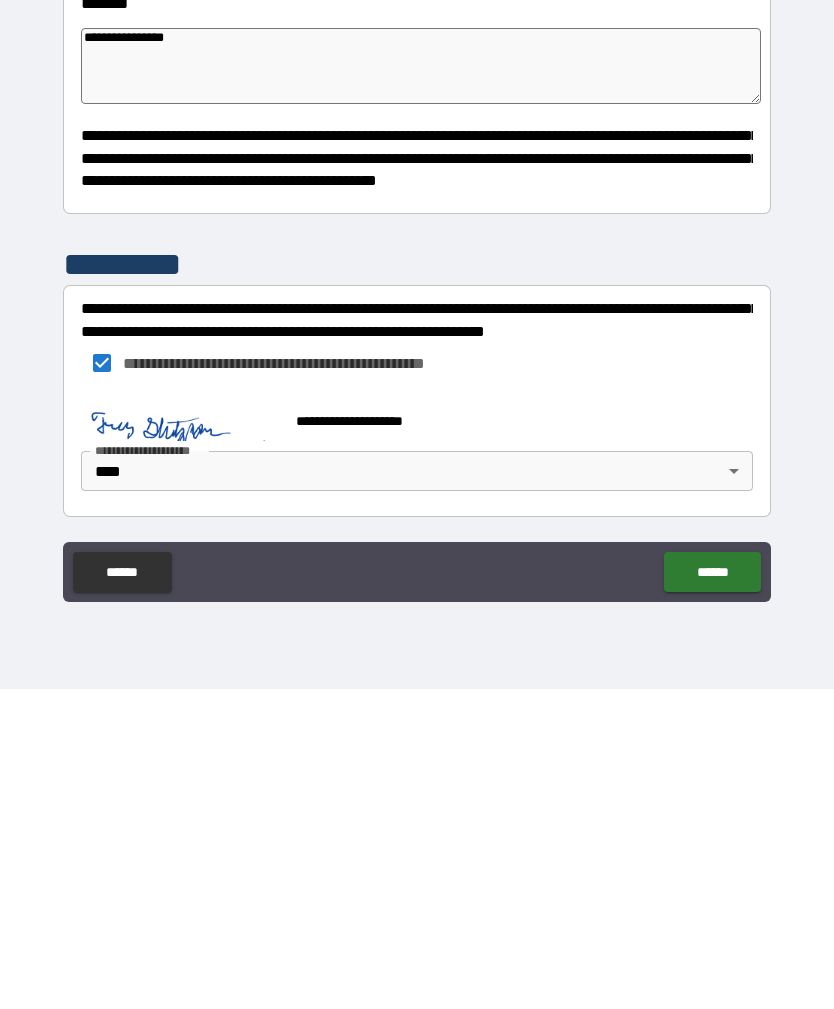 click on "******" at bounding box center (712, 892) 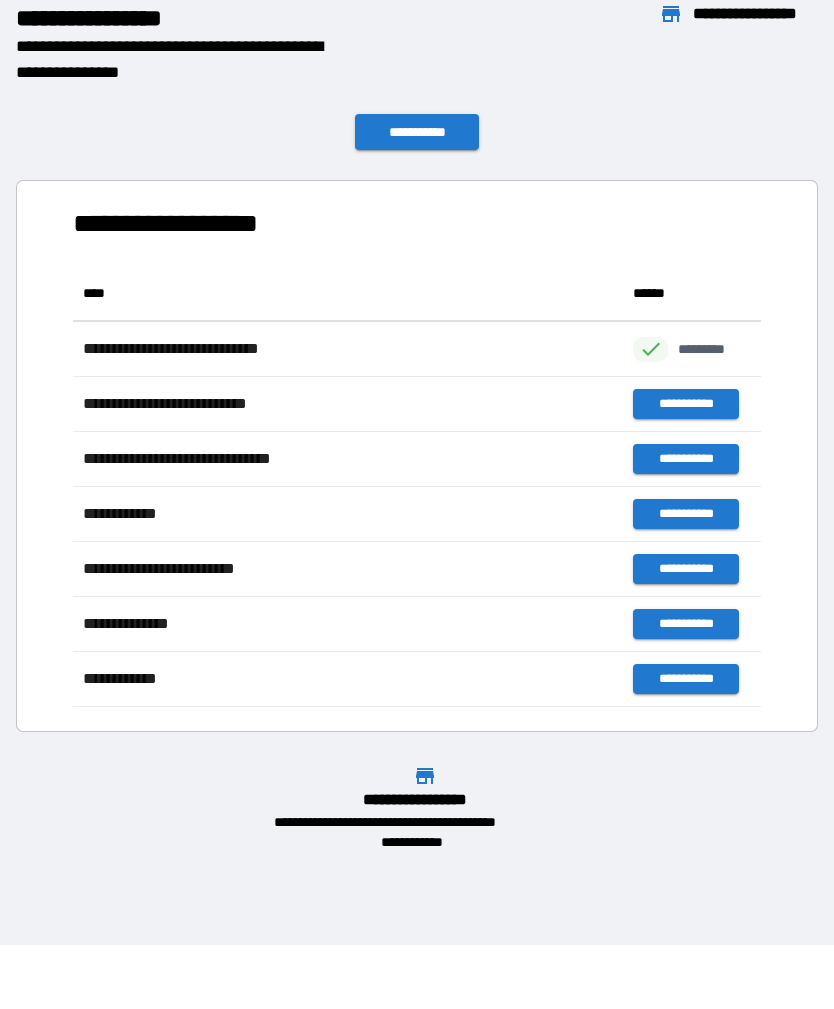 scroll, scrollTop: 1, scrollLeft: 1, axis: both 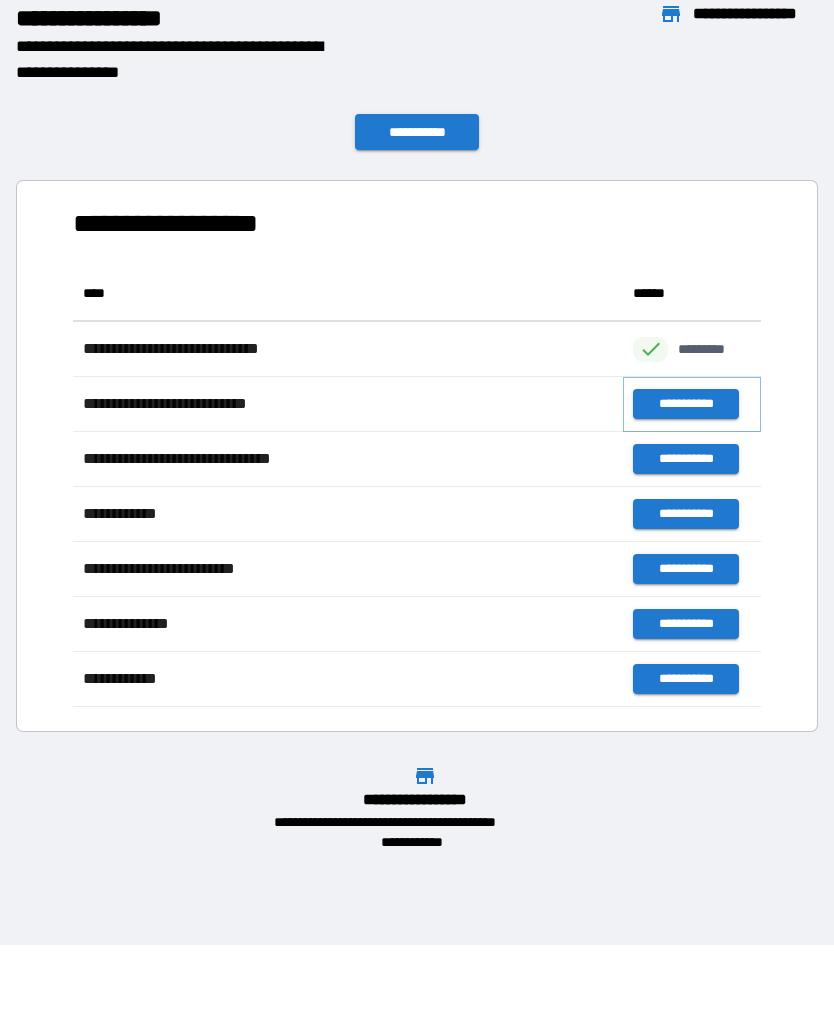 click on "**********" at bounding box center (685, 404) 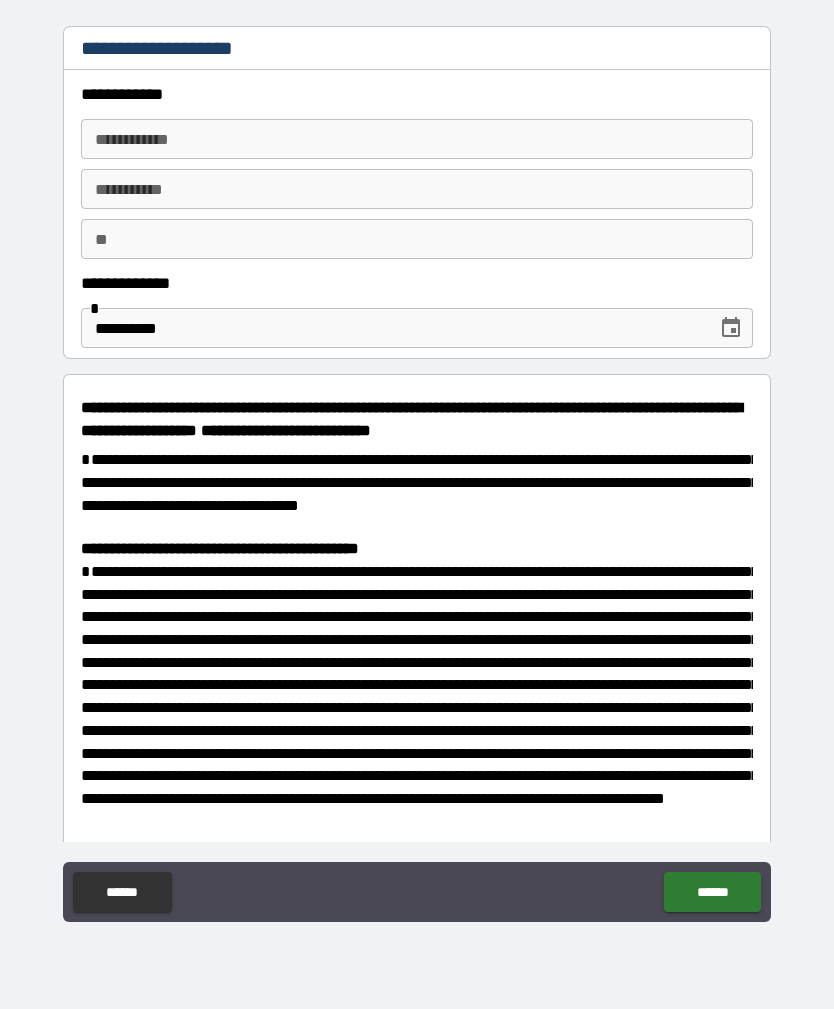 click on "**********" at bounding box center (417, 139) 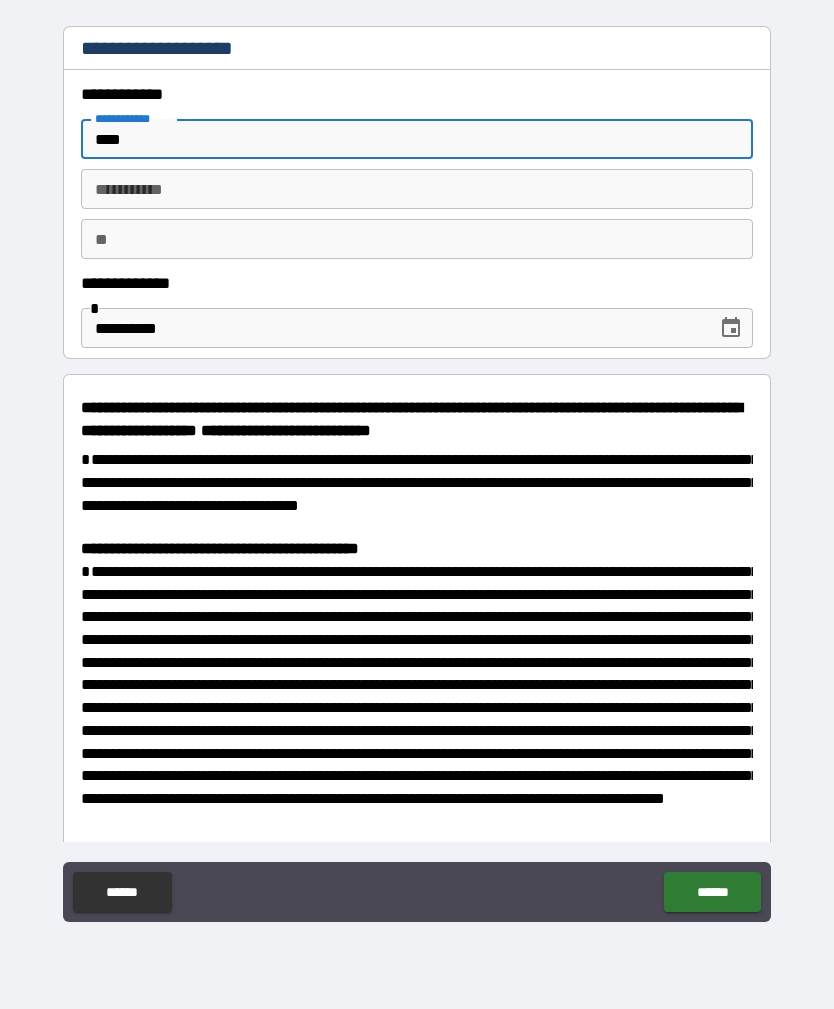 click on "*********   *" at bounding box center [417, 189] 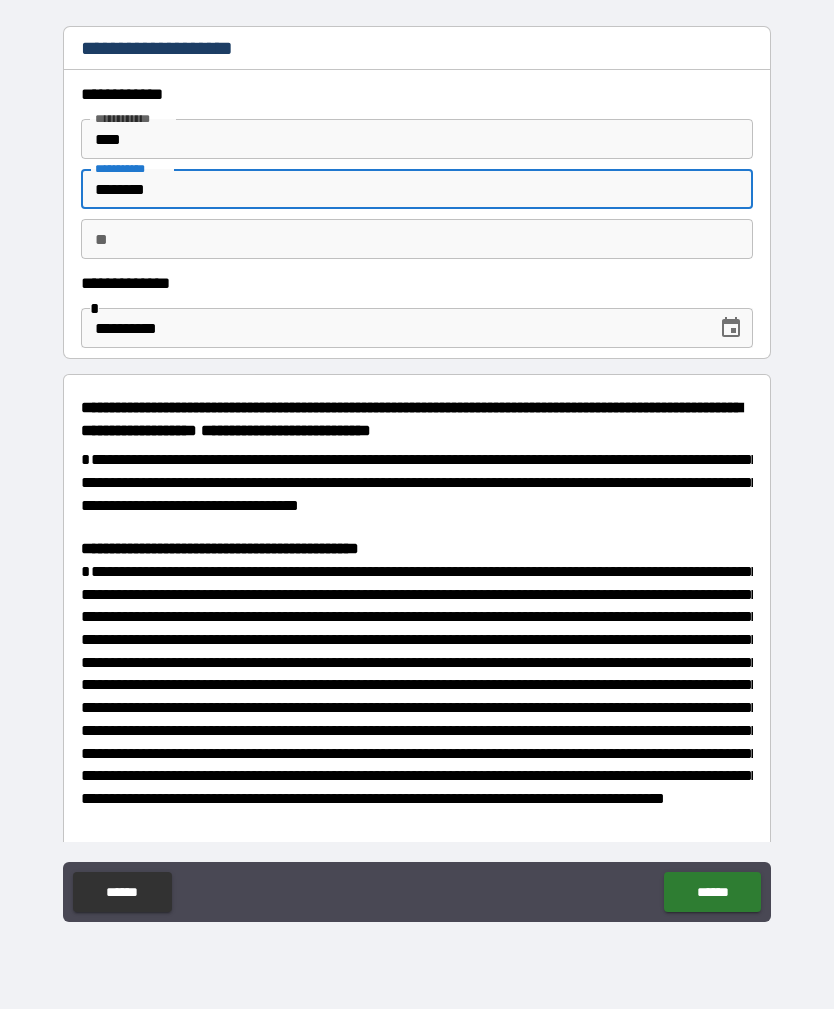 click on "**" at bounding box center [417, 239] 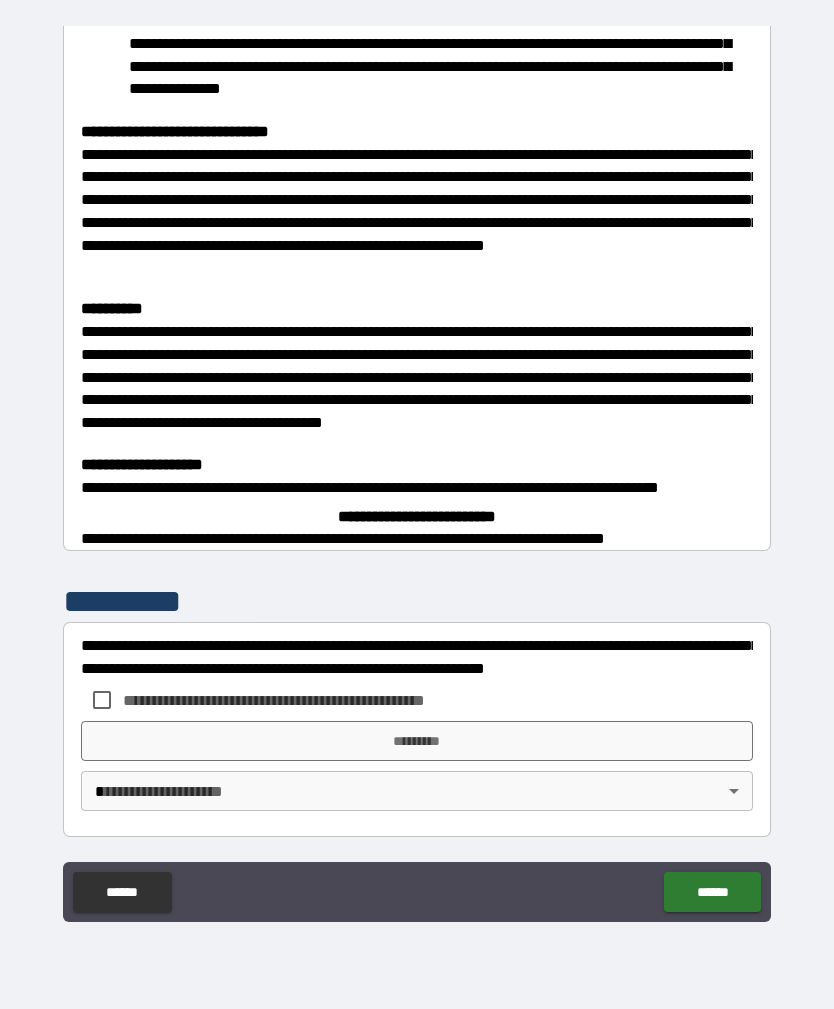 scroll, scrollTop: 3234, scrollLeft: 0, axis: vertical 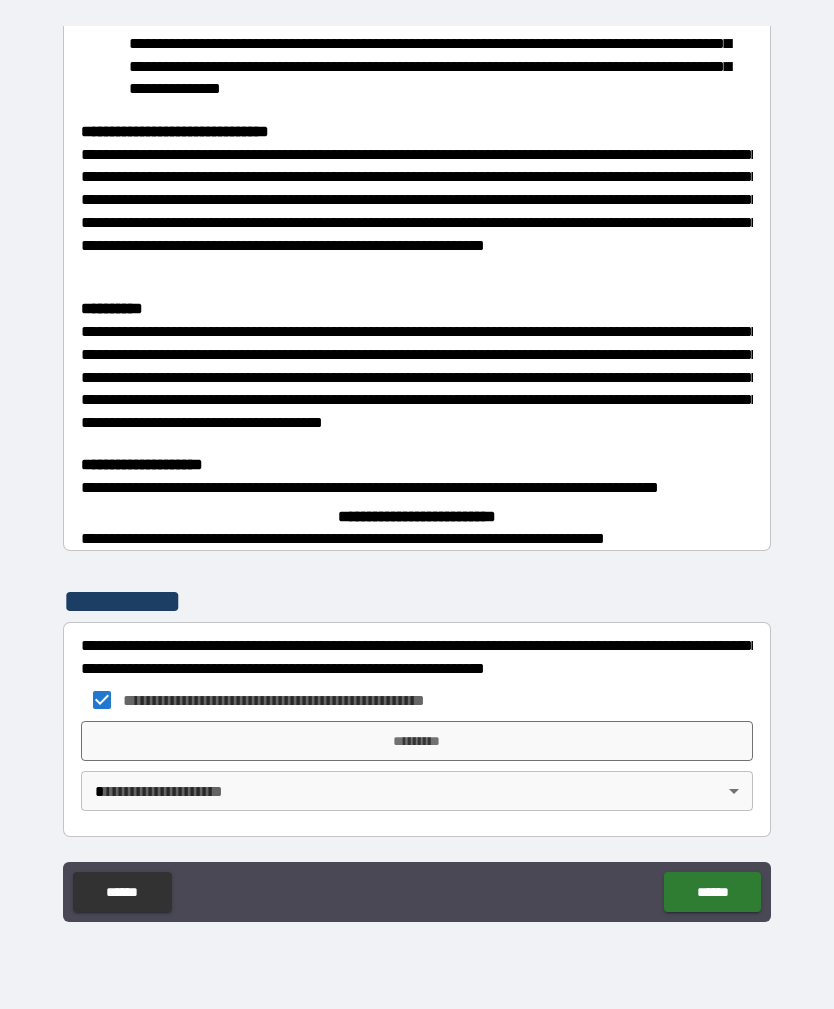 click on "*********" at bounding box center [417, 741] 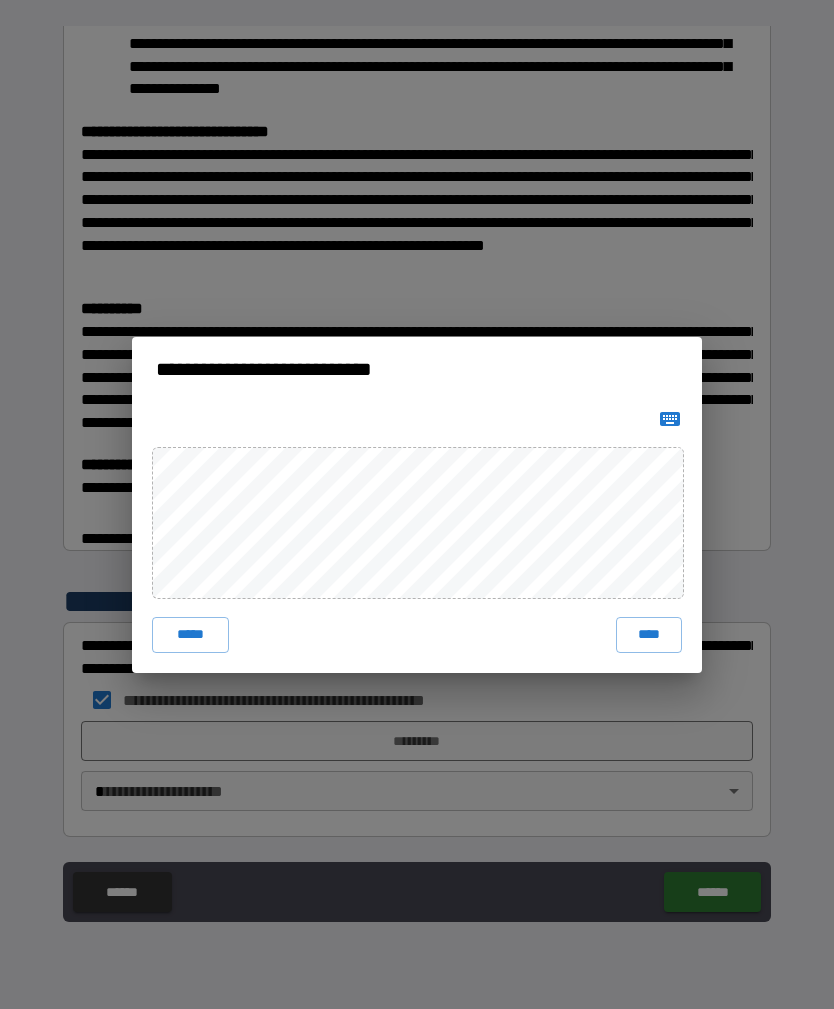 click on "****" at bounding box center (649, 635) 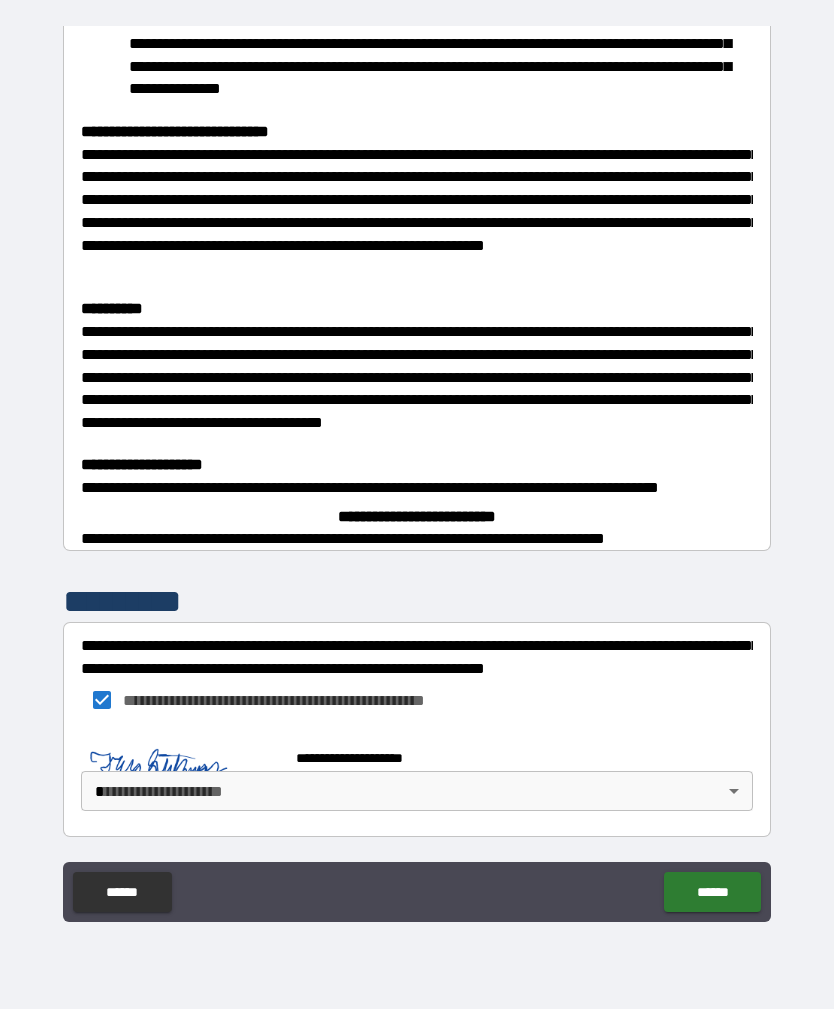 scroll, scrollTop: 3224, scrollLeft: 0, axis: vertical 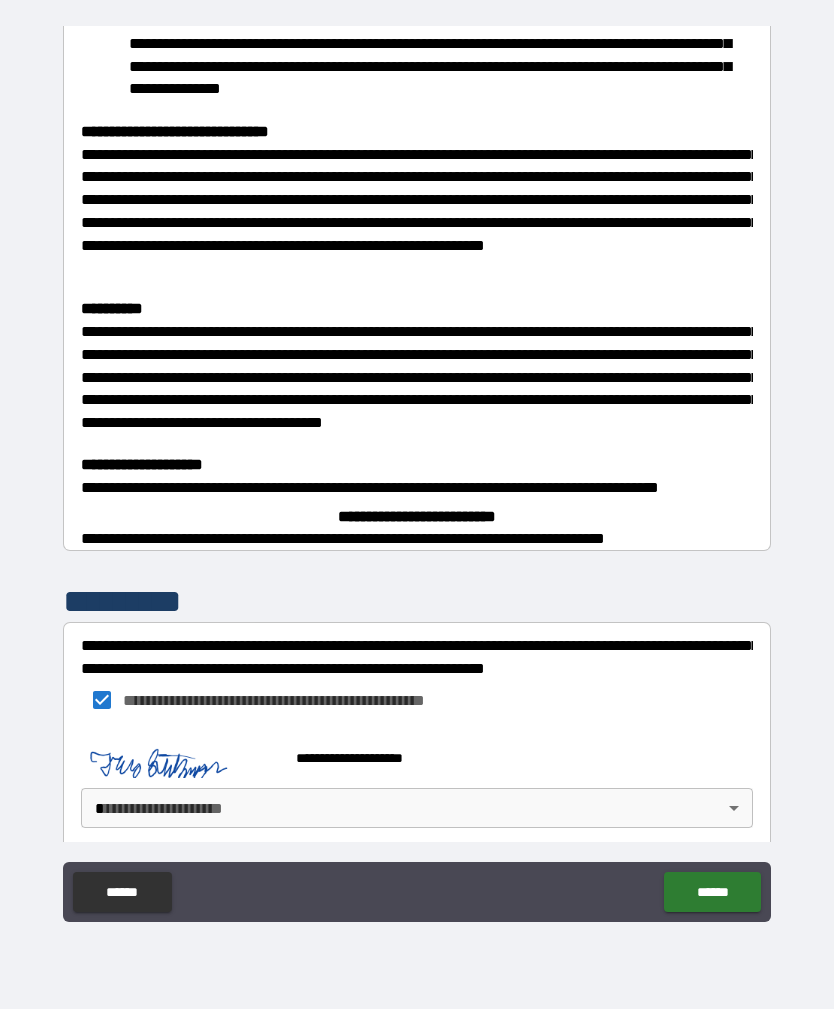 click on "**********" at bounding box center [417, 472] 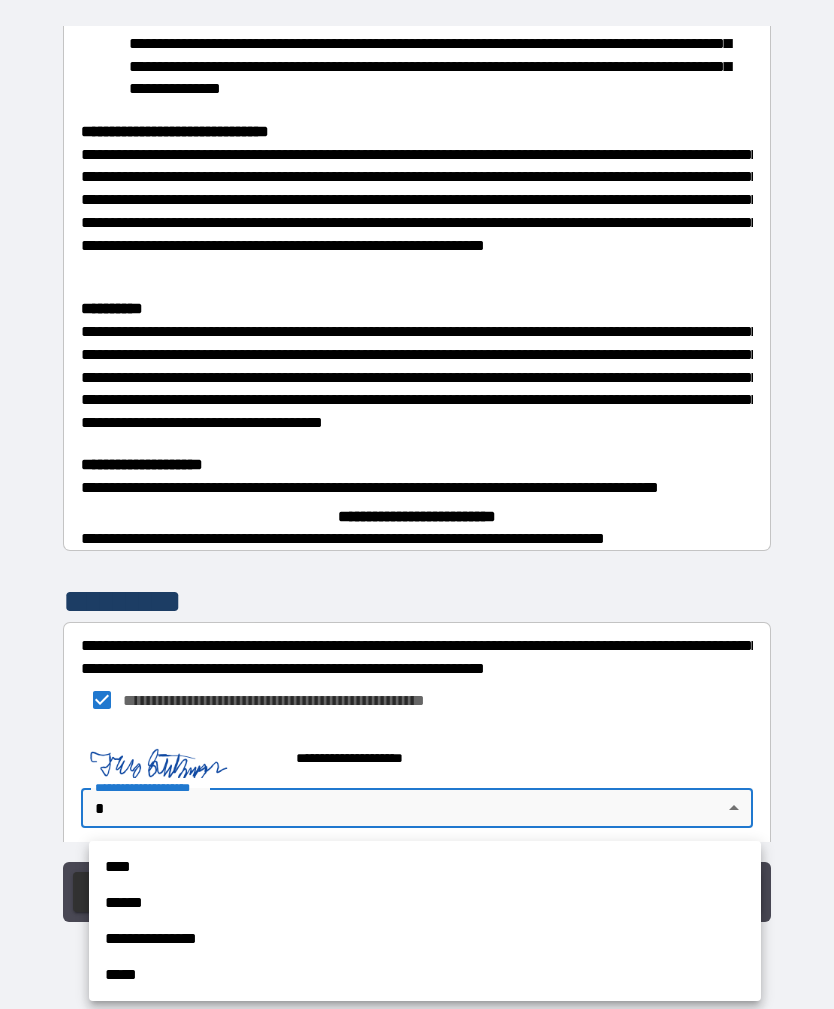 click on "****" at bounding box center [425, 867] 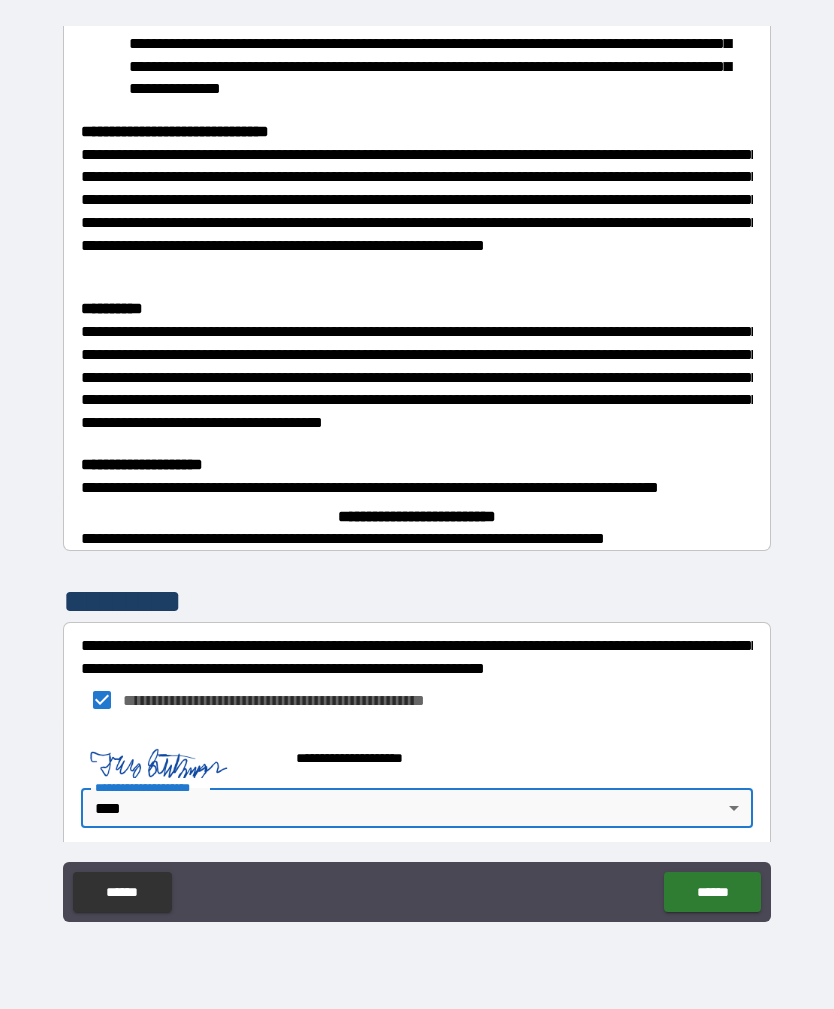 click on "******" at bounding box center (712, 892) 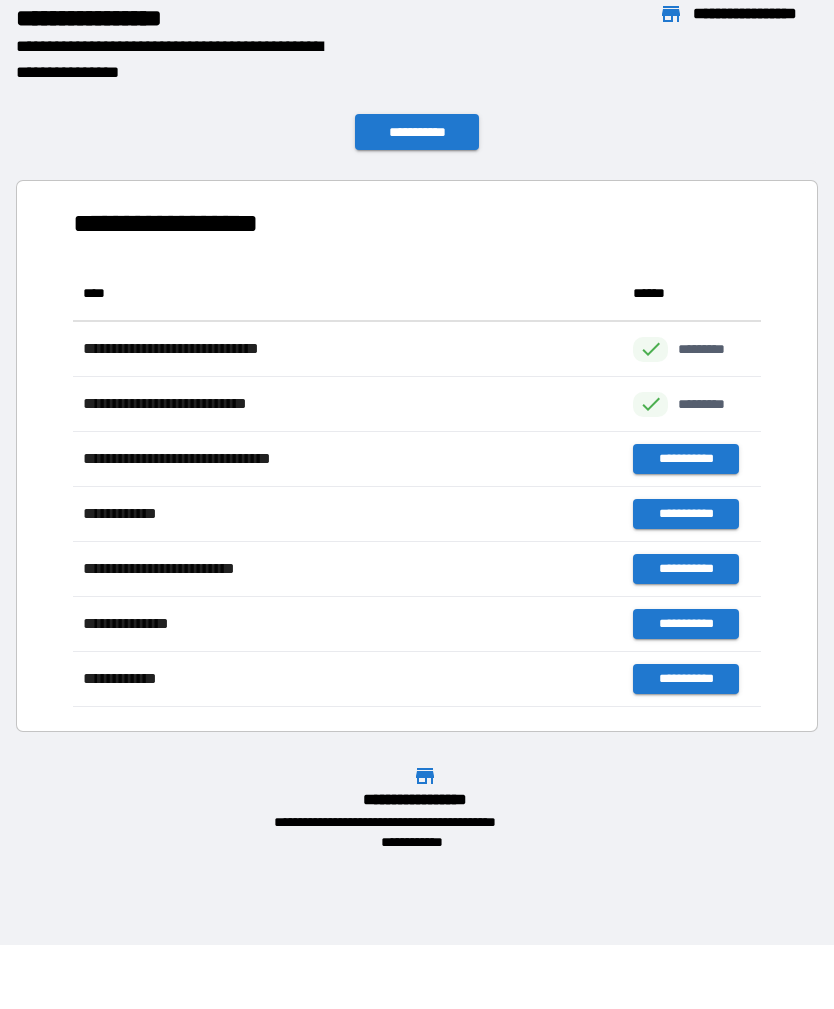 scroll, scrollTop: 1, scrollLeft: 1, axis: both 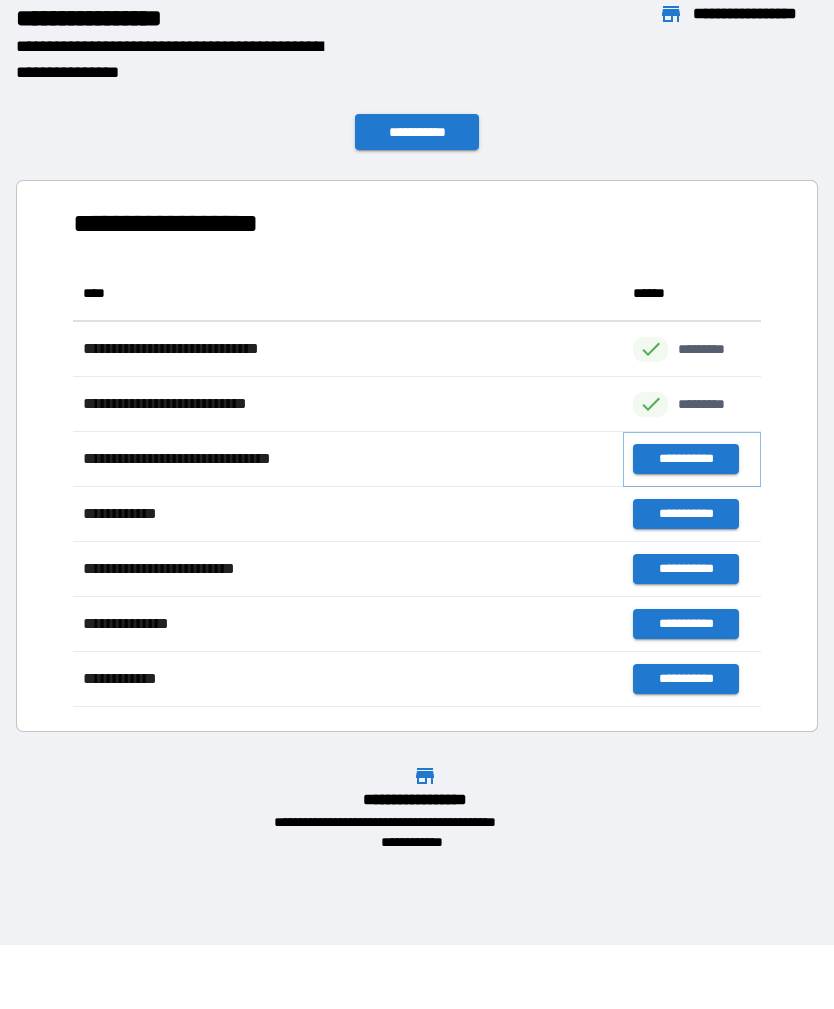 click on "**********" at bounding box center [685, 459] 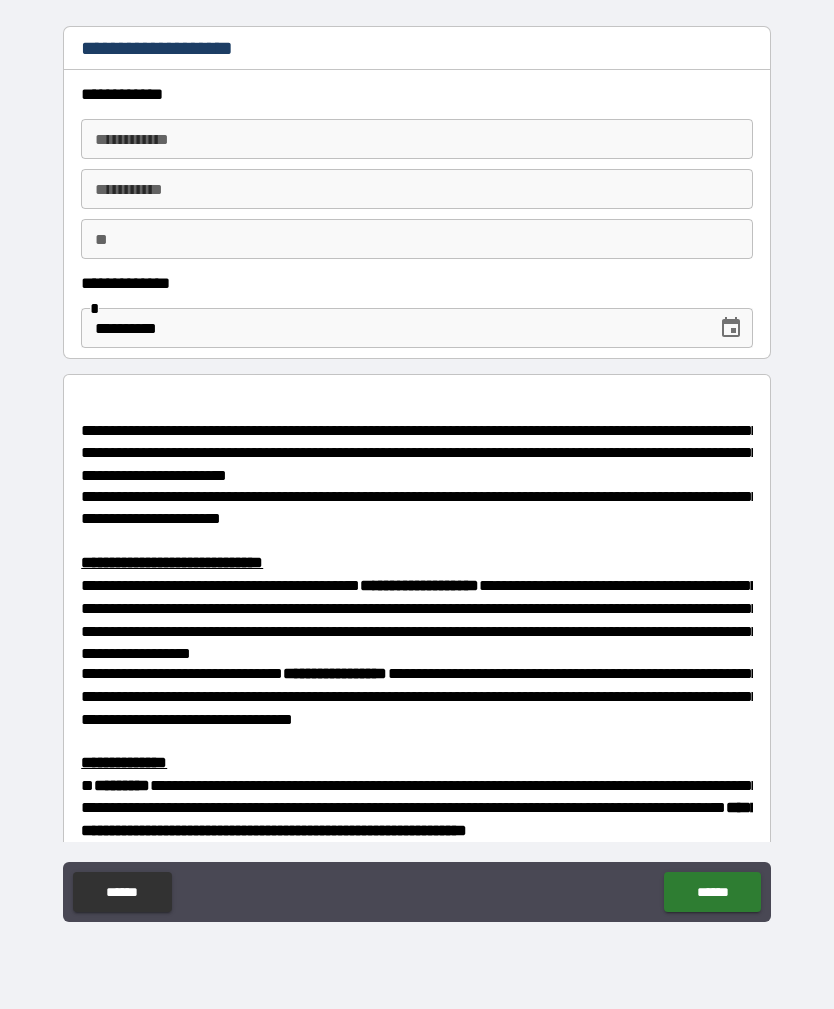 click on "**********" at bounding box center (417, 94) 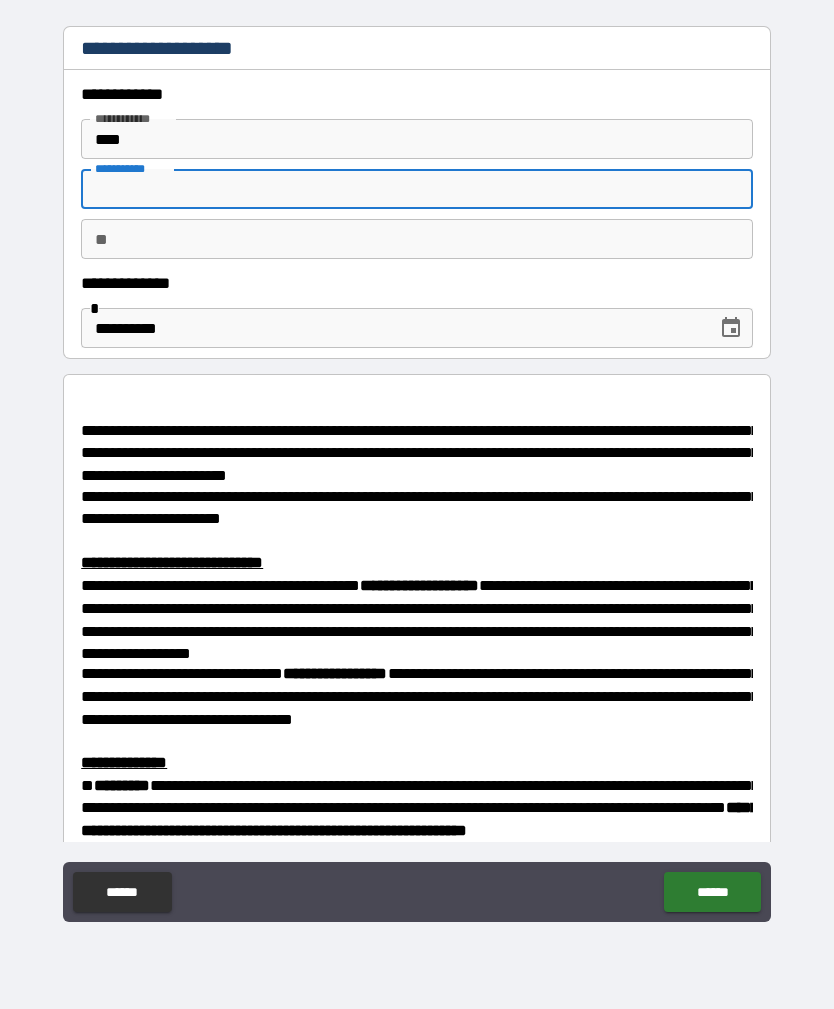 click on "**" at bounding box center [417, 239] 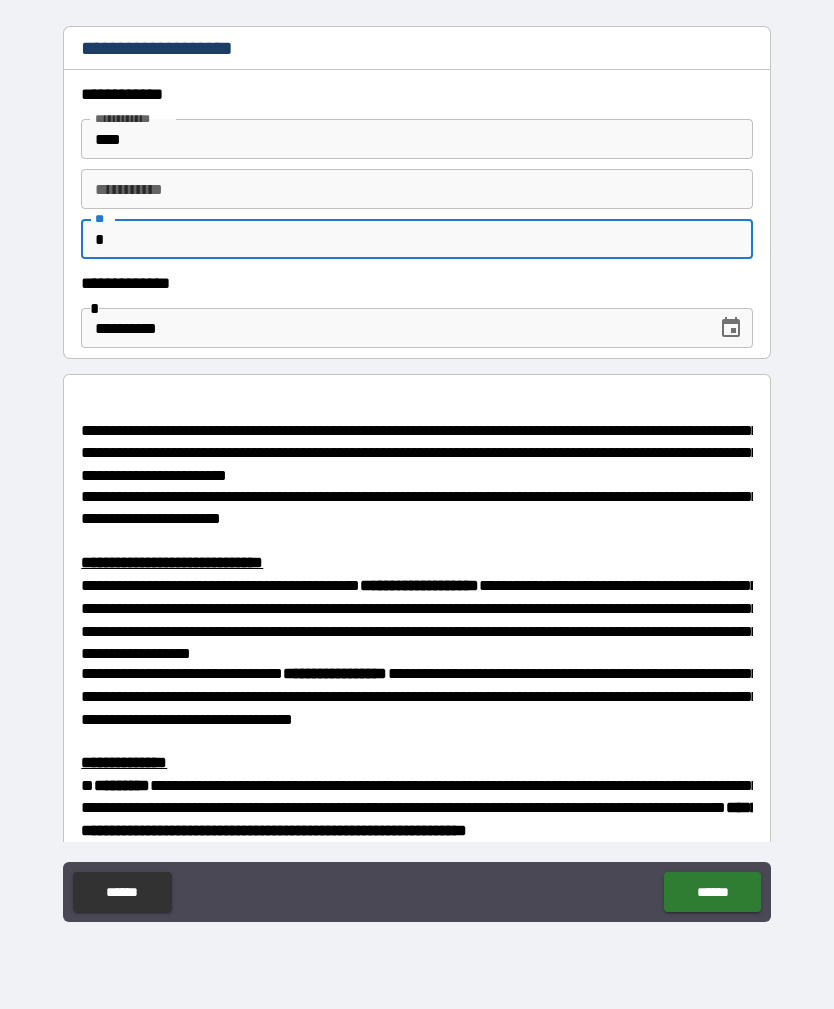 click on "*********   *" at bounding box center [417, 189] 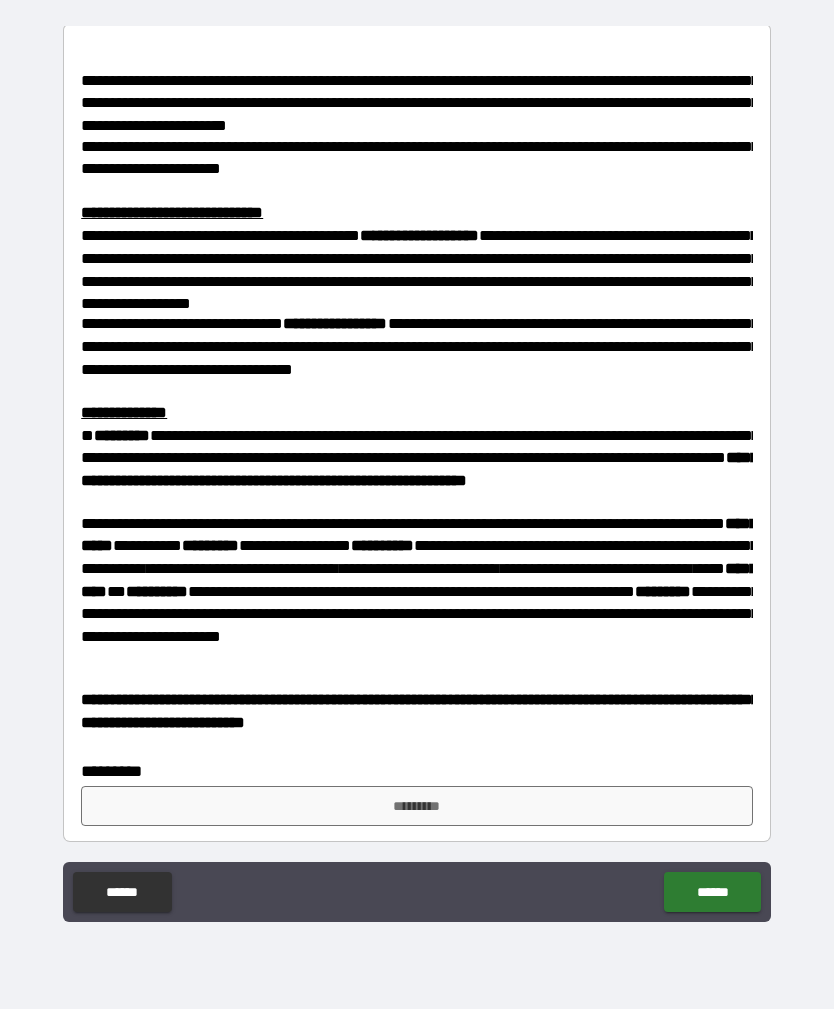 click on "*********" at bounding box center (417, 806) 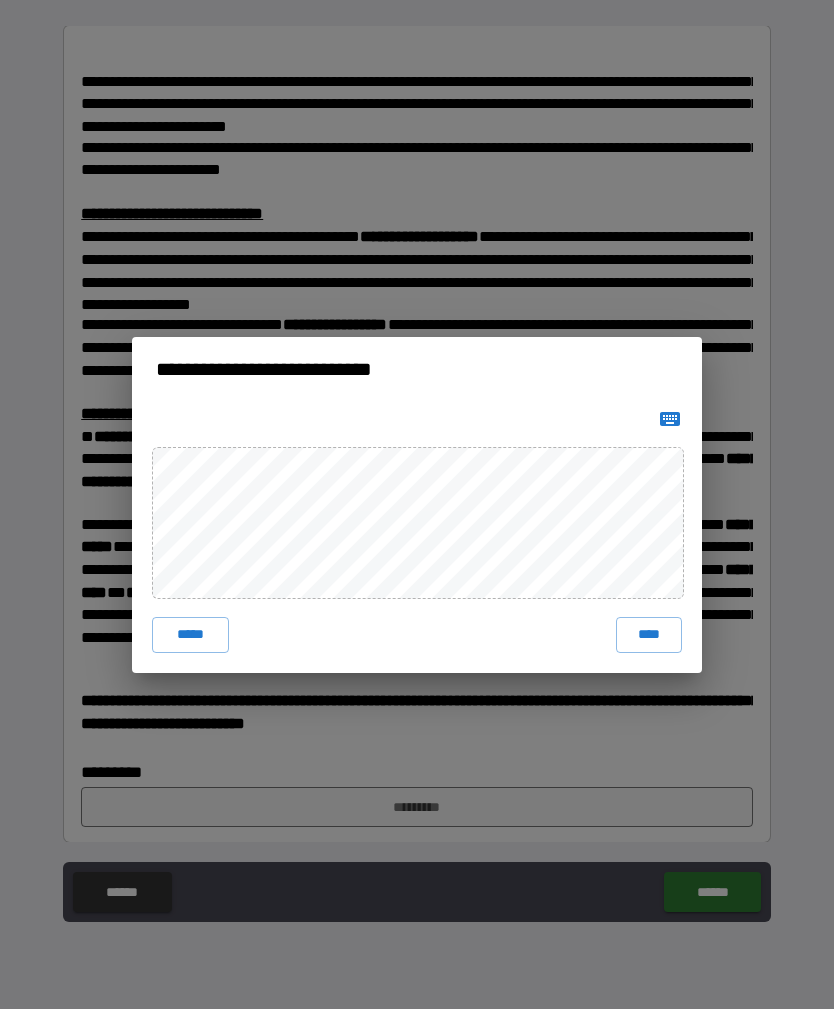click on "****" at bounding box center (649, 635) 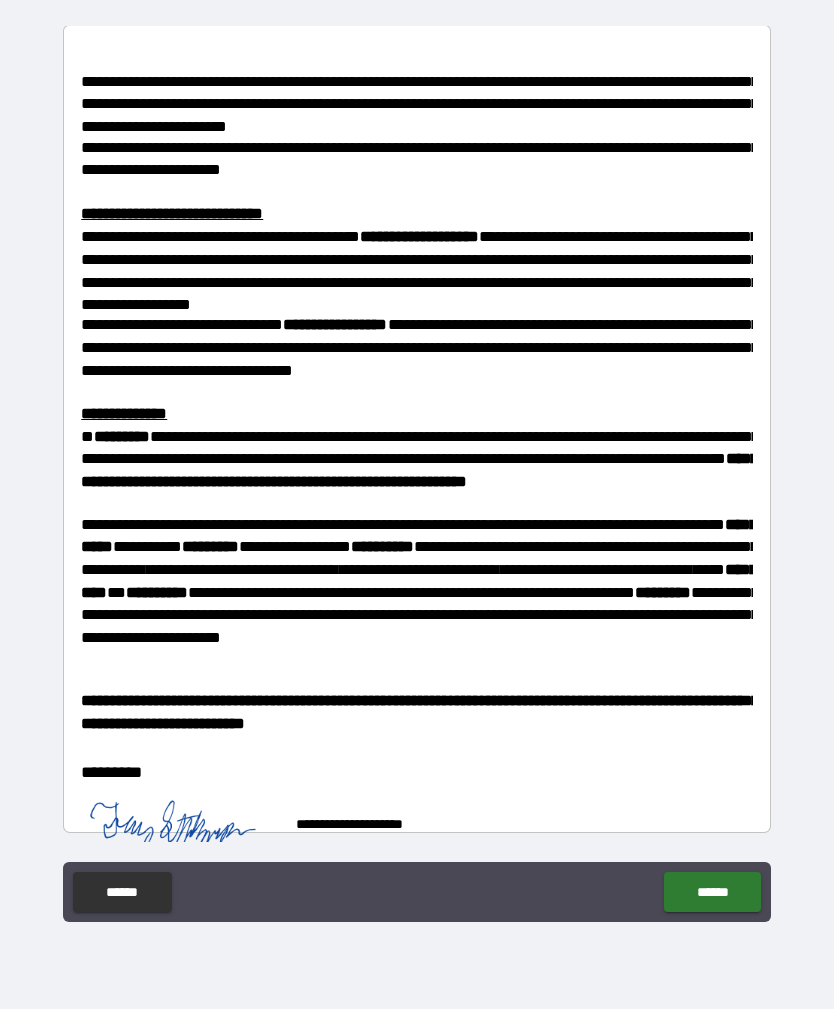 scroll, scrollTop: 339, scrollLeft: 0, axis: vertical 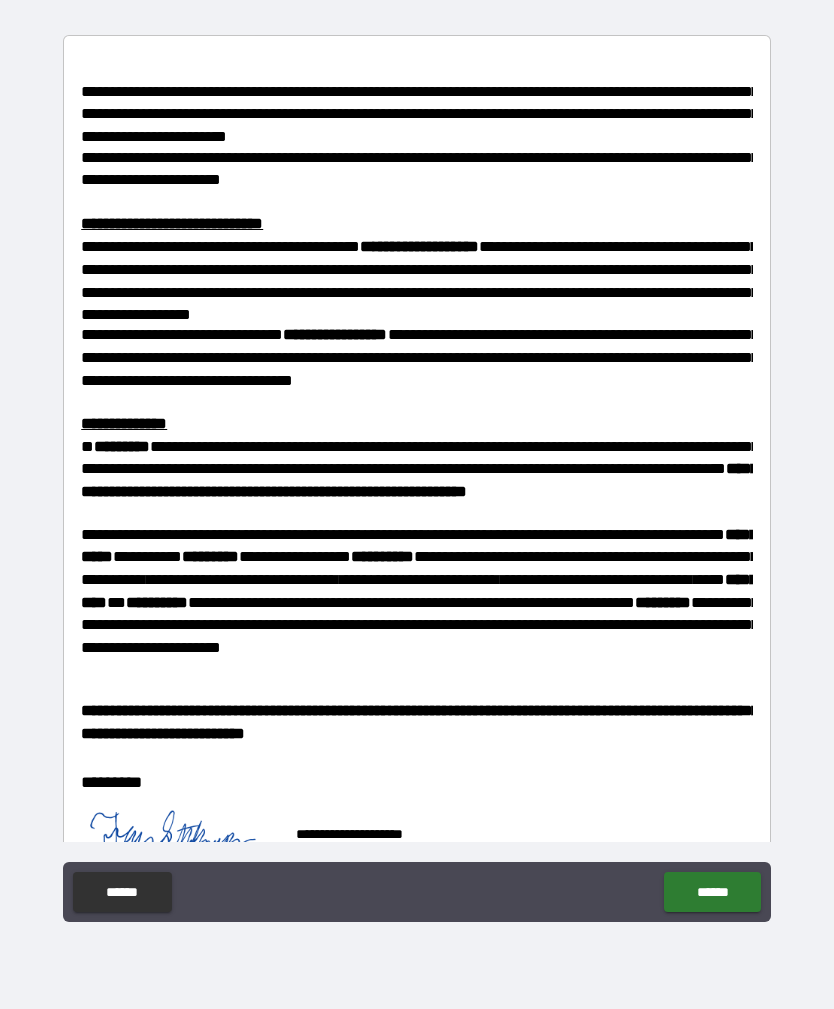 click on "******" at bounding box center (712, 892) 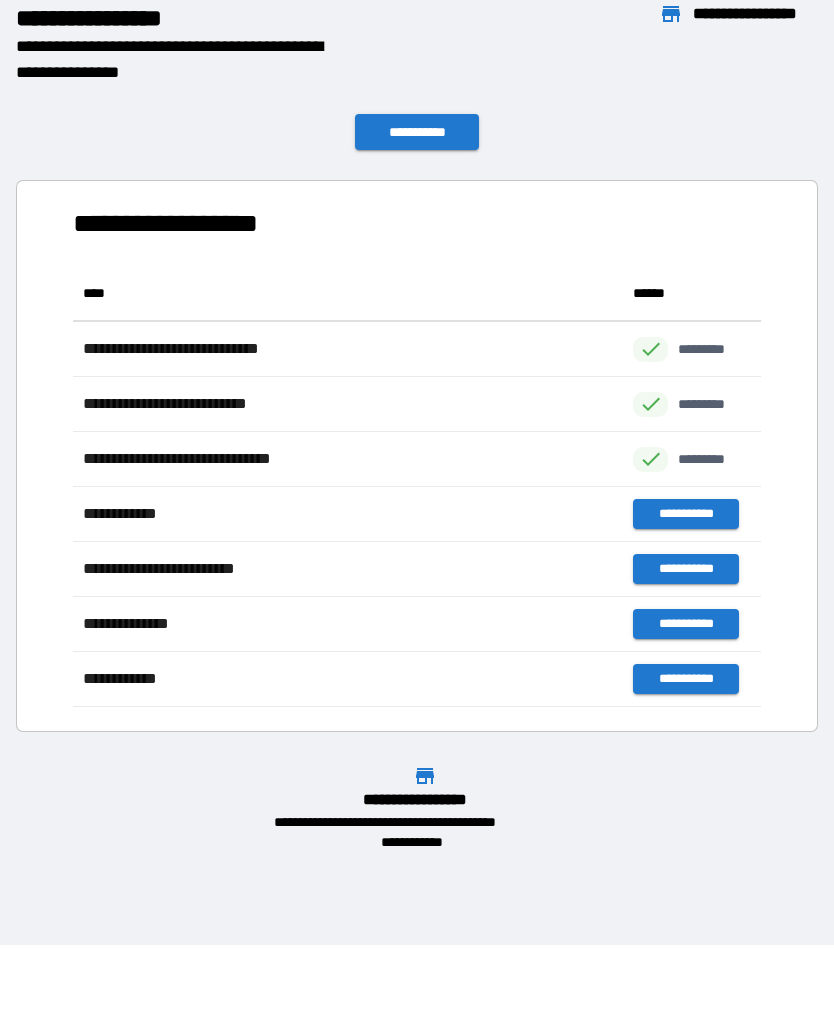 scroll, scrollTop: 441, scrollLeft: 688, axis: both 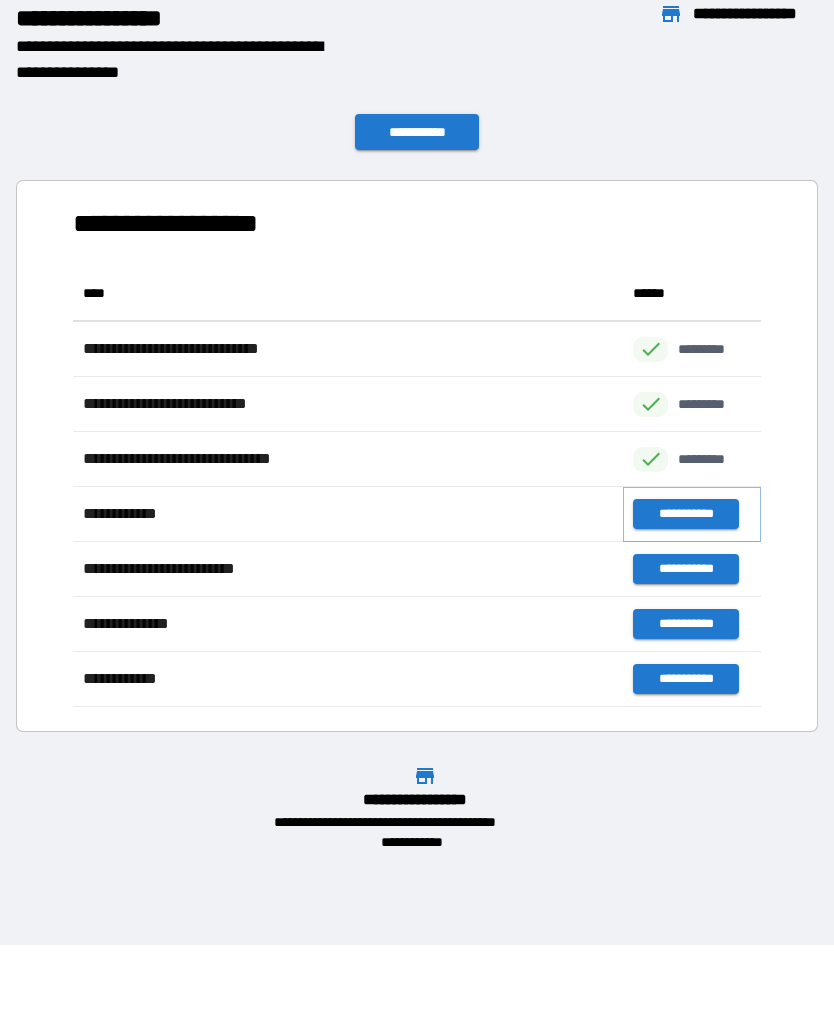 click on "**********" at bounding box center (685, 514) 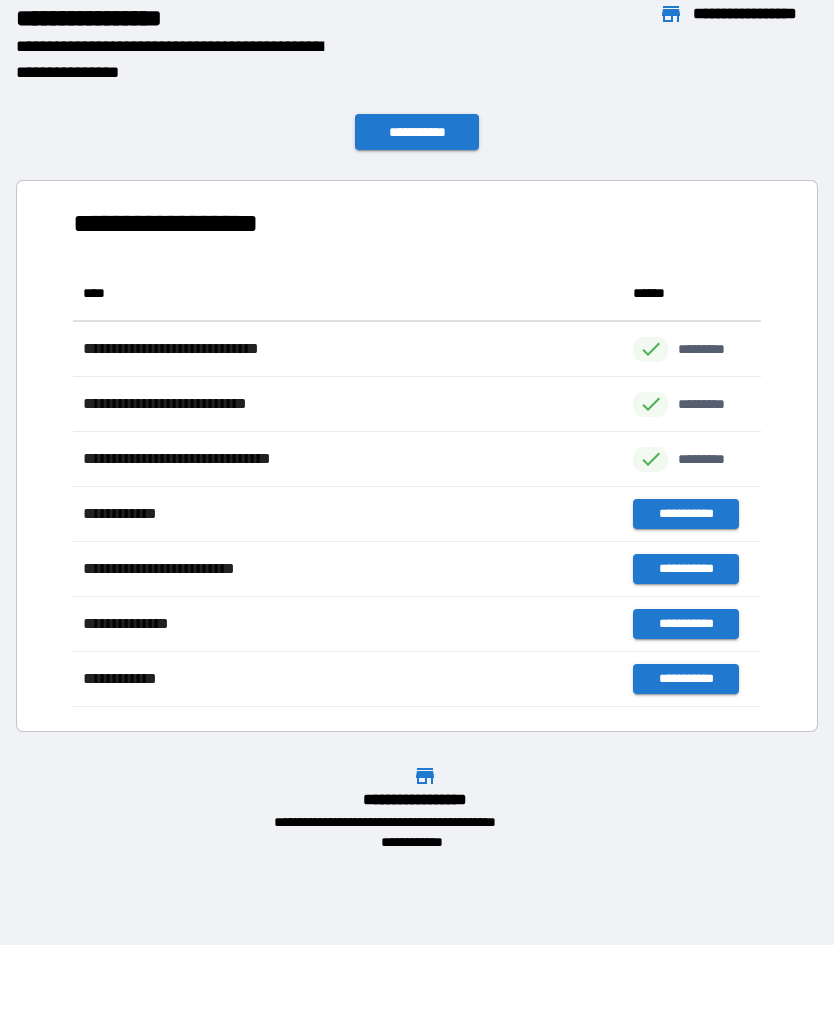 scroll, scrollTop: 441, scrollLeft: 688, axis: both 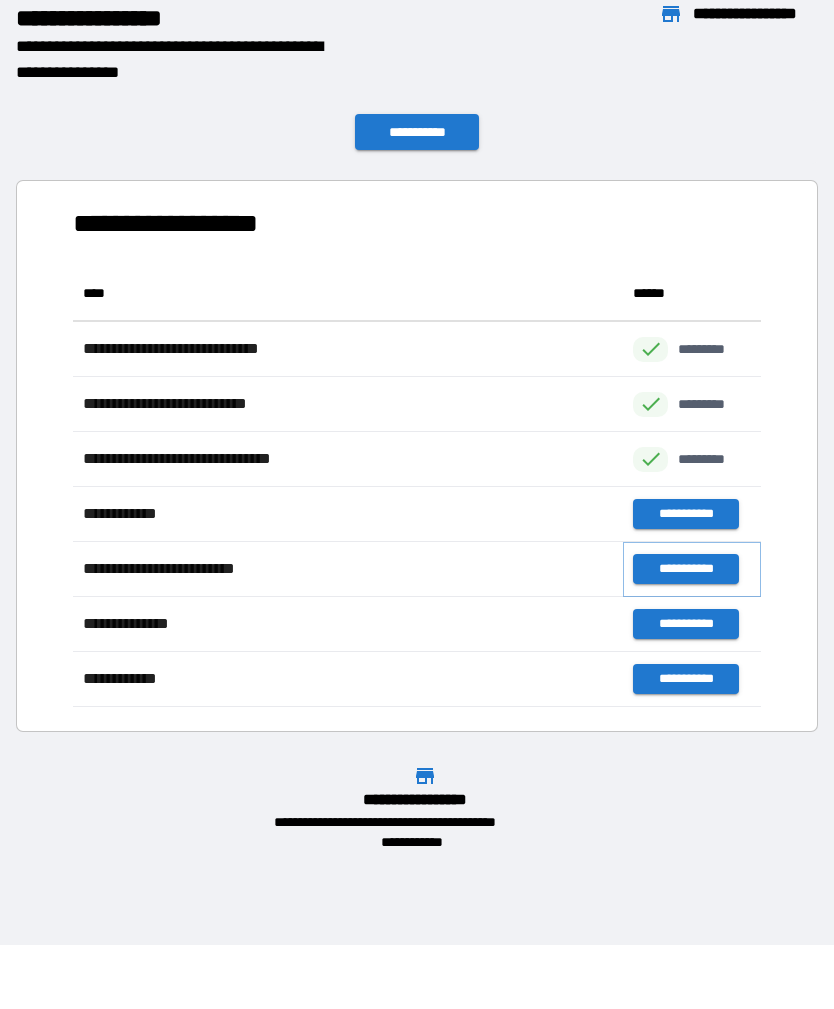 click on "**********" at bounding box center [685, 569] 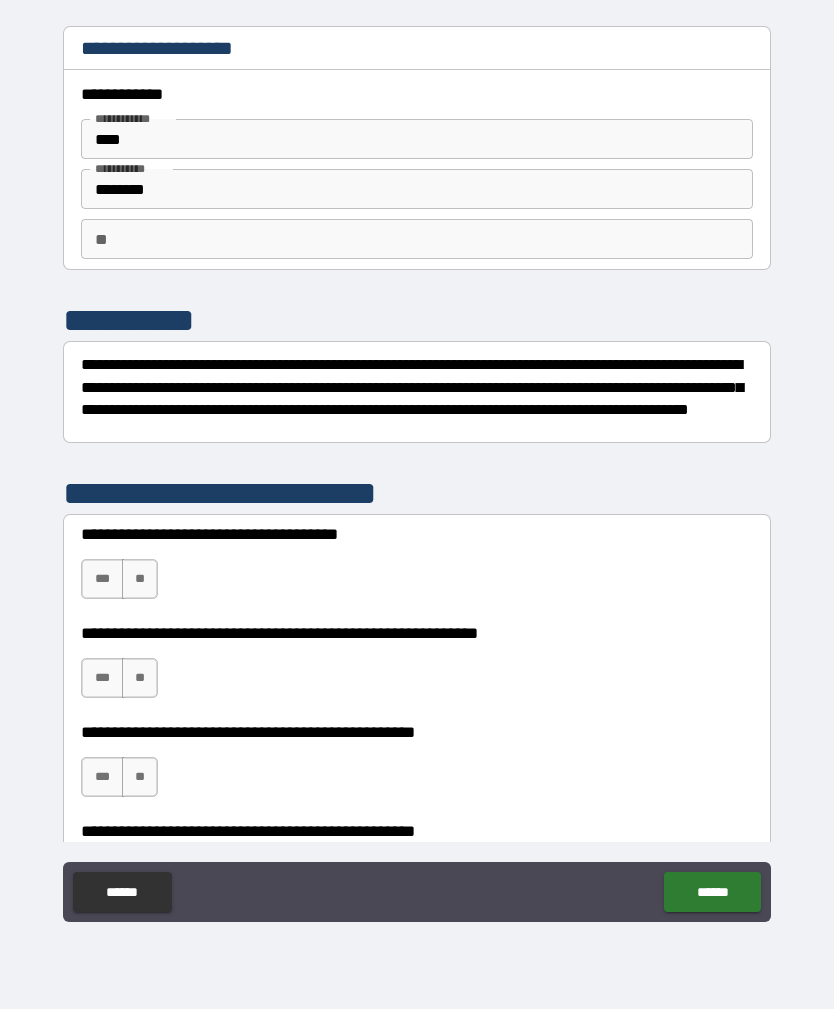 click on "**" at bounding box center (417, 239) 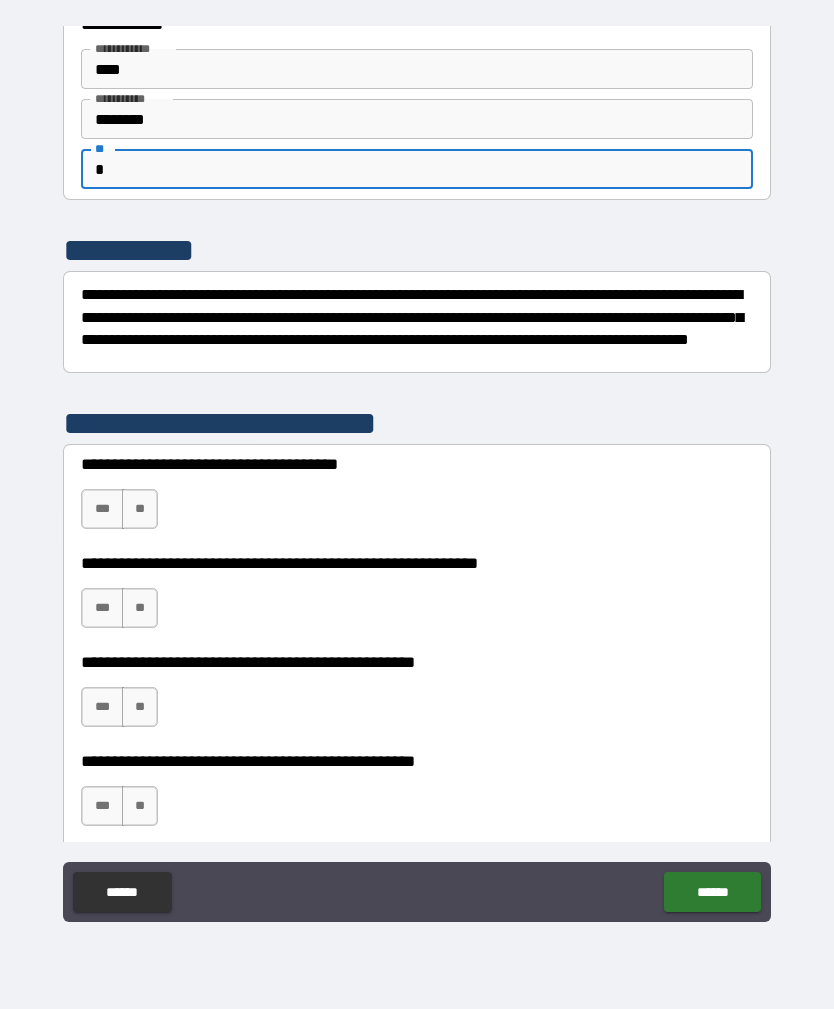 scroll, scrollTop: 83, scrollLeft: 0, axis: vertical 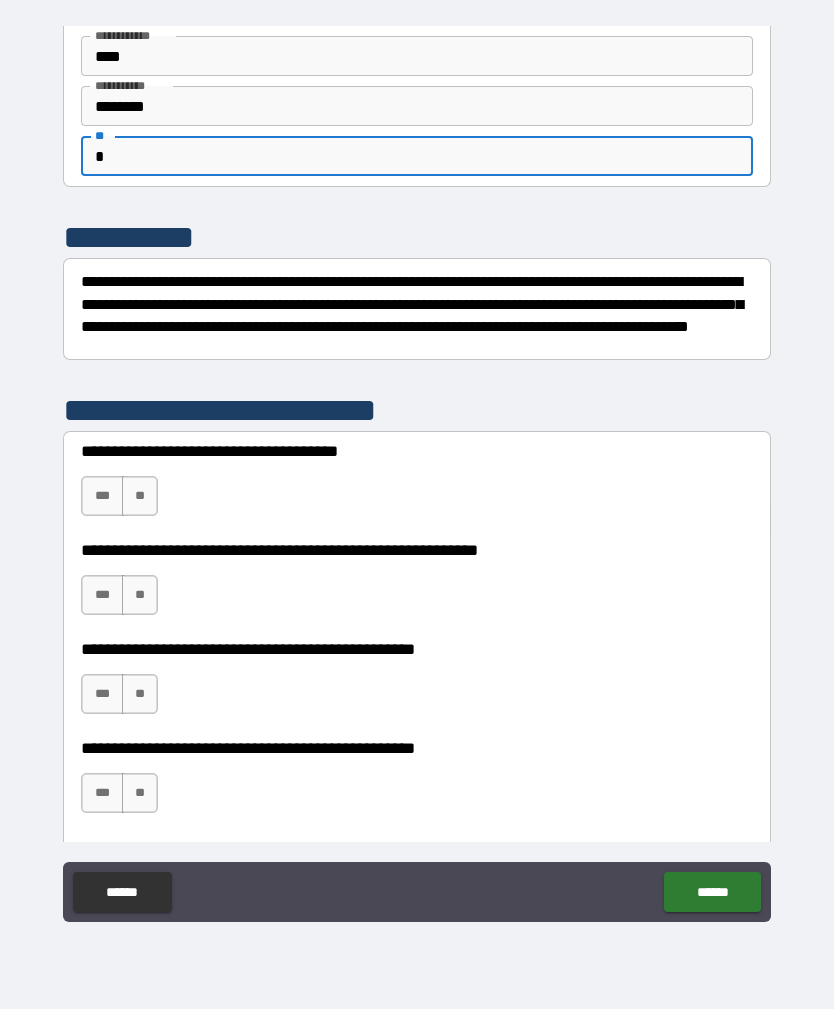 click on "**" at bounding box center (140, 496) 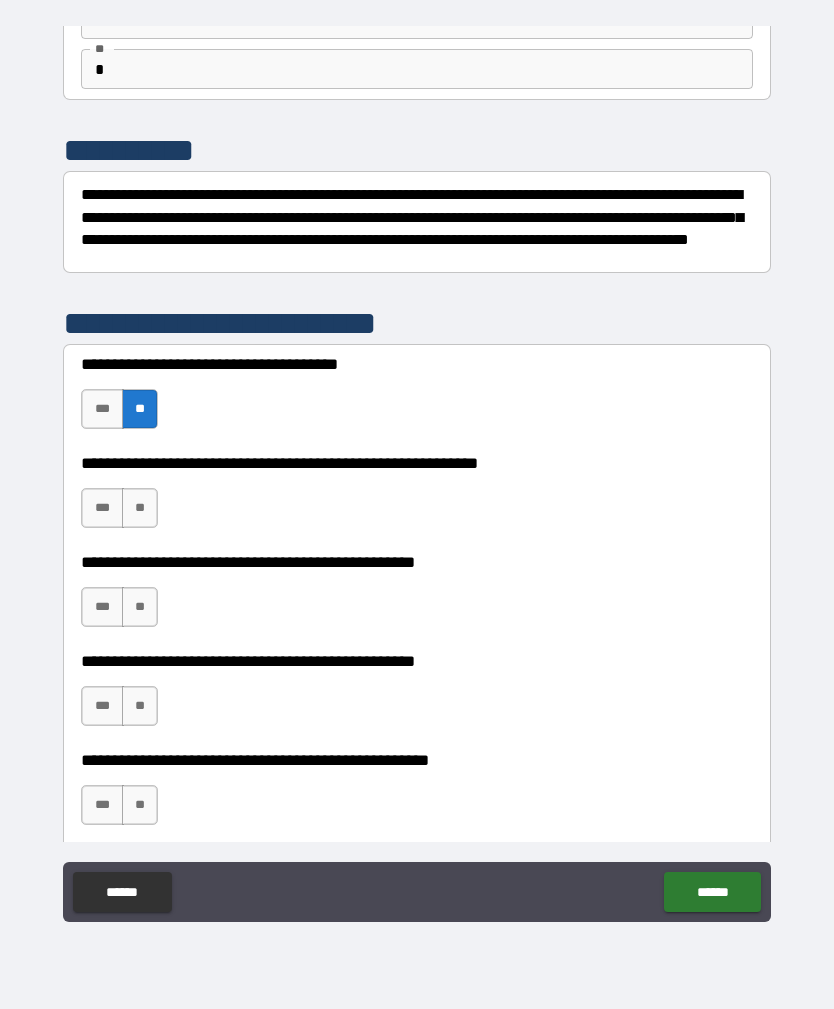 scroll, scrollTop: 190, scrollLeft: 0, axis: vertical 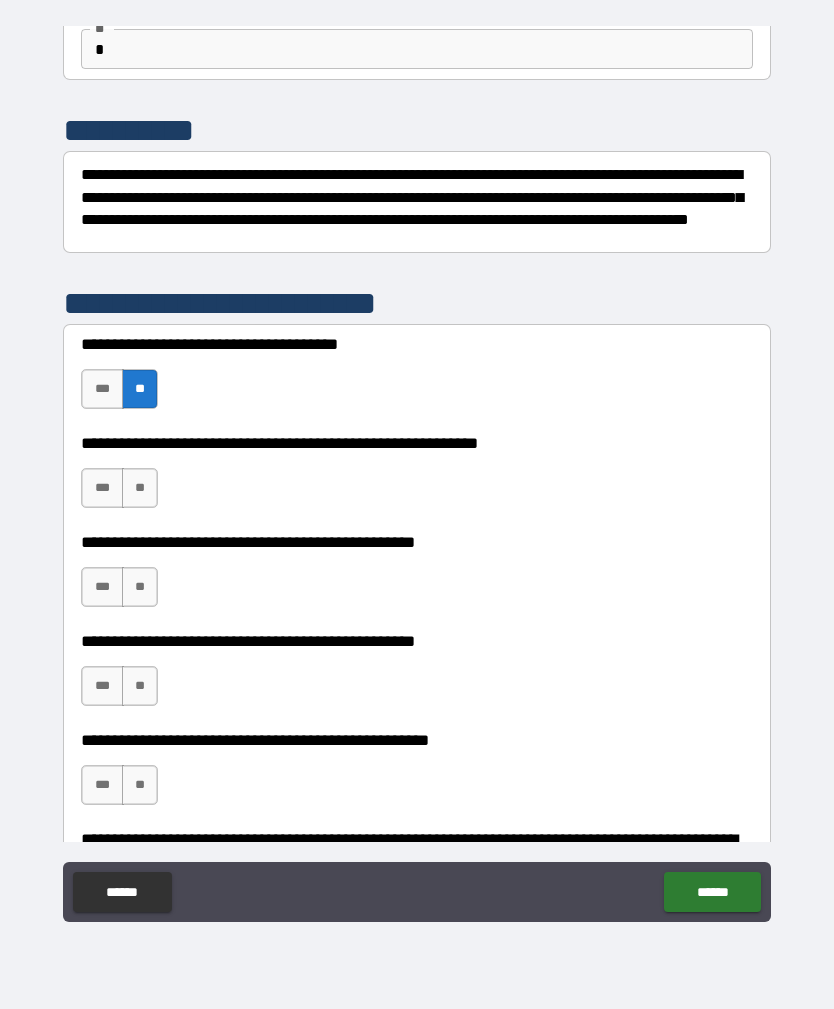 click on "**" at bounding box center [140, 488] 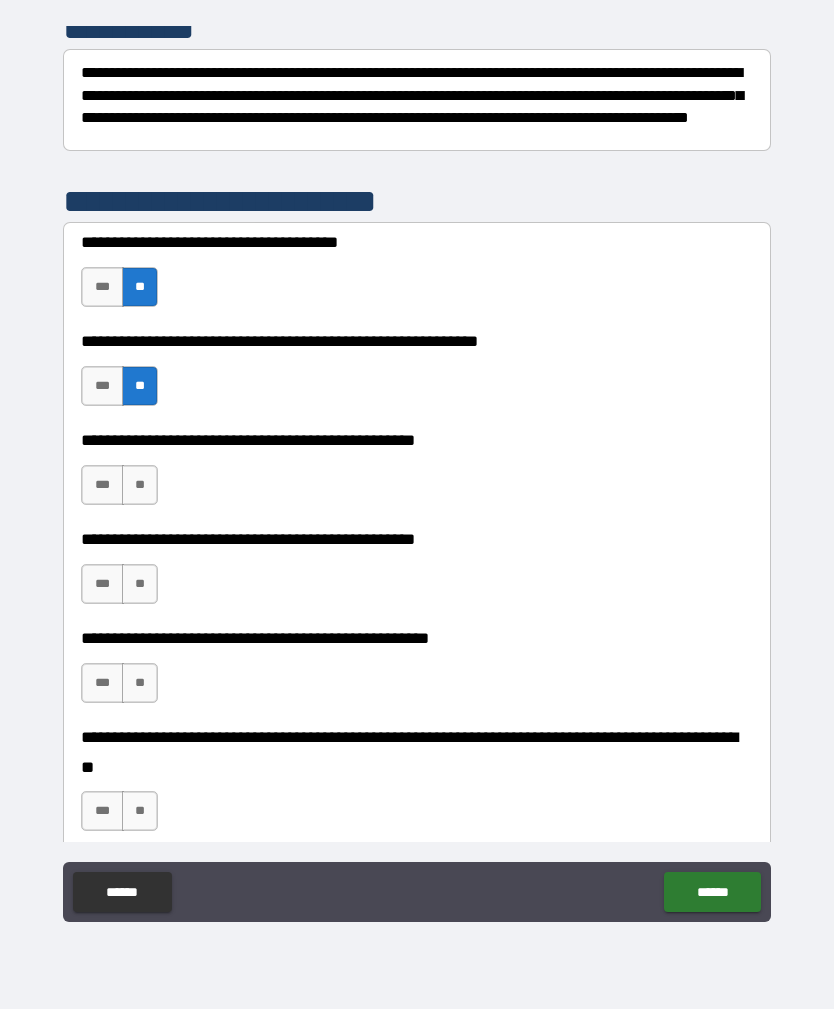 scroll, scrollTop: 299, scrollLeft: 0, axis: vertical 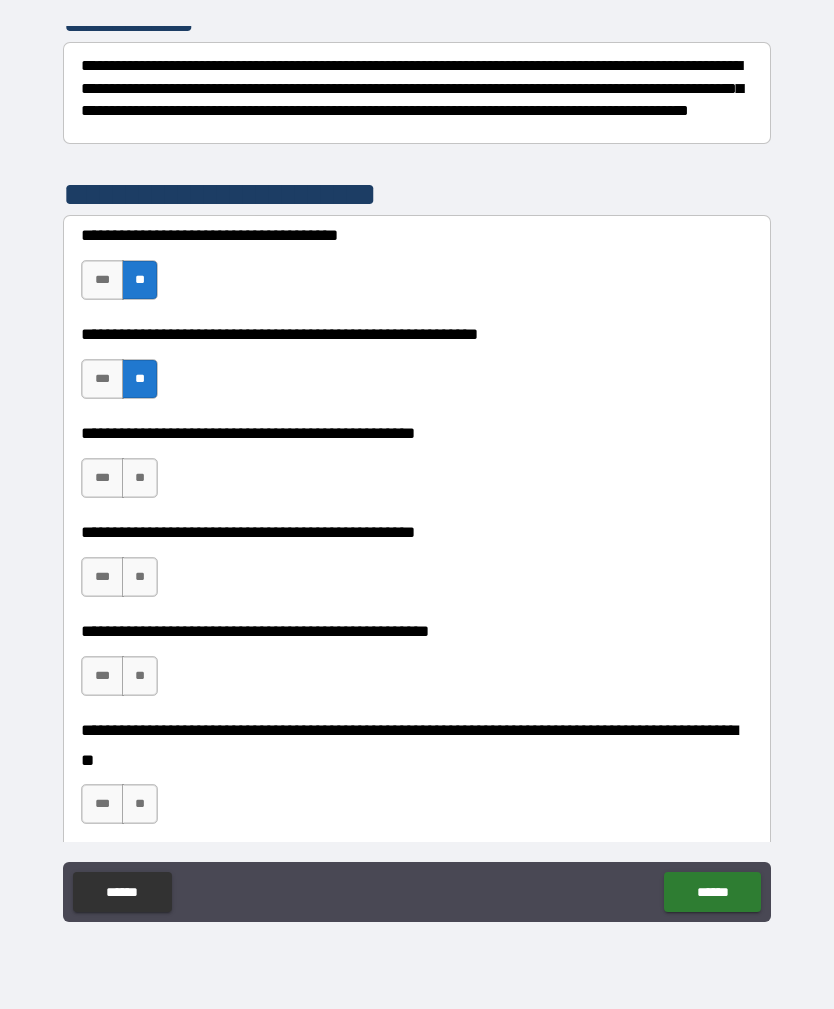 click on "**" at bounding box center [140, 478] 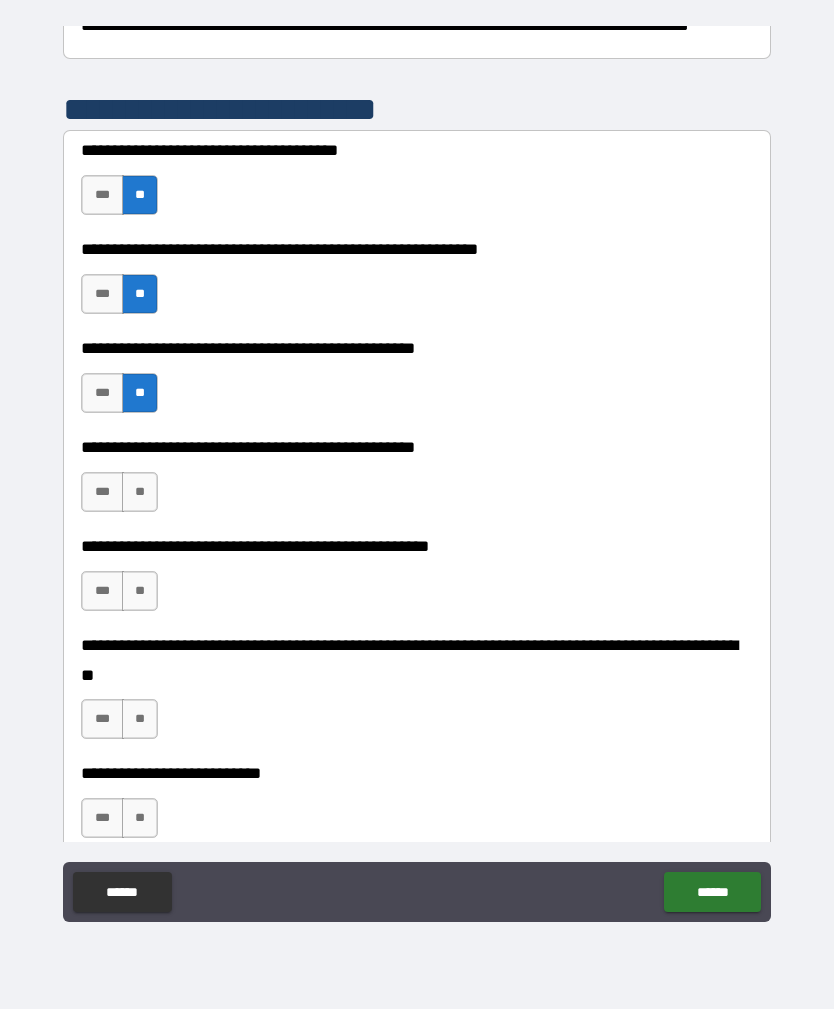 scroll, scrollTop: 386, scrollLeft: 0, axis: vertical 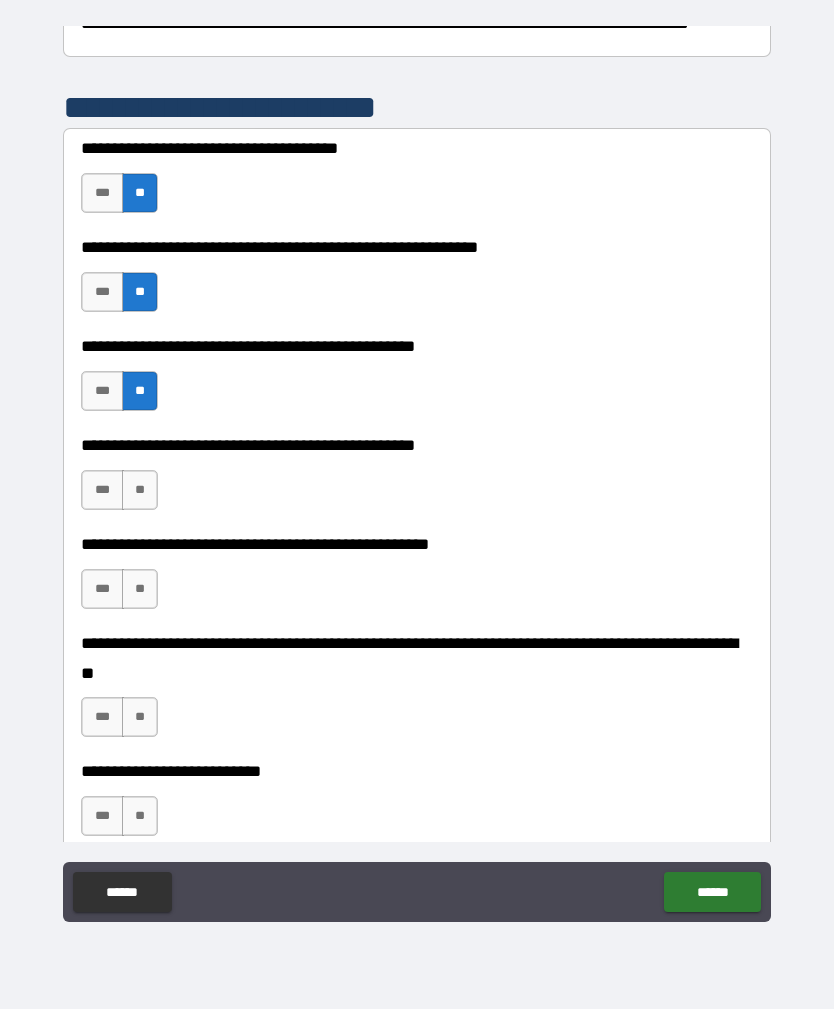 click on "**" at bounding box center (140, 490) 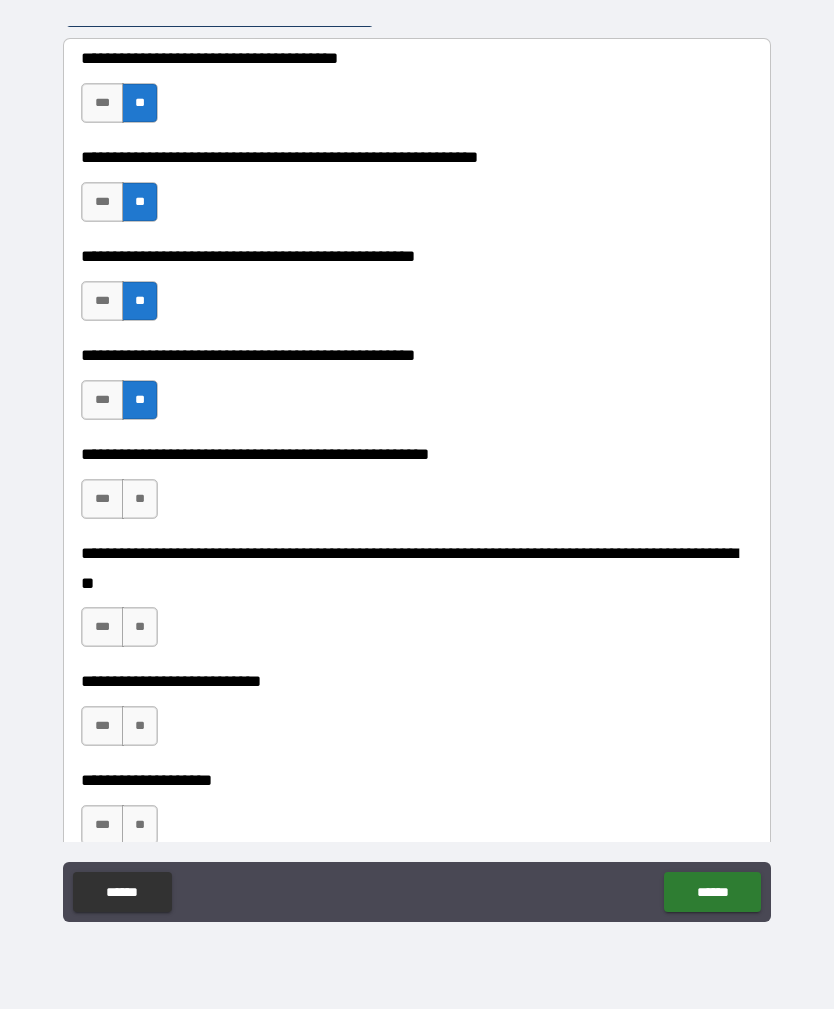 scroll, scrollTop: 500, scrollLeft: 0, axis: vertical 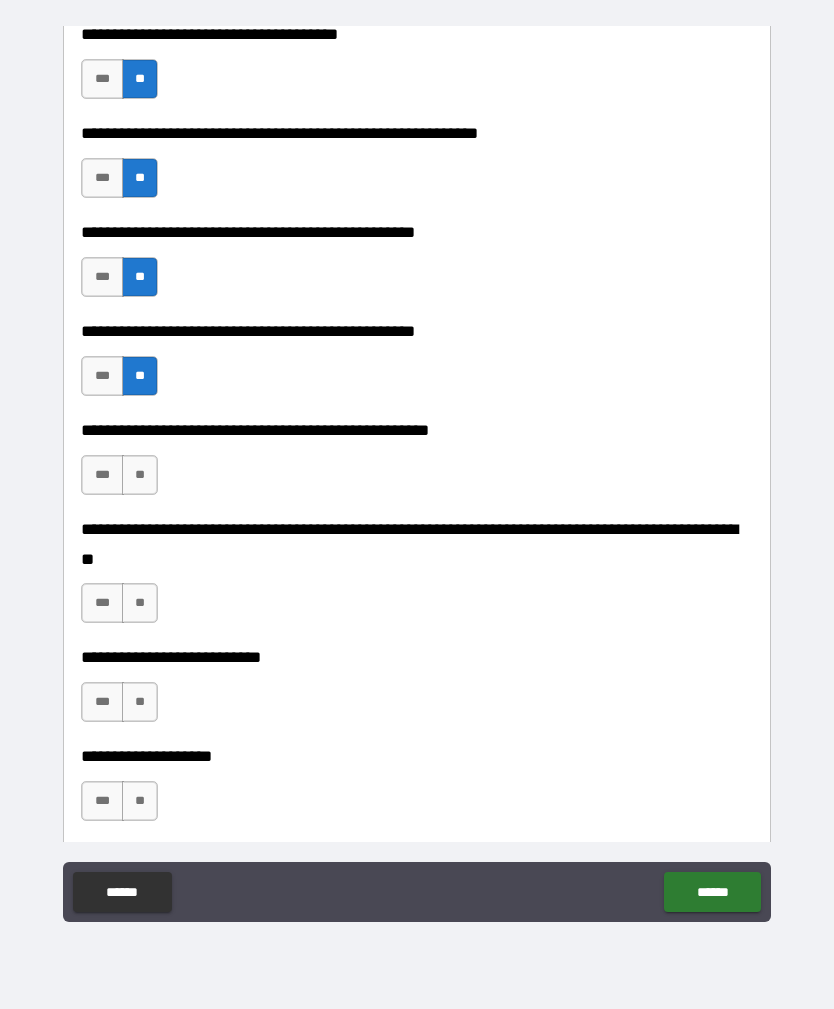 click on "**" at bounding box center (140, 475) 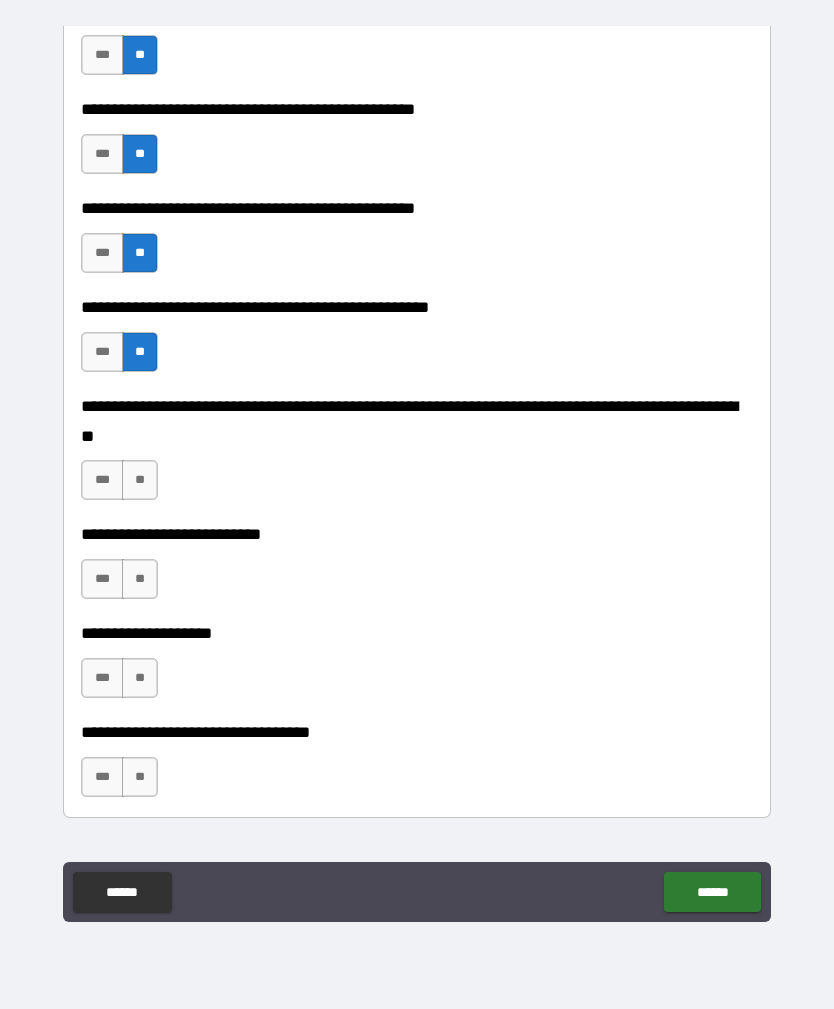 scroll, scrollTop: 625, scrollLeft: 0, axis: vertical 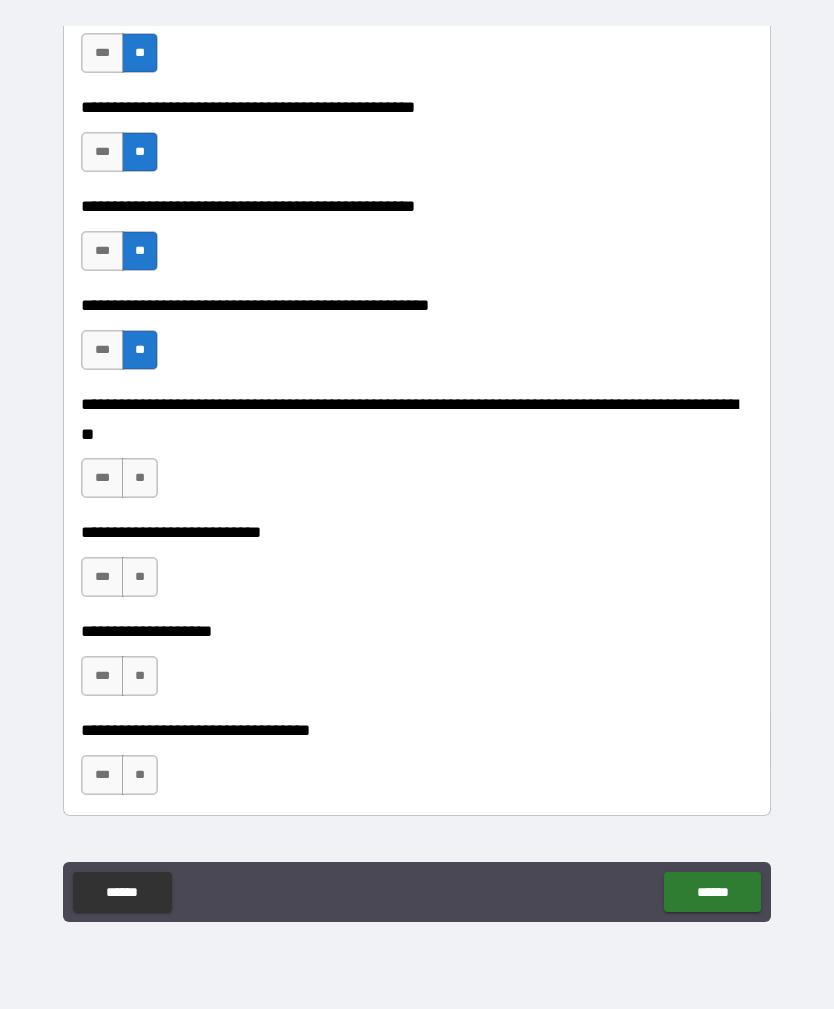 click on "**" at bounding box center [140, 478] 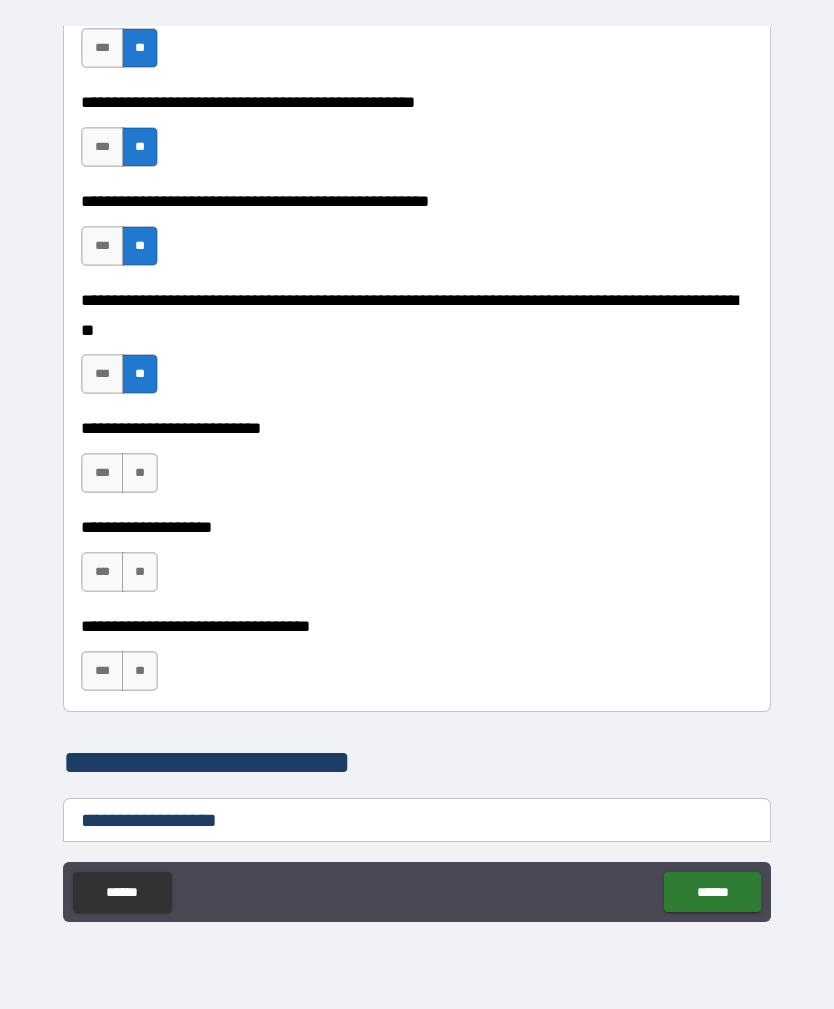 scroll, scrollTop: 731, scrollLeft: 0, axis: vertical 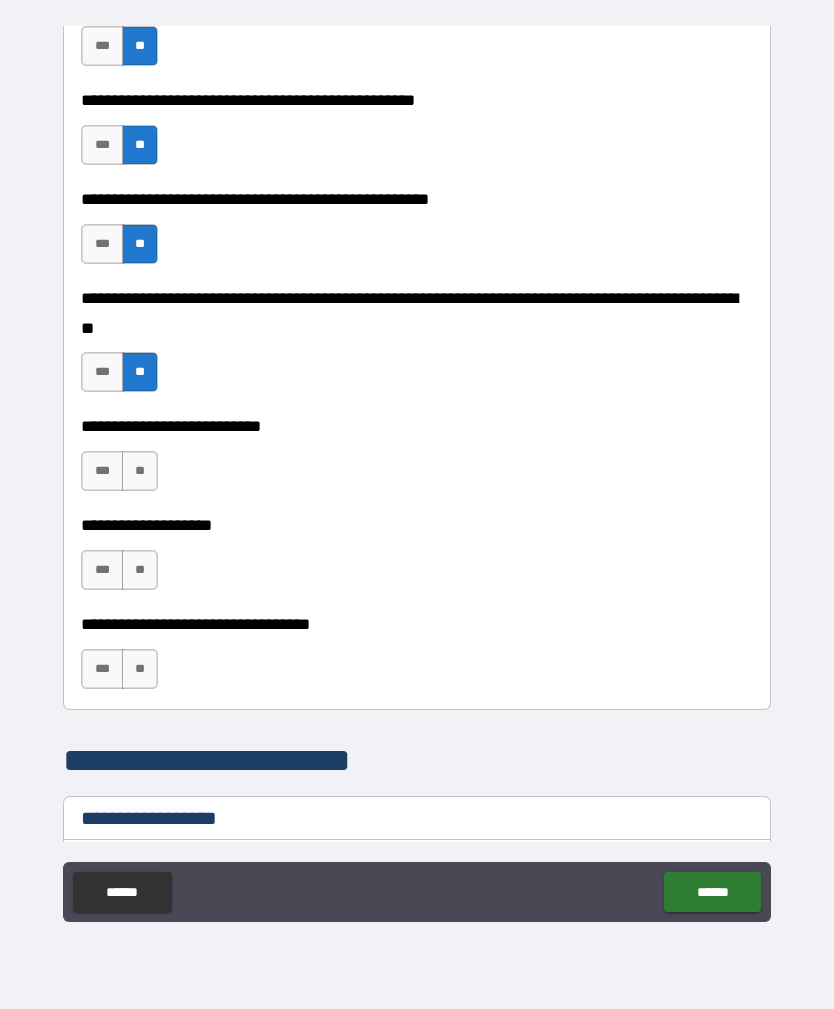 click on "**" at bounding box center [140, 471] 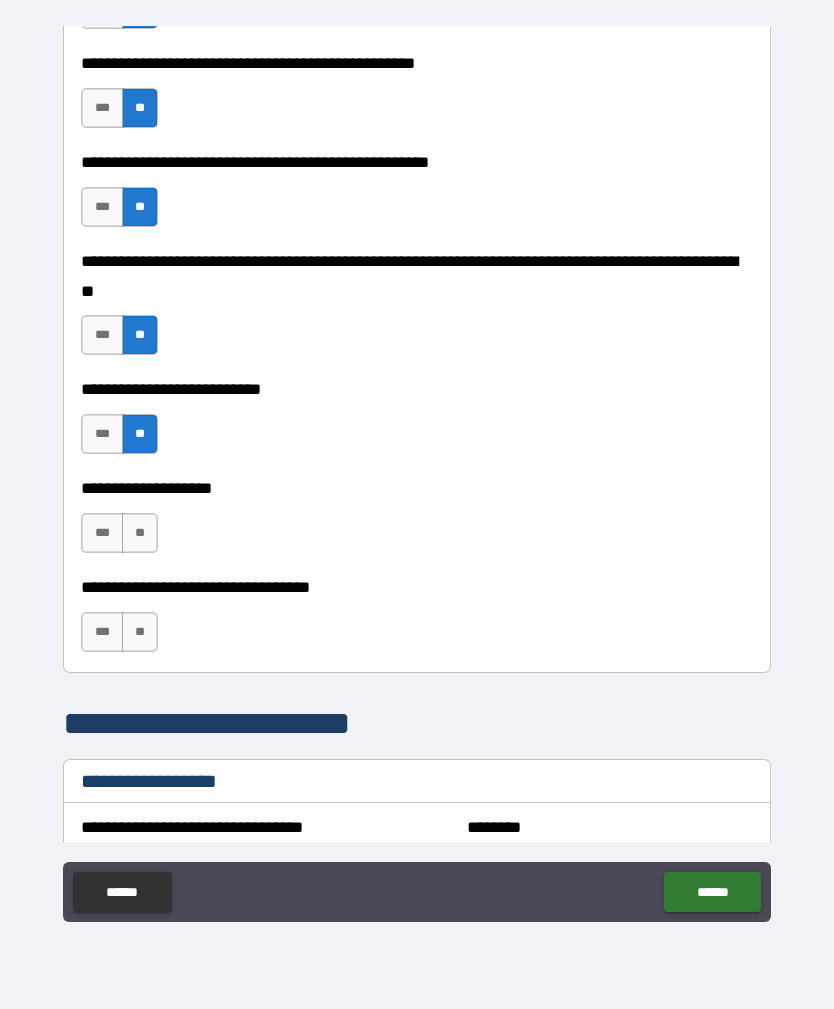 click on "**" at bounding box center [140, 533] 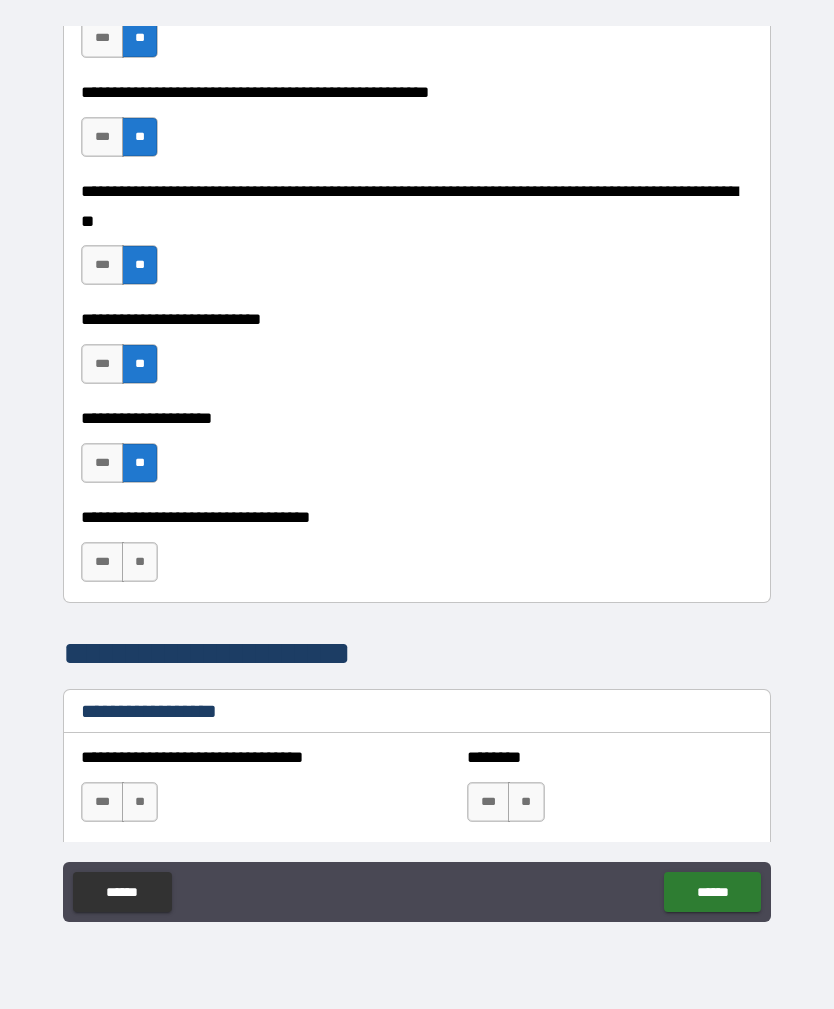 scroll, scrollTop: 840, scrollLeft: 0, axis: vertical 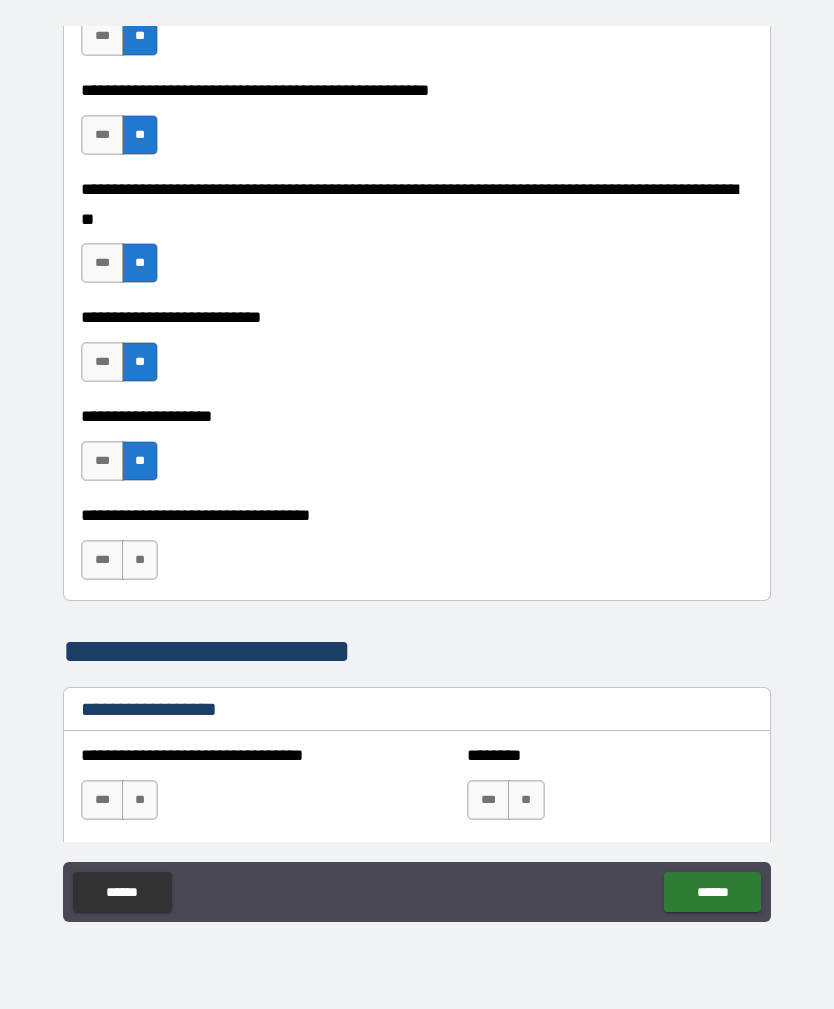 click on "**" at bounding box center (140, 560) 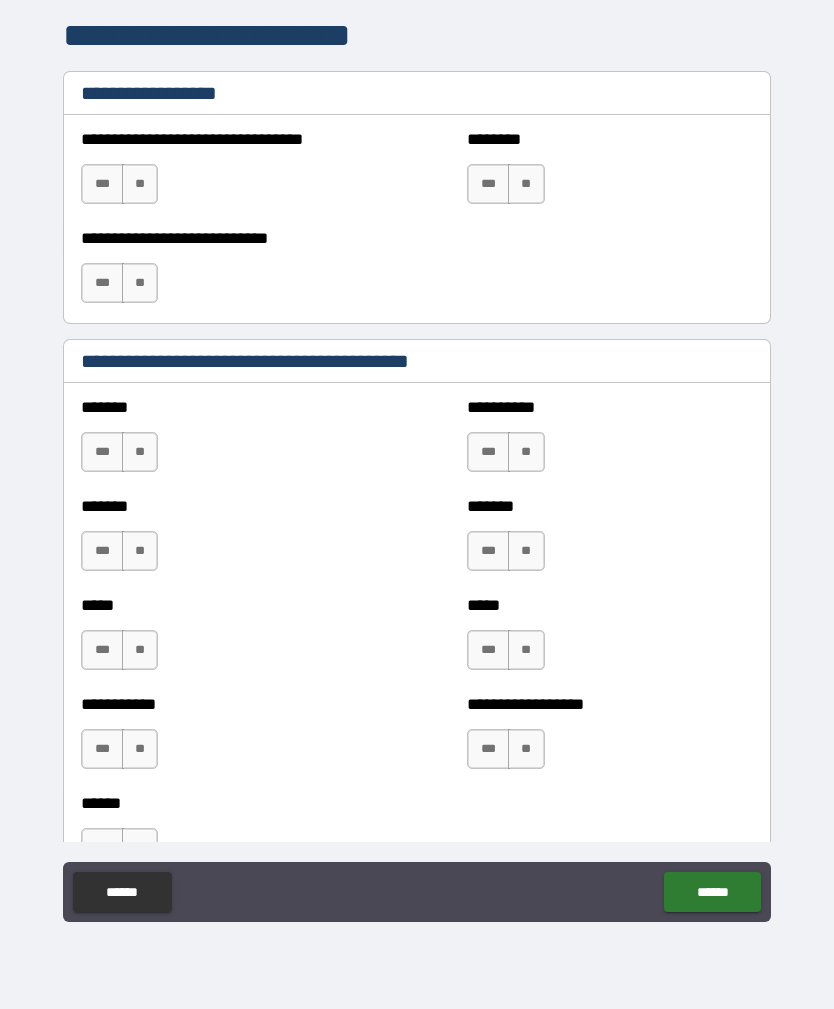 scroll, scrollTop: 1465, scrollLeft: 0, axis: vertical 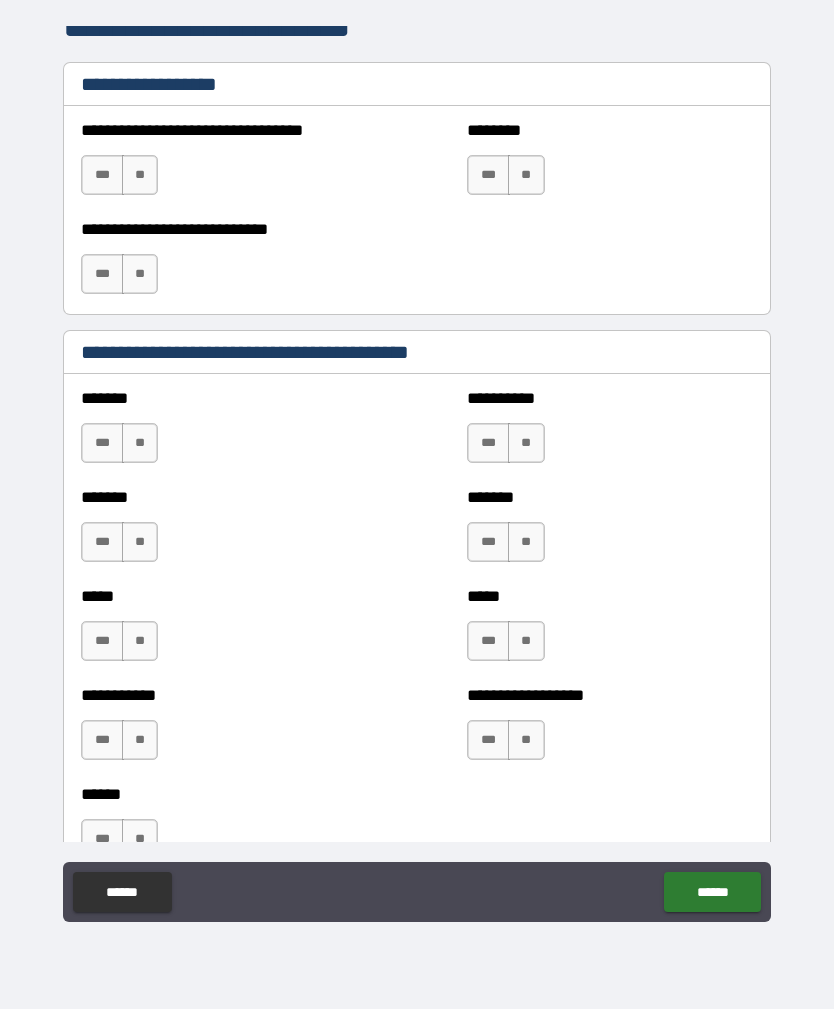 click on "**" at bounding box center (140, 443) 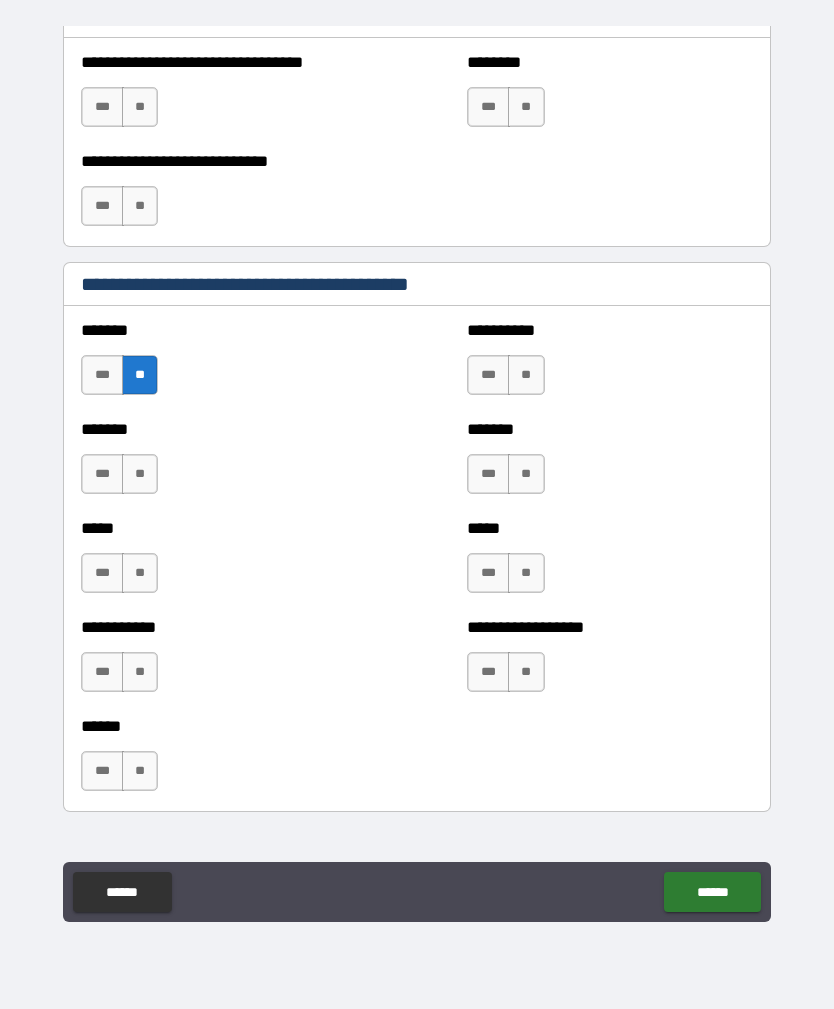 scroll, scrollTop: 1535, scrollLeft: 0, axis: vertical 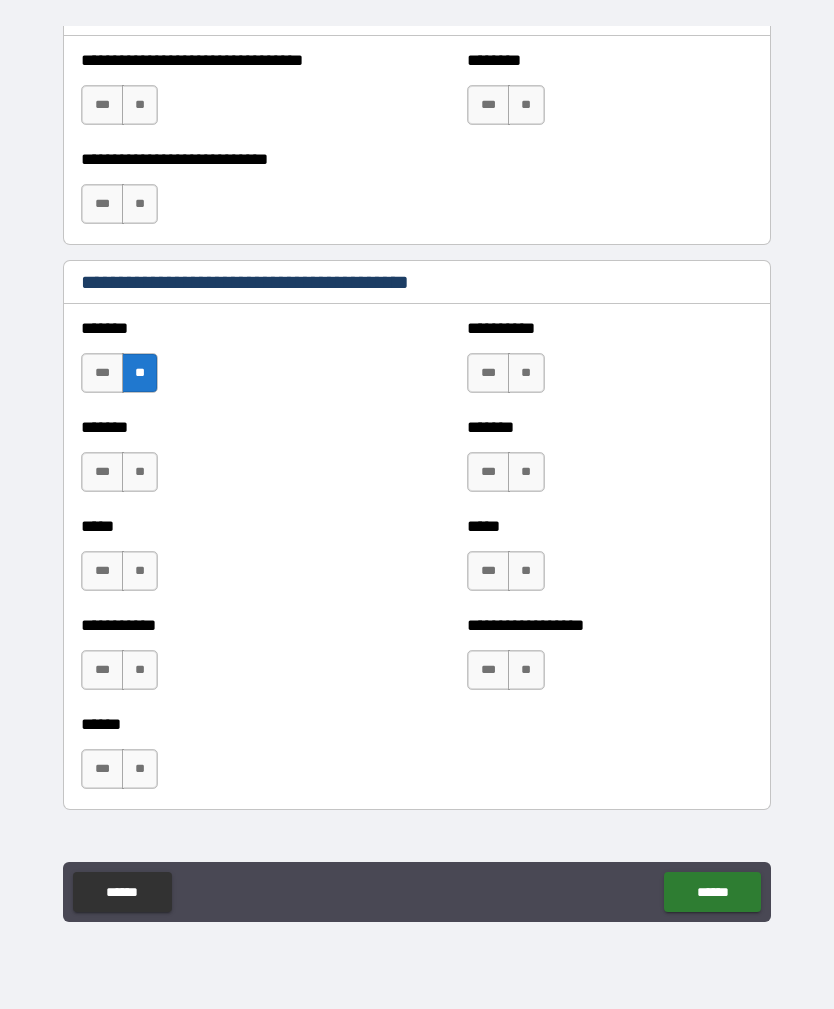 click on "**" at bounding box center [526, 670] 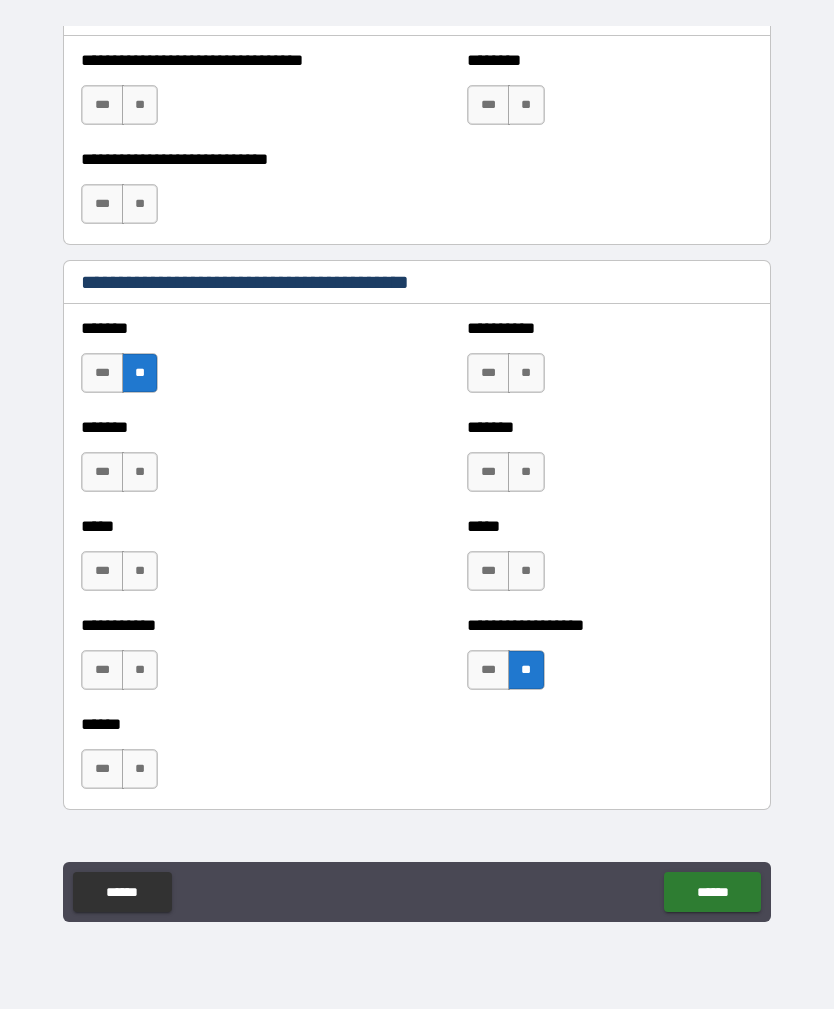 click on "**" at bounding box center [526, 571] 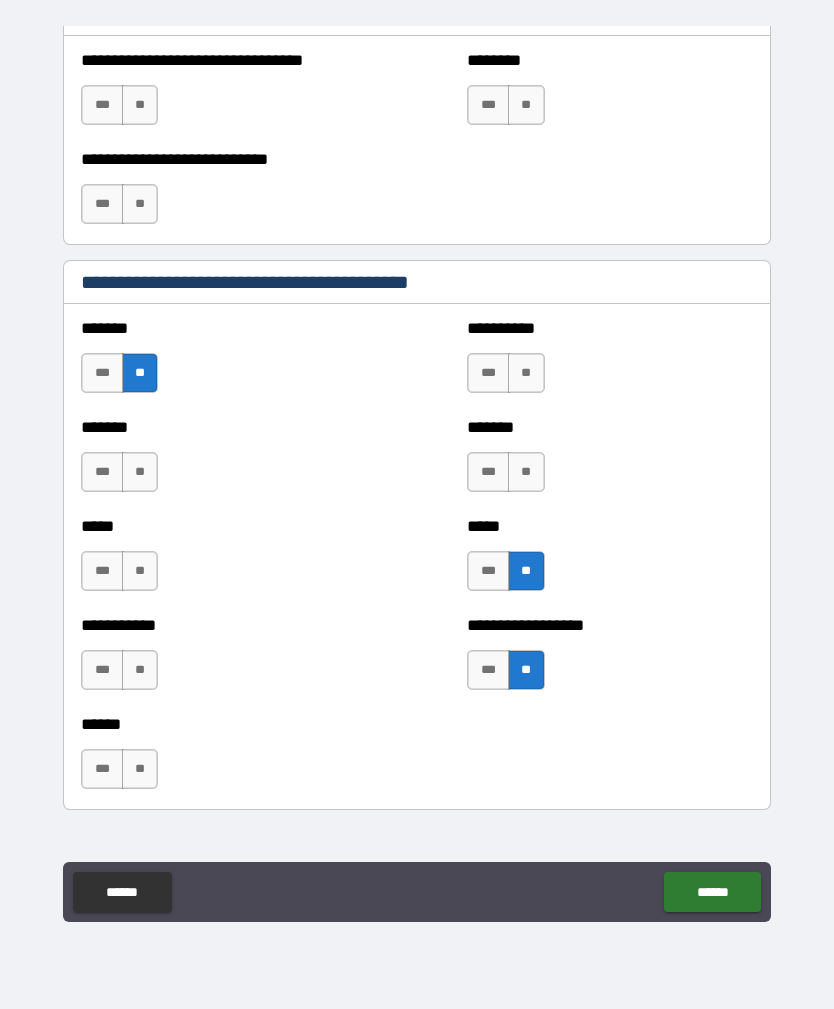 click on "**" at bounding box center [526, 472] 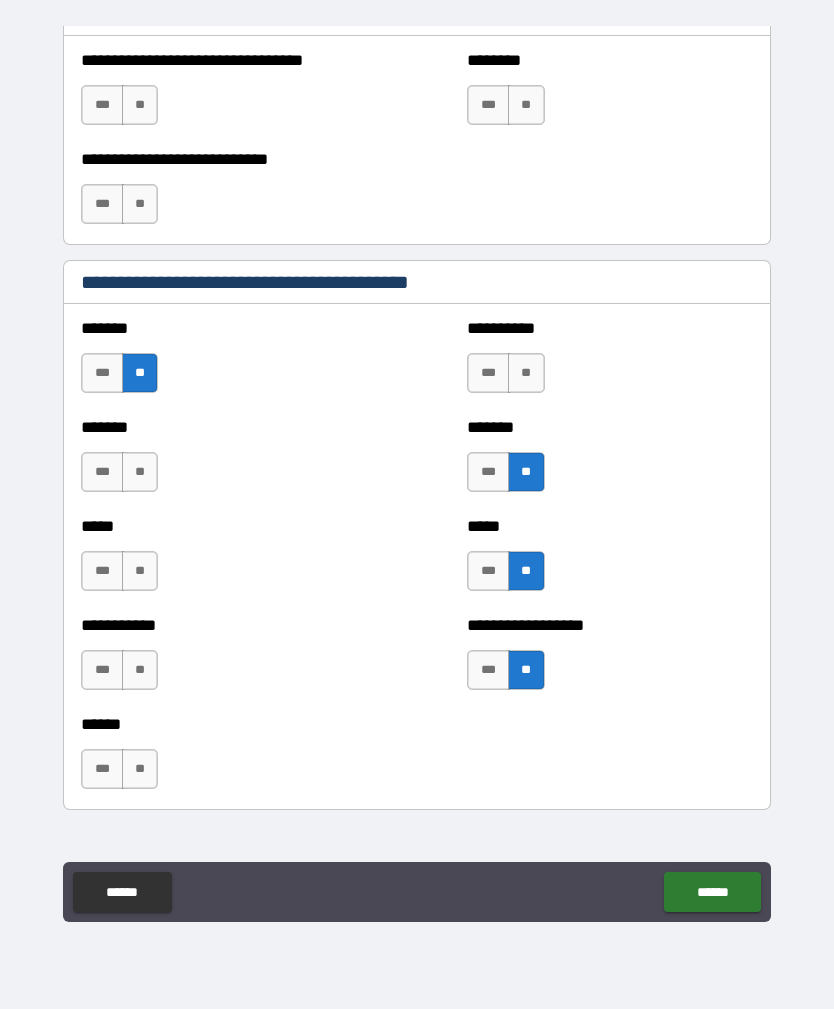 click on "**" at bounding box center (526, 373) 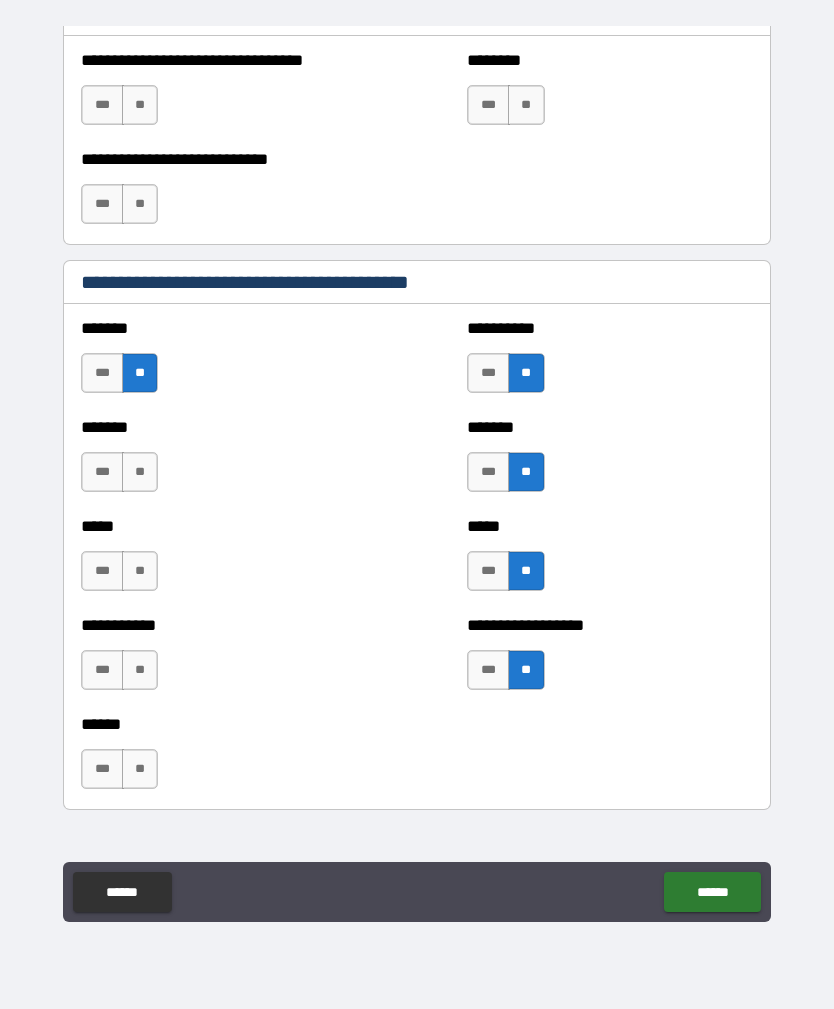 click on "**" at bounding box center (140, 472) 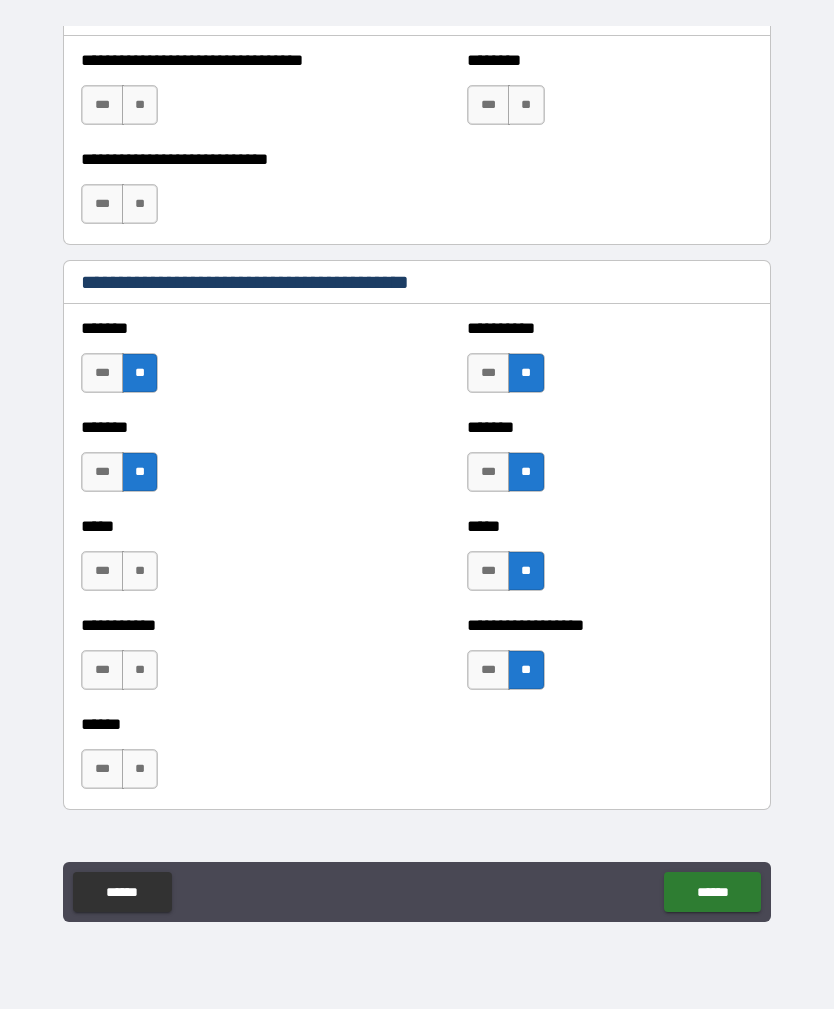 click on "**" at bounding box center [140, 571] 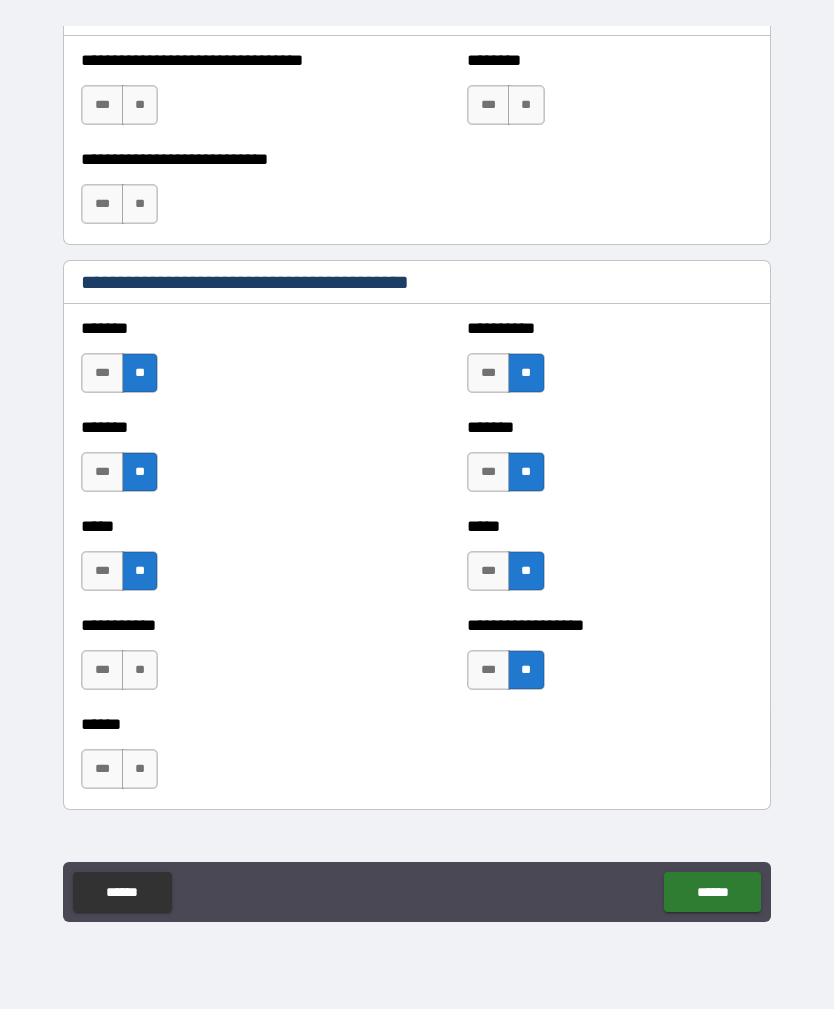 click on "**" at bounding box center [140, 670] 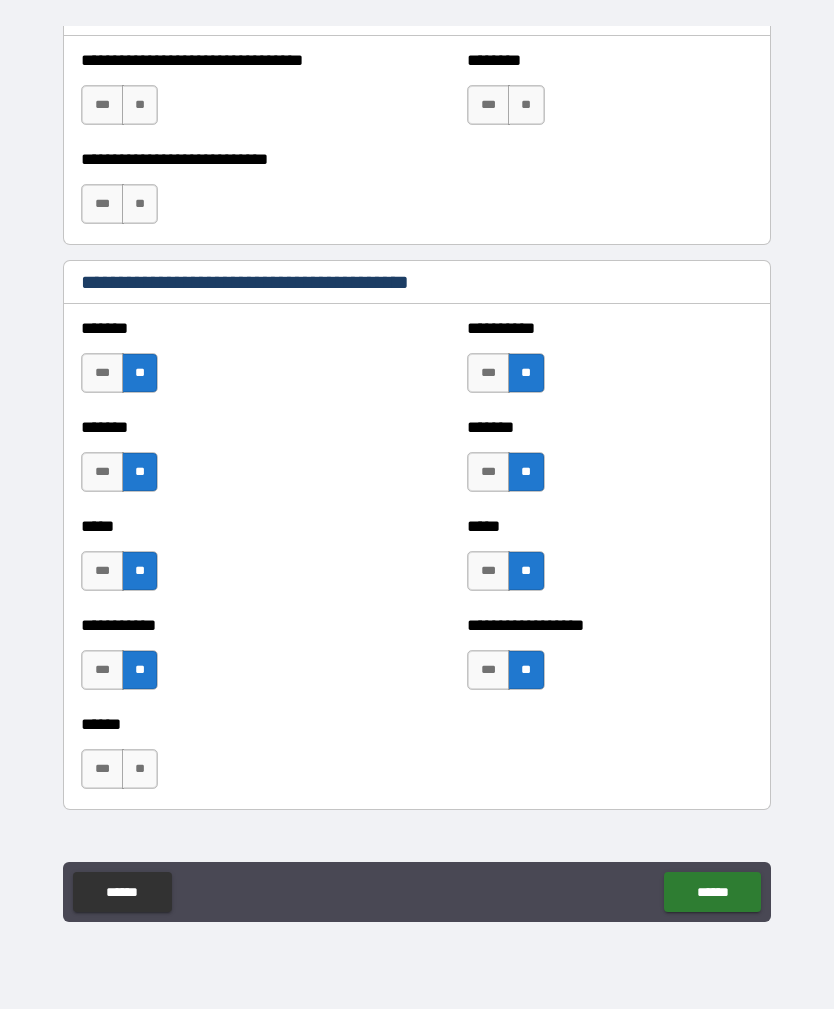 click on "***" at bounding box center [102, 769] 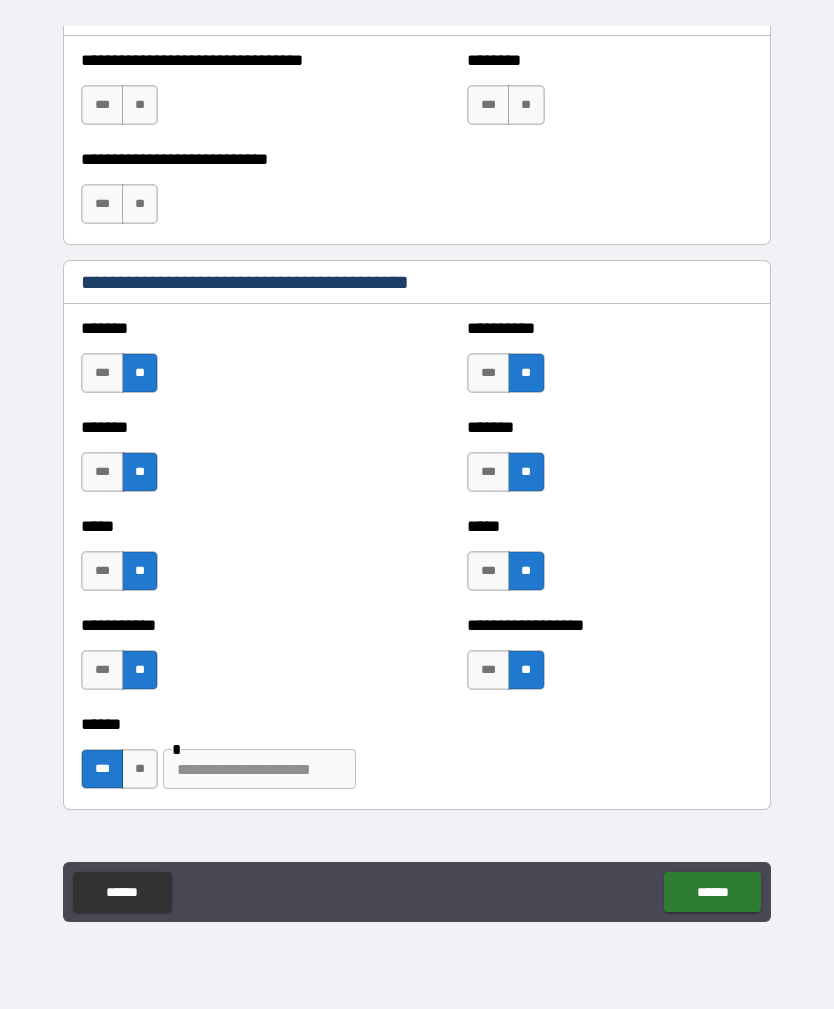 click at bounding box center (259, 769) 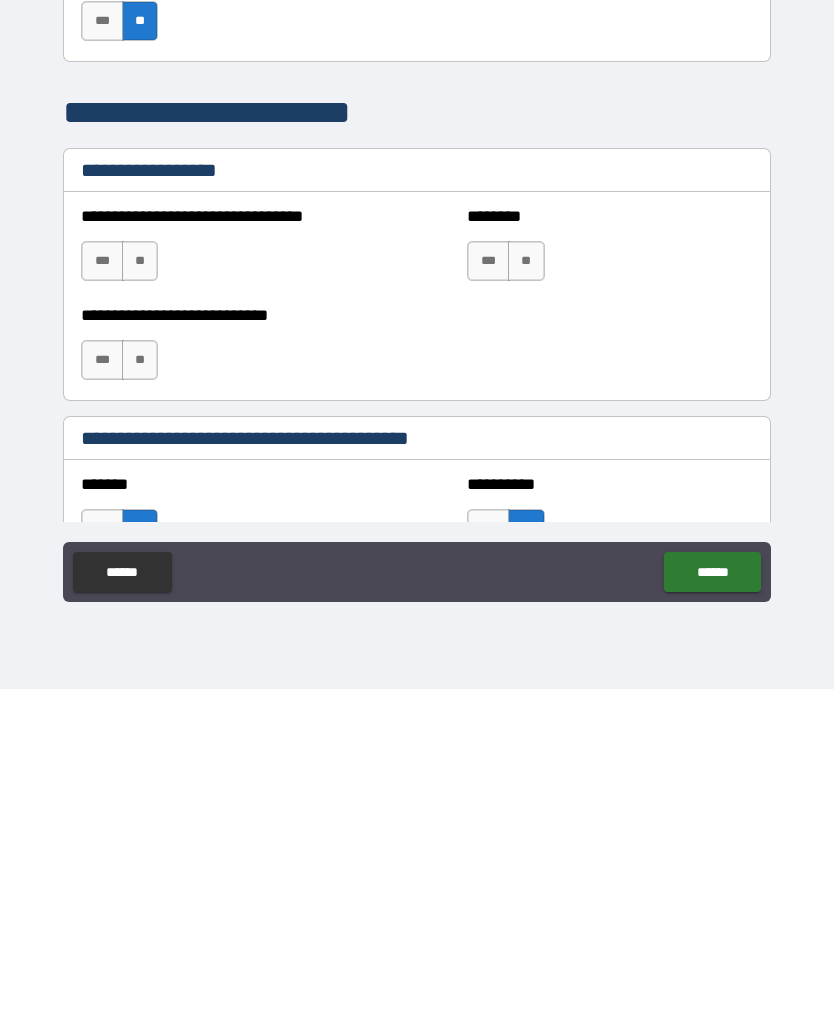 scroll, scrollTop: 1060, scrollLeft: 0, axis: vertical 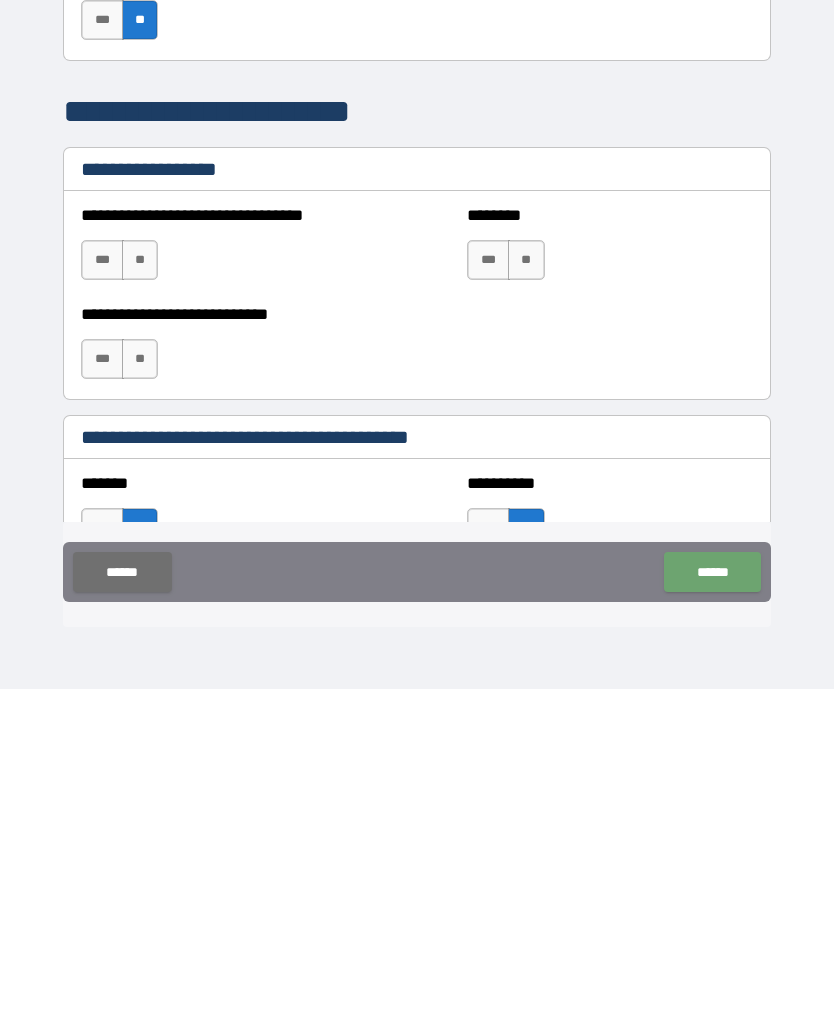 click on "******" at bounding box center (712, 892) 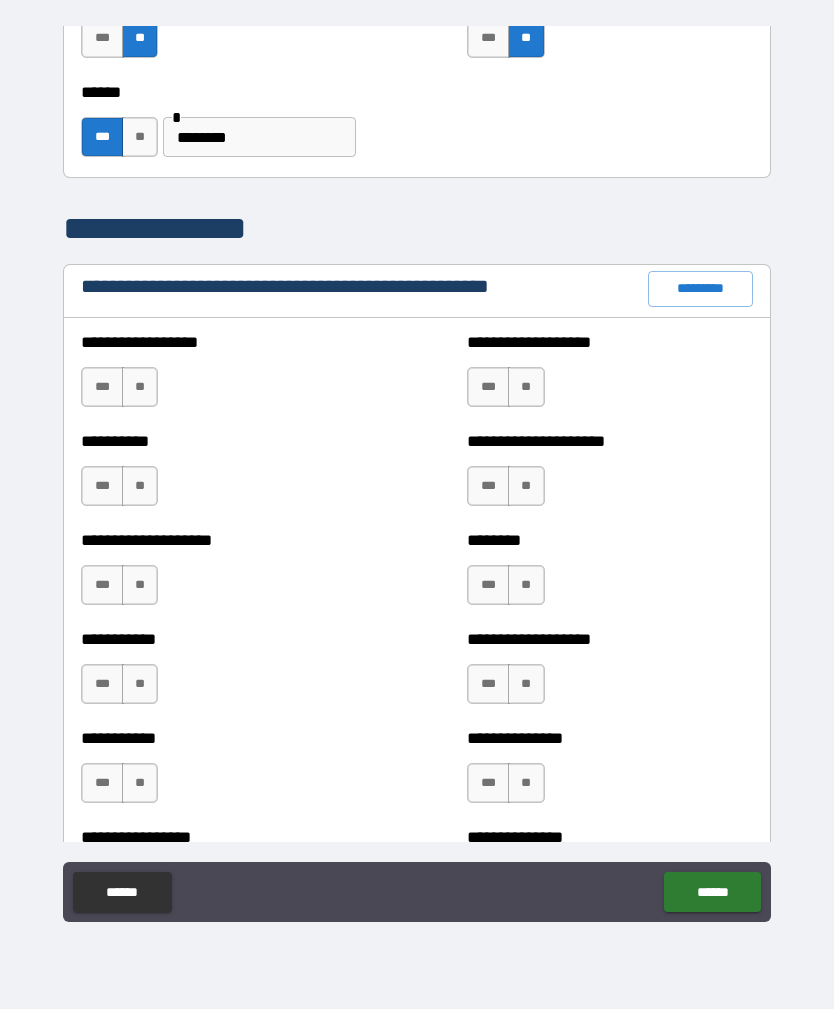 scroll, scrollTop: 2172, scrollLeft: 0, axis: vertical 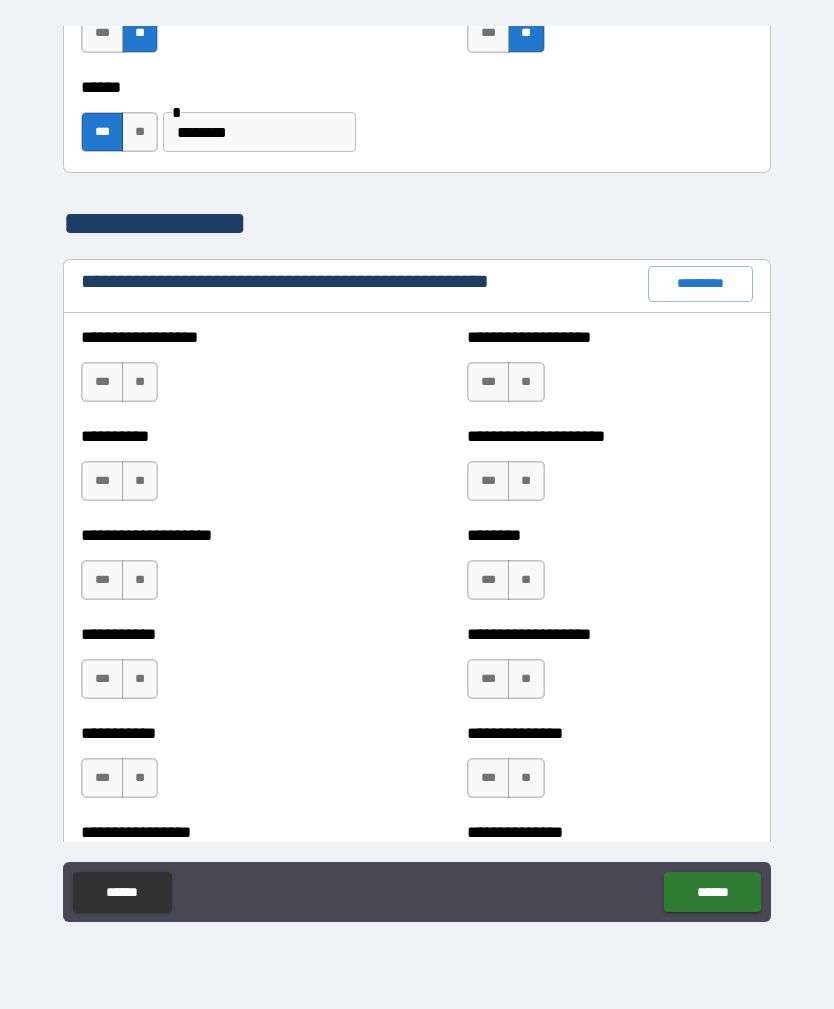 click on "*********" at bounding box center [700, 284] 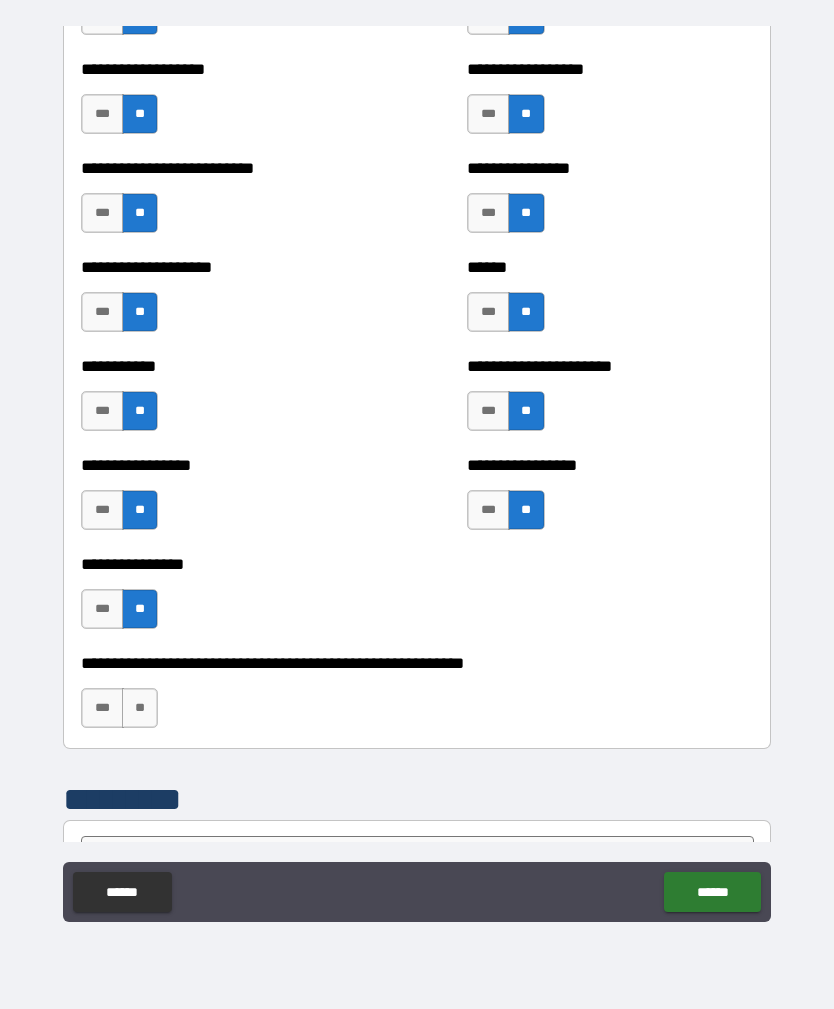 scroll, scrollTop: 5709, scrollLeft: 0, axis: vertical 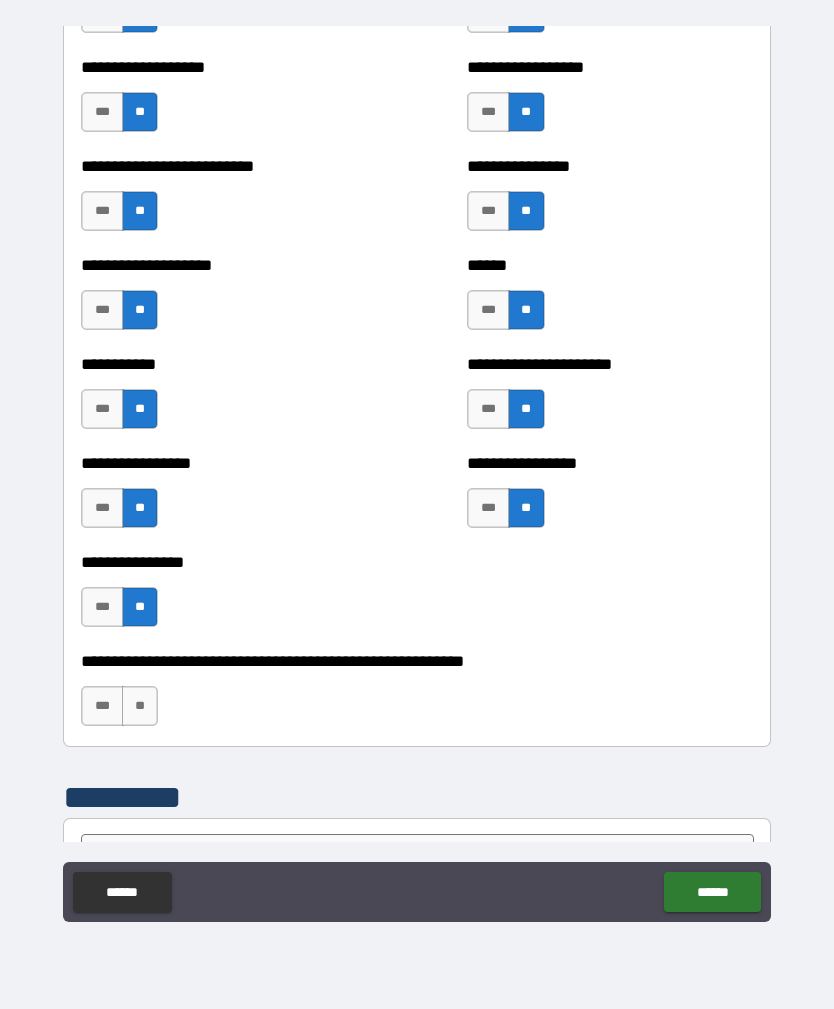 click on "**" at bounding box center [140, 706] 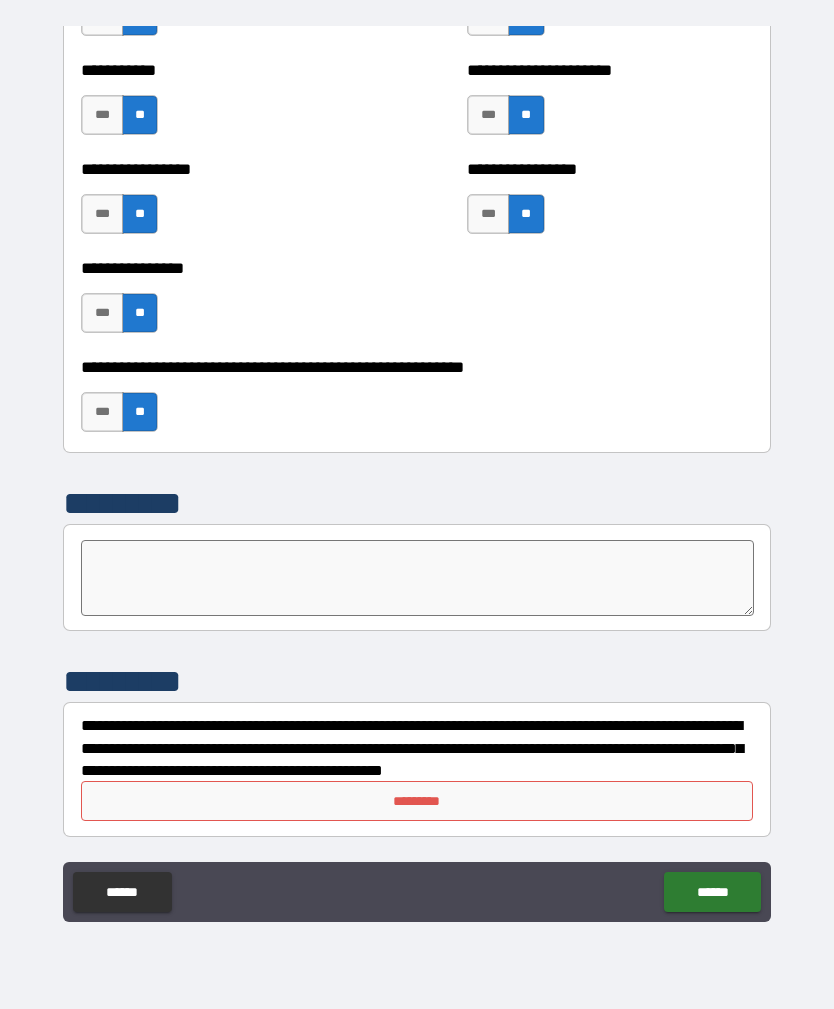 scroll, scrollTop: 6003, scrollLeft: 0, axis: vertical 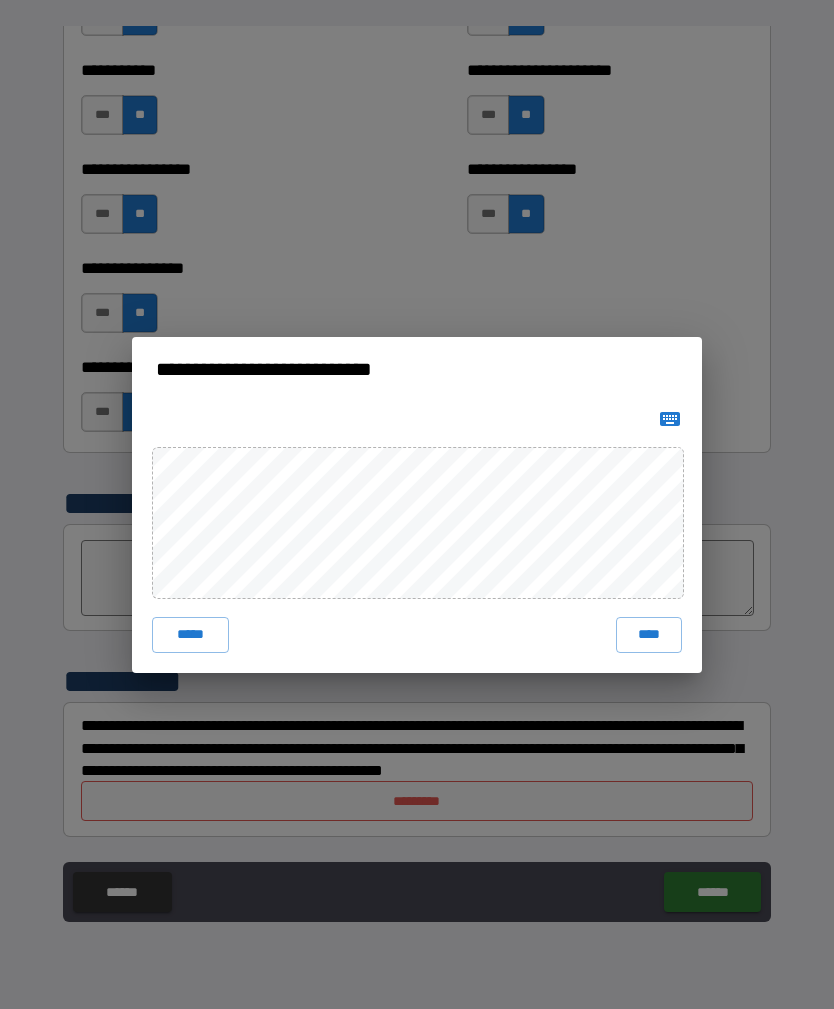 click on "****" at bounding box center (649, 635) 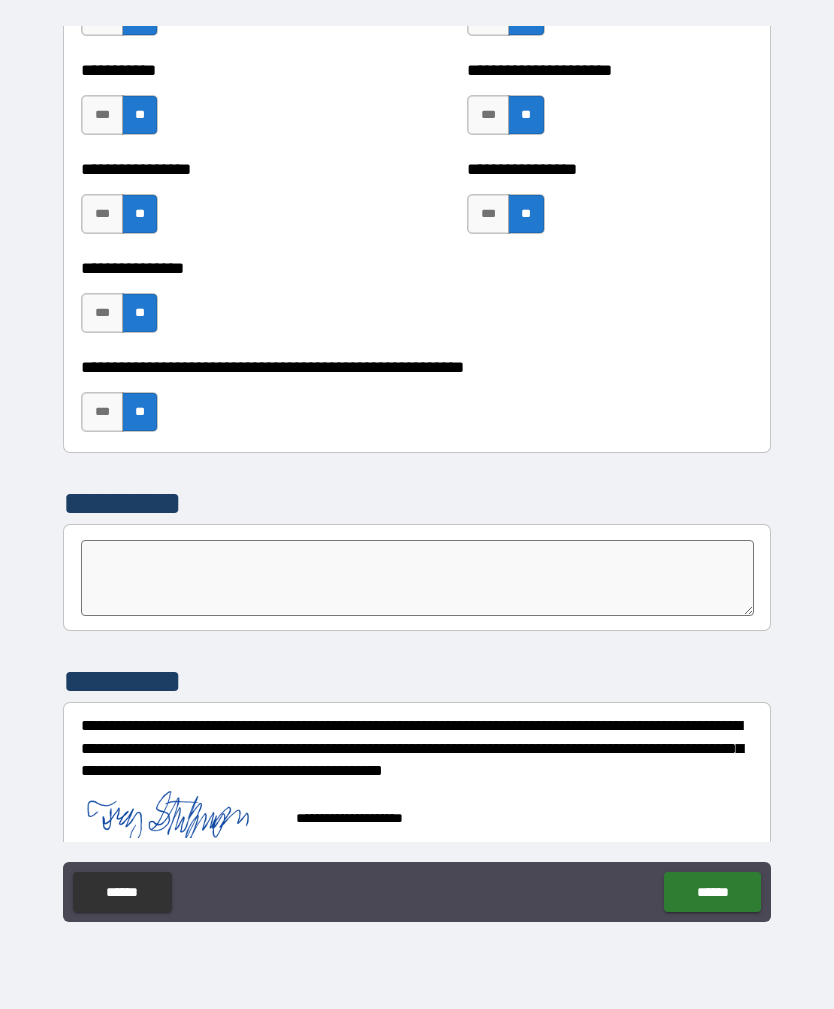 scroll, scrollTop: 5993, scrollLeft: 0, axis: vertical 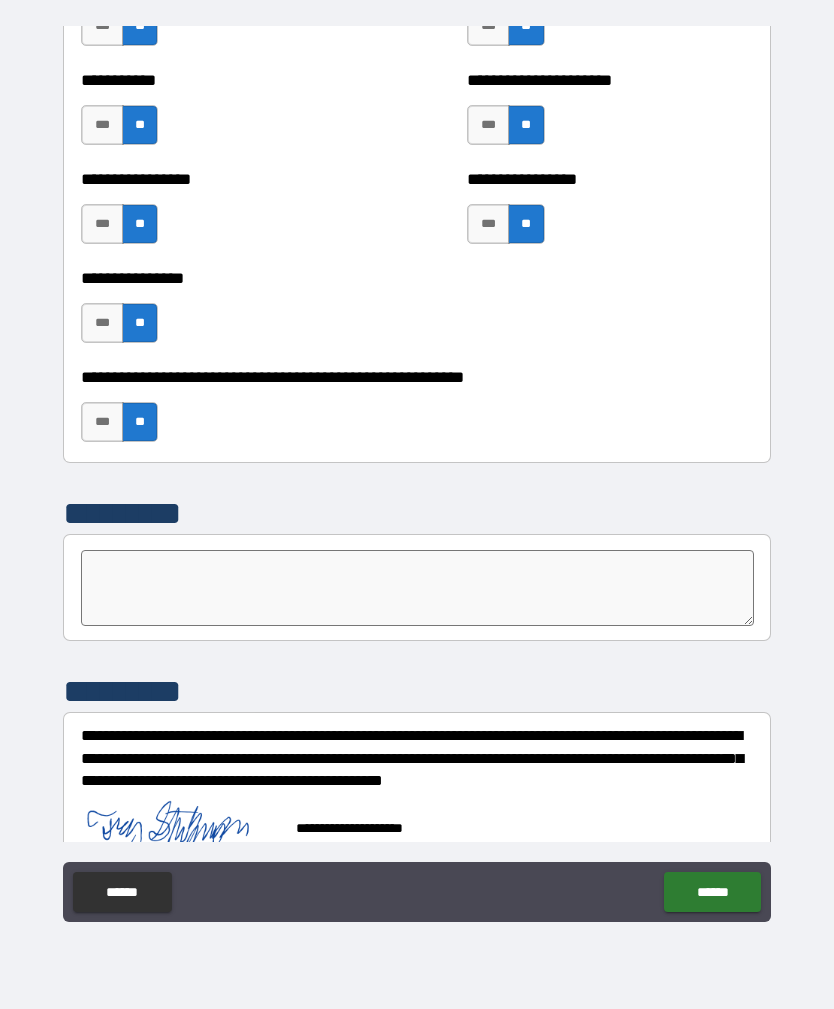 click on "******" at bounding box center [712, 892] 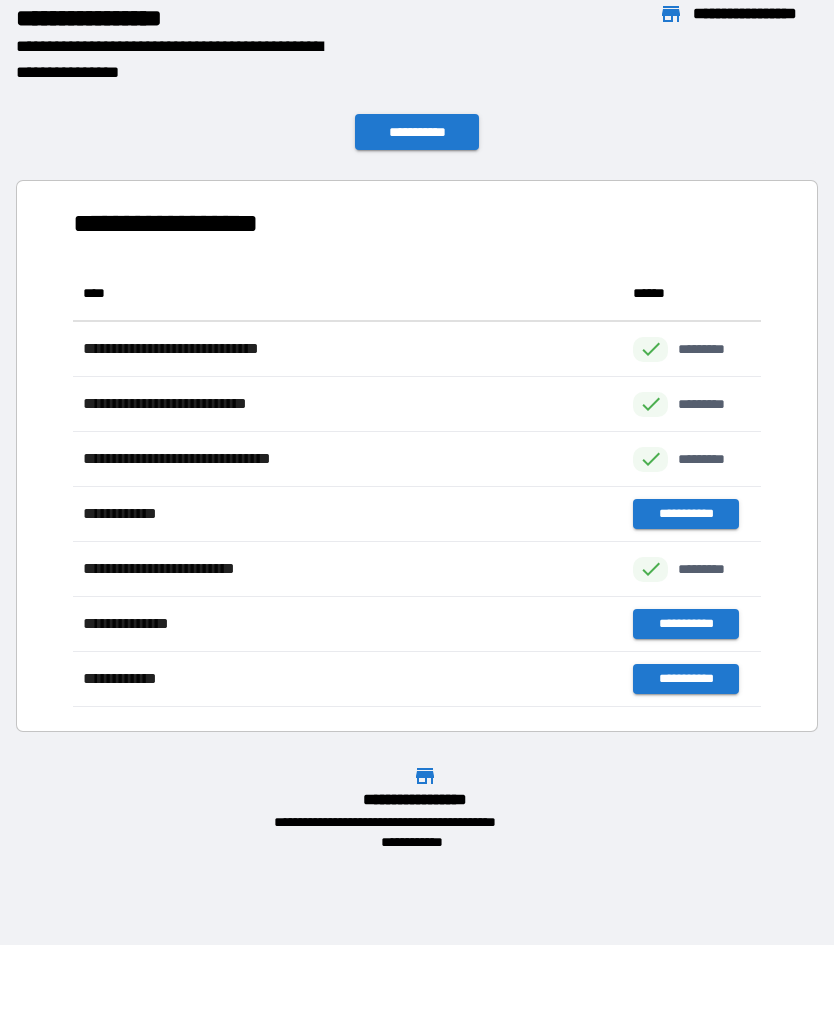scroll, scrollTop: 441, scrollLeft: 688, axis: both 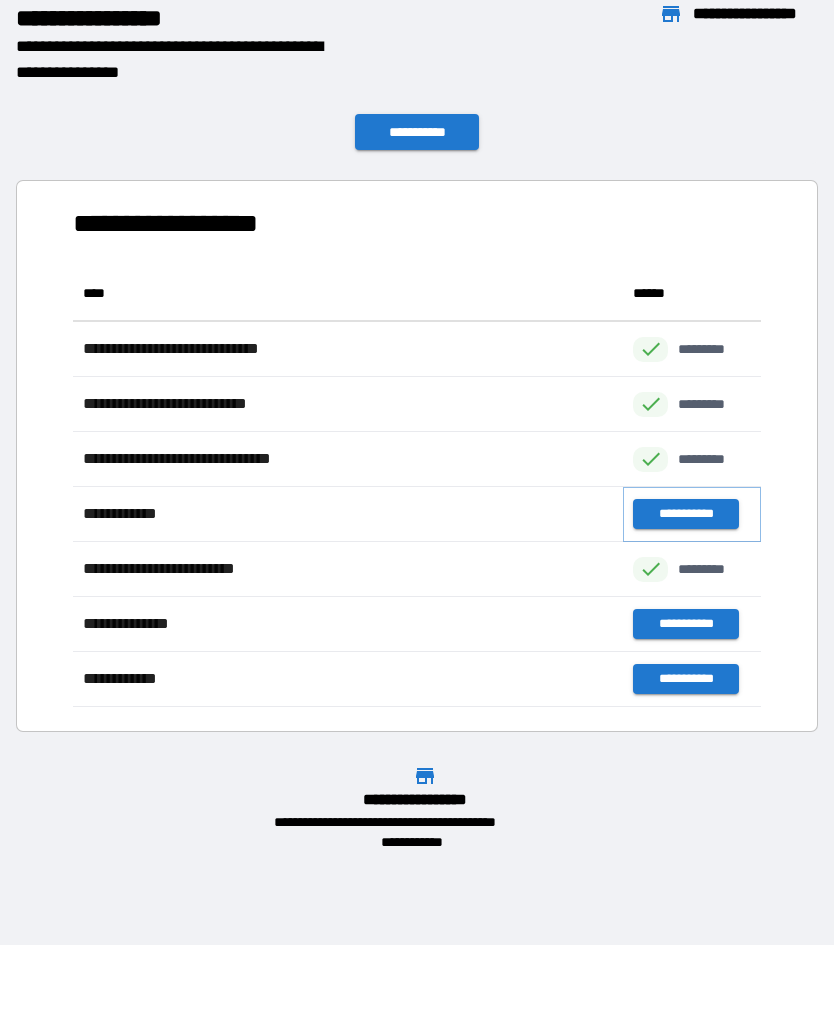 click on "**********" at bounding box center (685, 514) 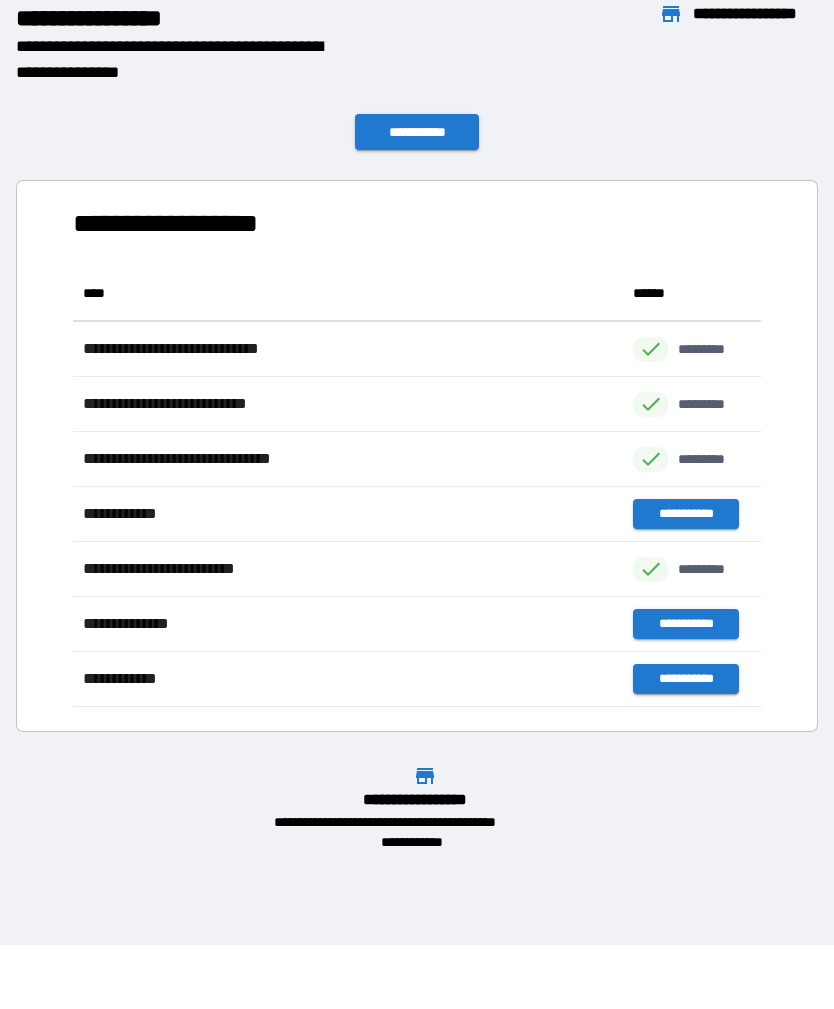 scroll, scrollTop: 1, scrollLeft: 1, axis: both 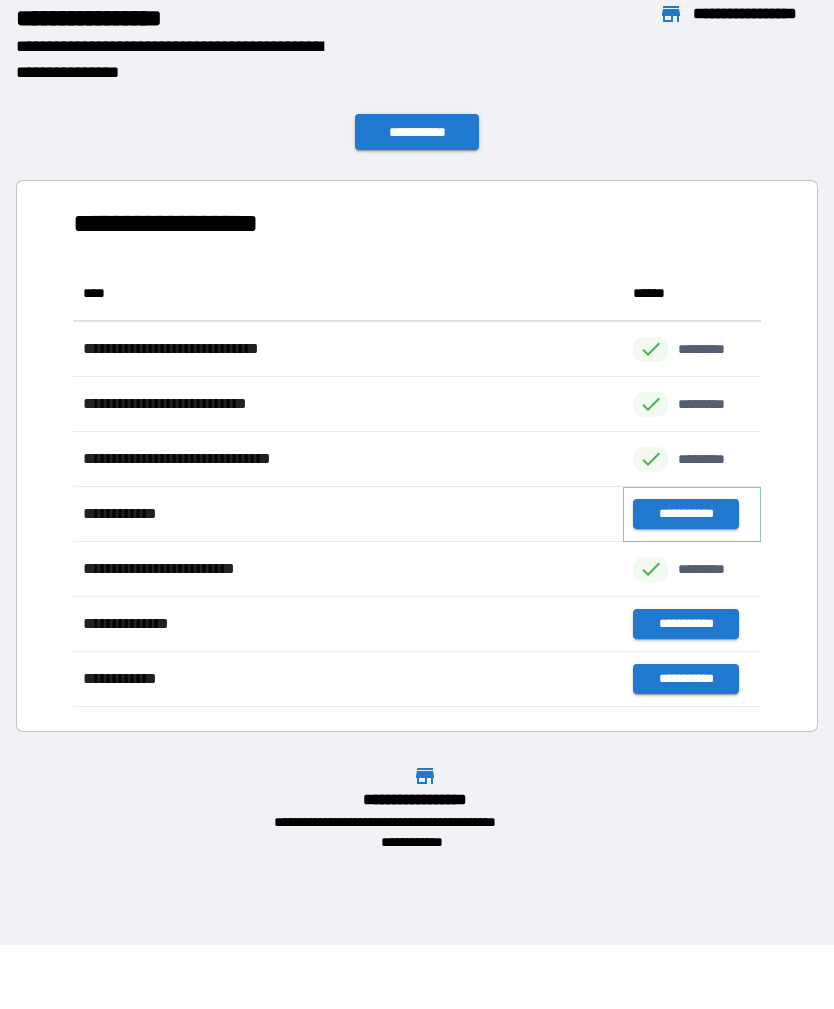 click on "**********" at bounding box center [685, 514] 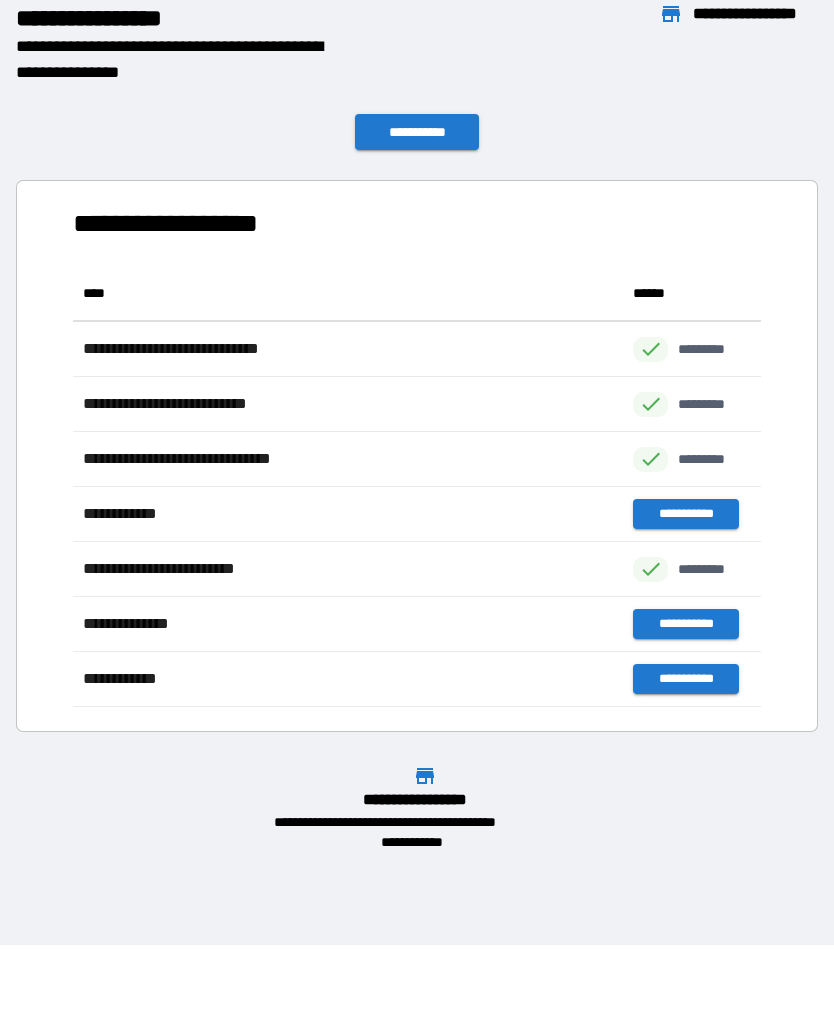 scroll, scrollTop: 1, scrollLeft: 1, axis: both 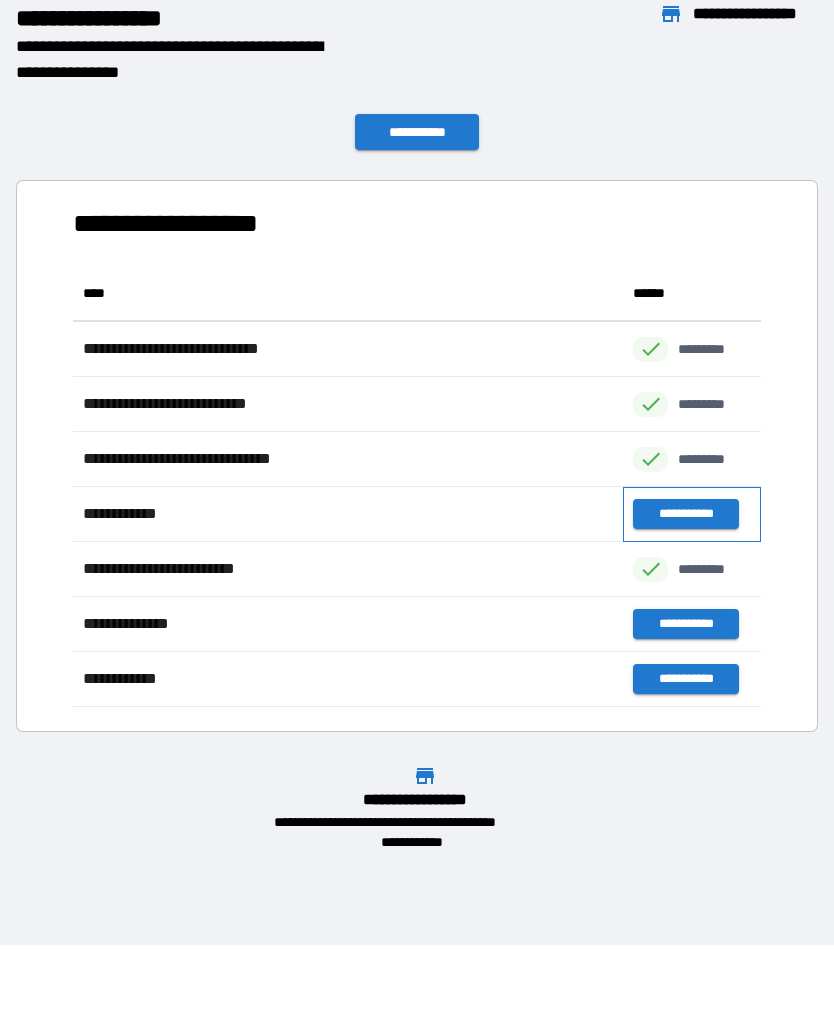 click on "**********" at bounding box center (692, 514) 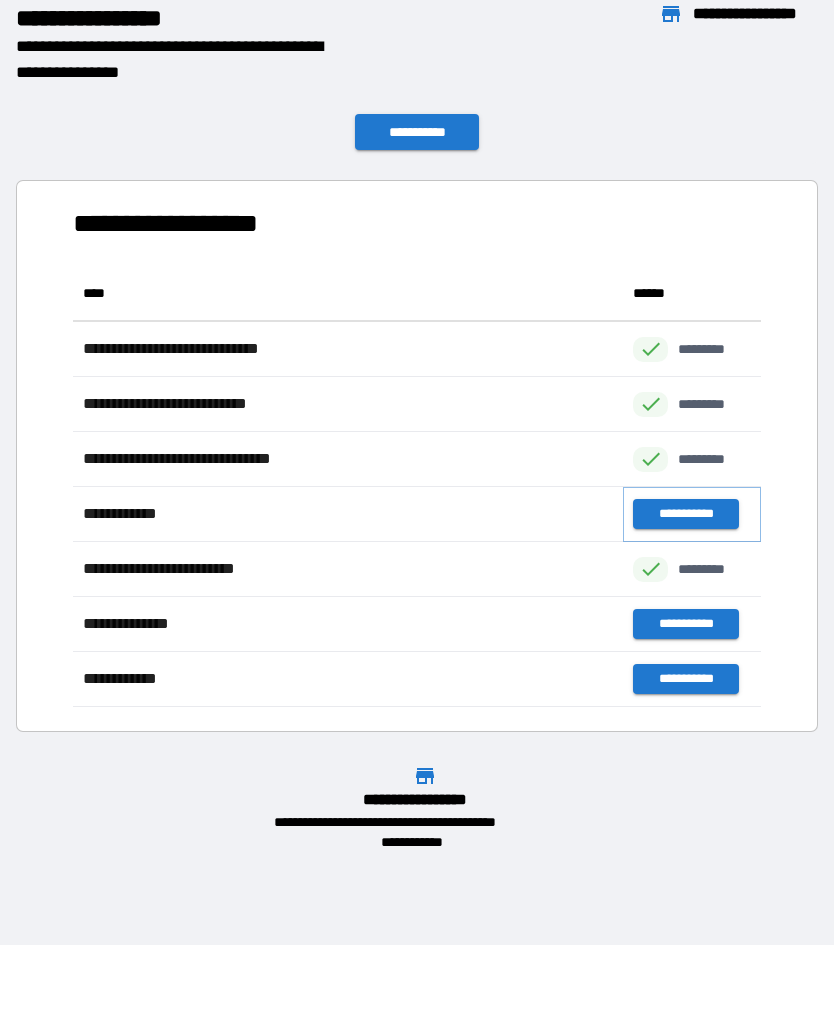 click on "**********" at bounding box center [685, 514] 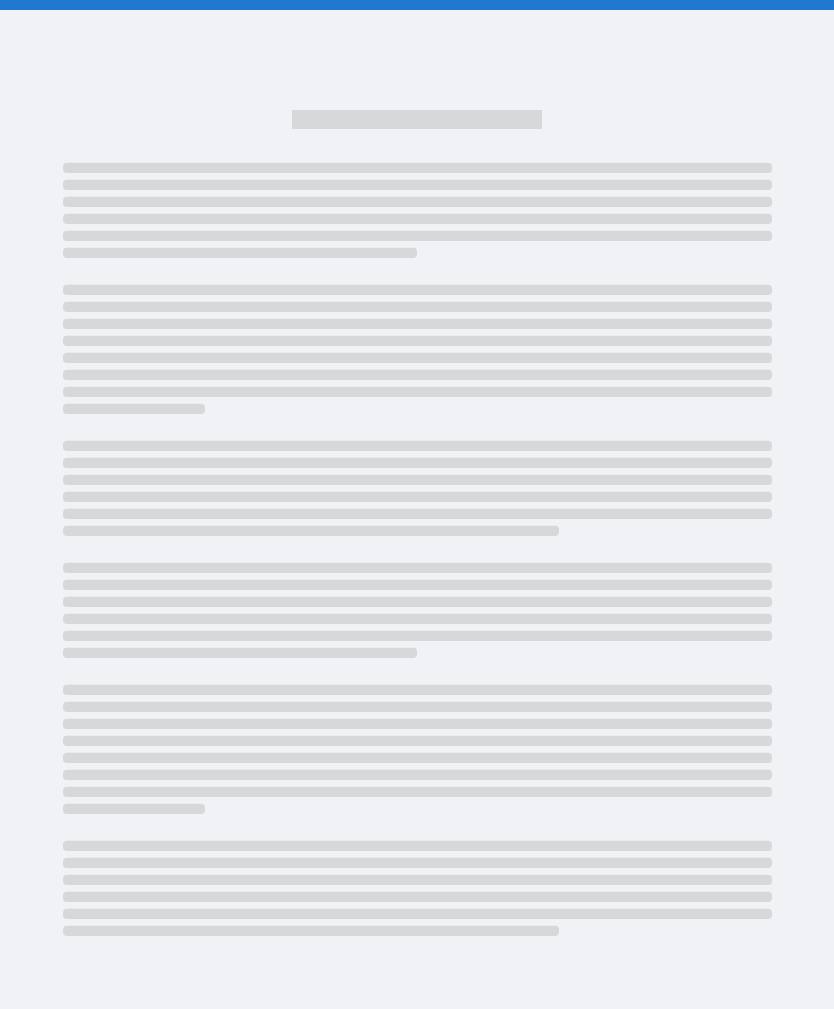 scroll, scrollTop: 0, scrollLeft: 0, axis: both 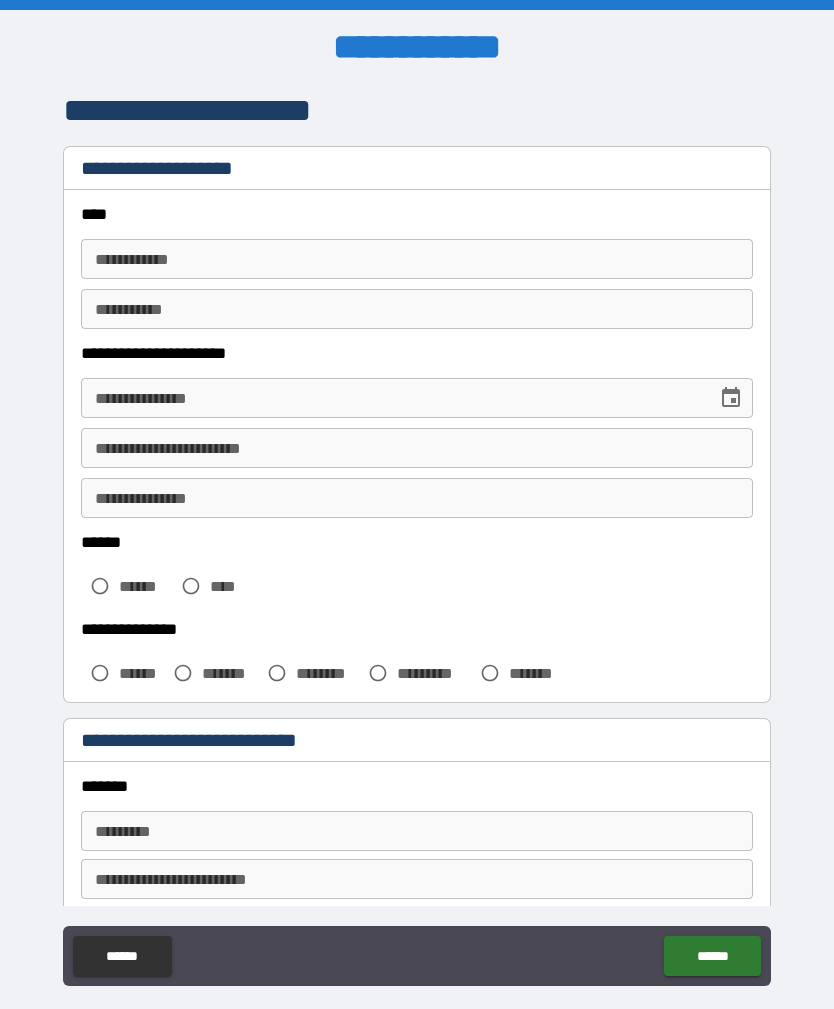 click on "**********" at bounding box center [417, 259] 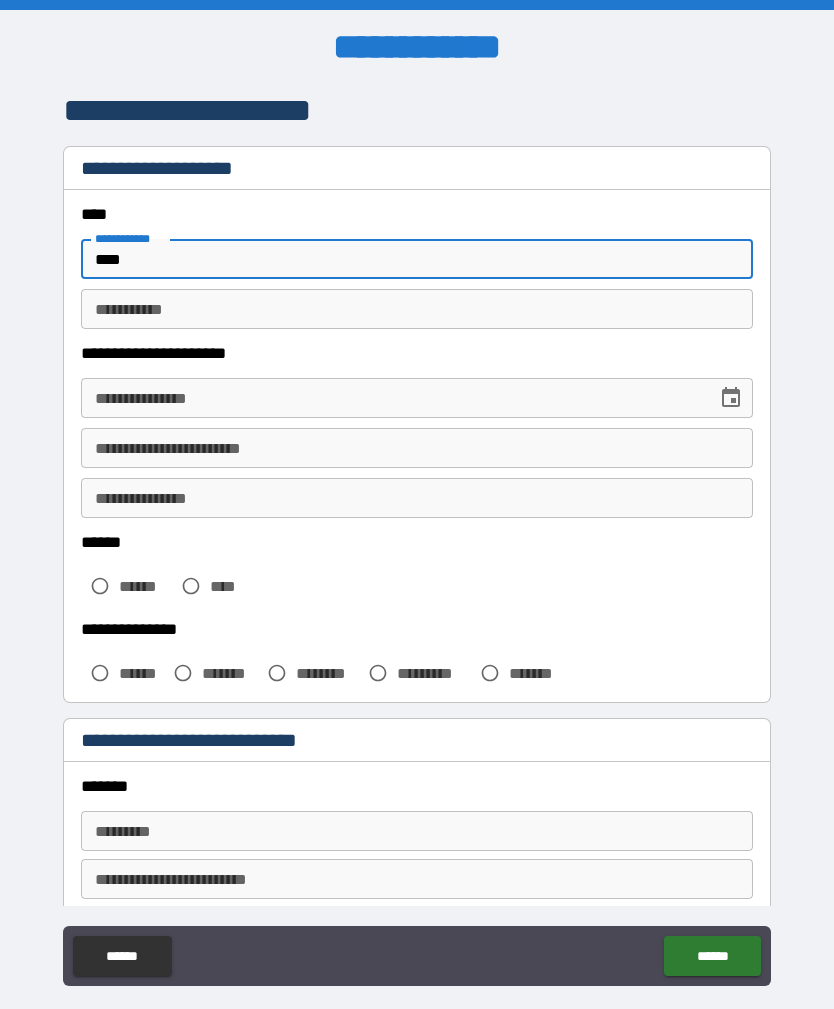 type on "****" 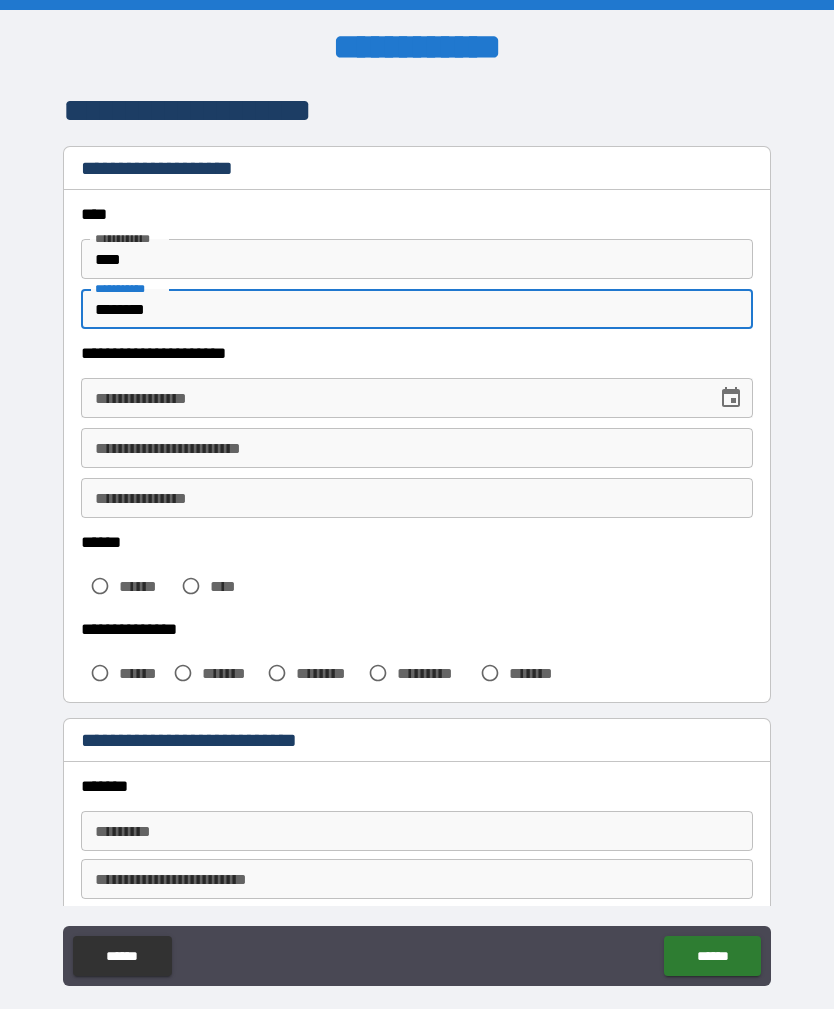 type on "********" 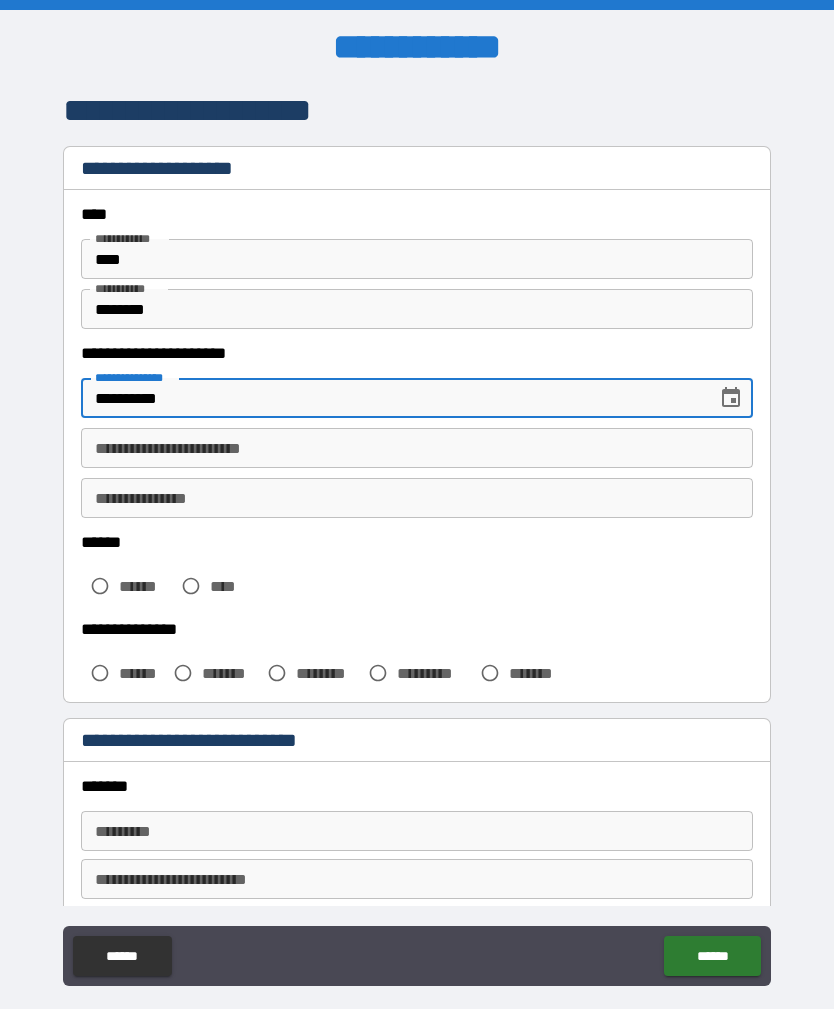 type on "**********" 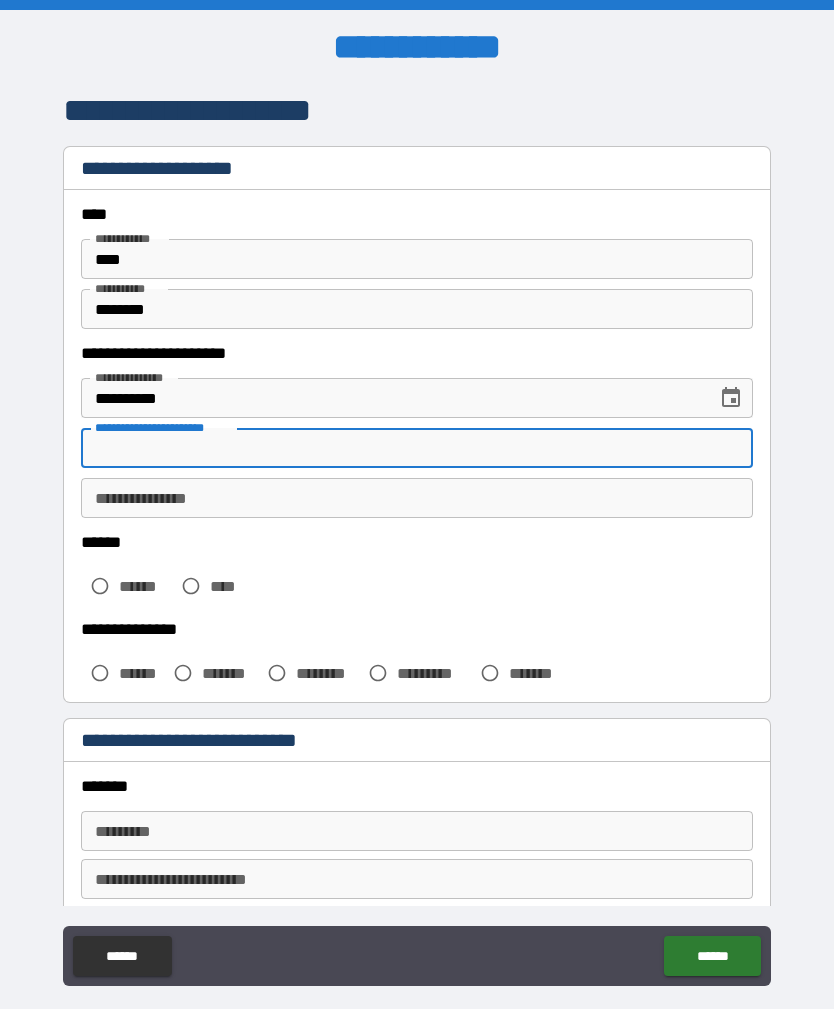 click on "**********" at bounding box center [417, 498] 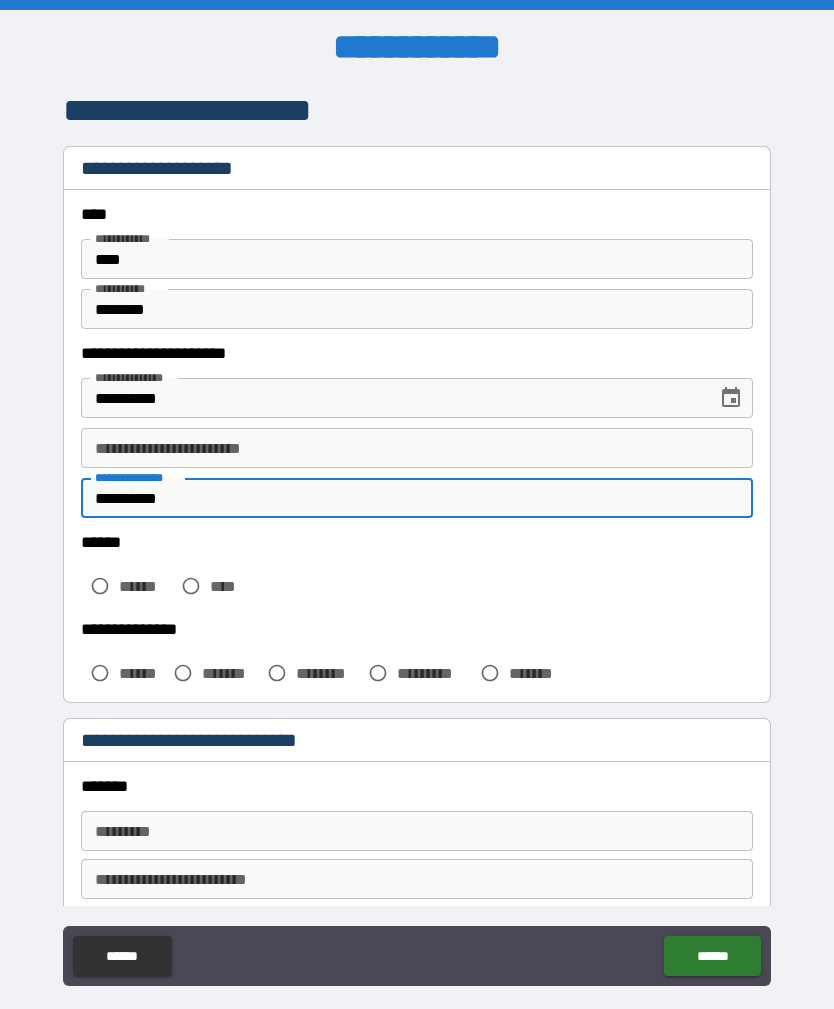 type on "**********" 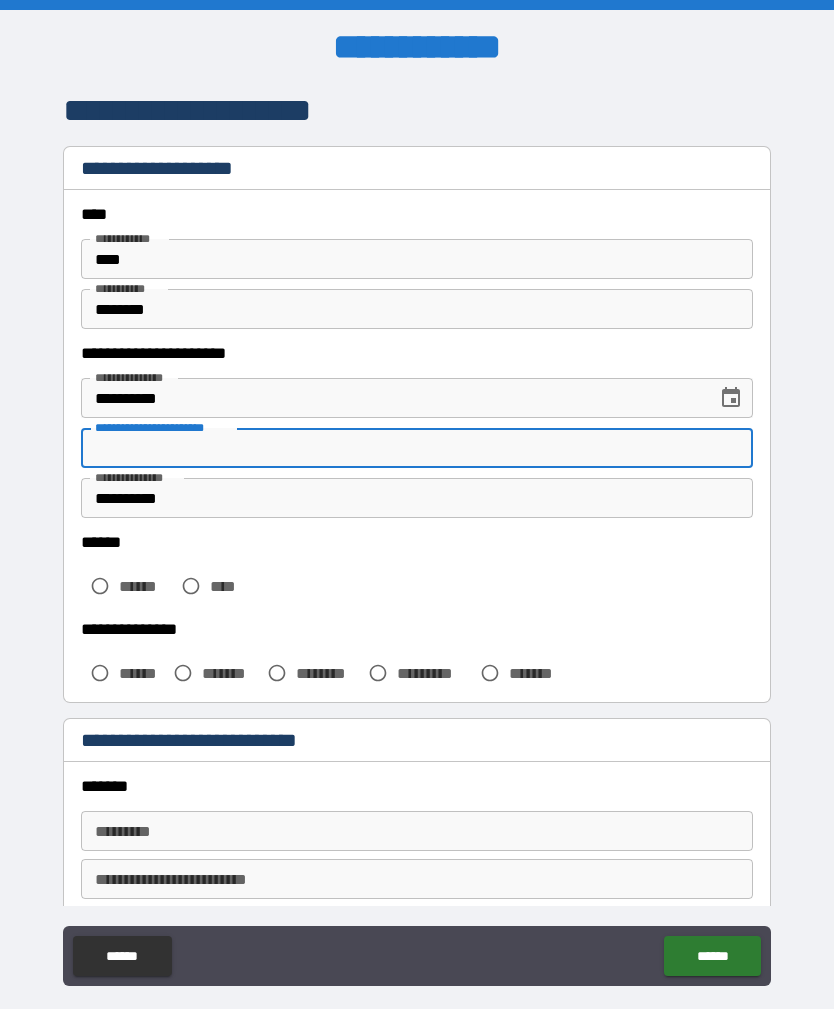 click on "****** ****** ****" at bounding box center (417, 571) 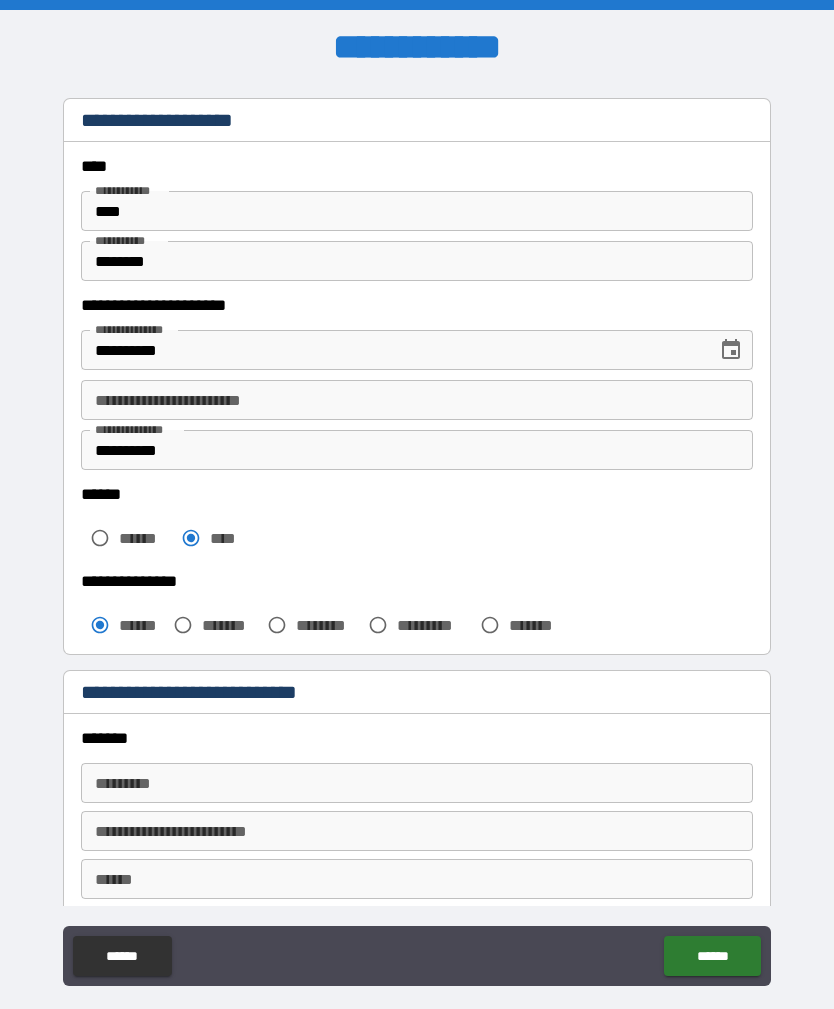 scroll, scrollTop: 53, scrollLeft: 0, axis: vertical 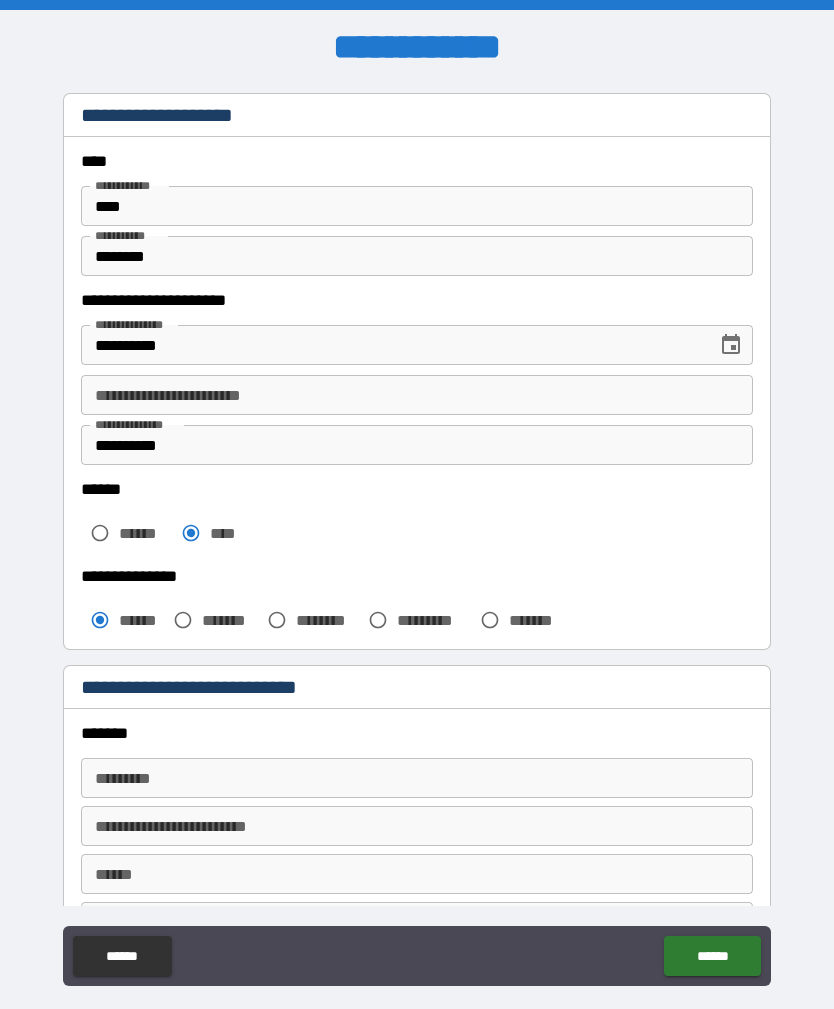 click on "**********" at bounding box center (417, 395) 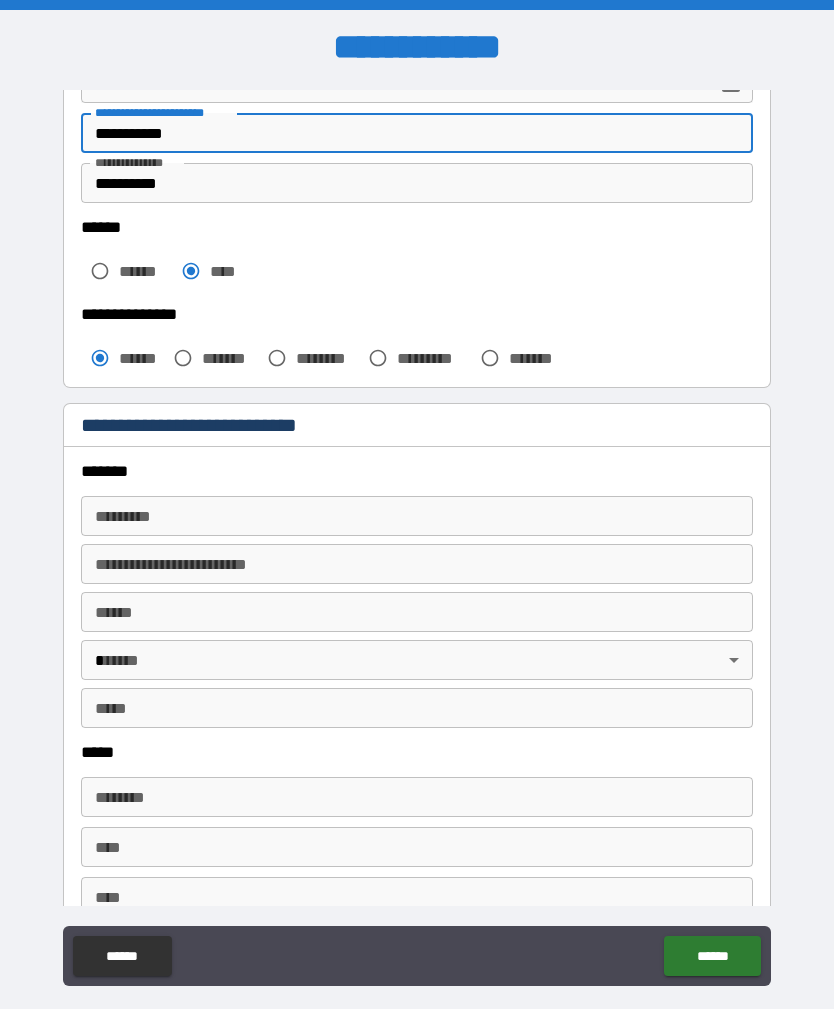 scroll, scrollTop: 316, scrollLeft: 0, axis: vertical 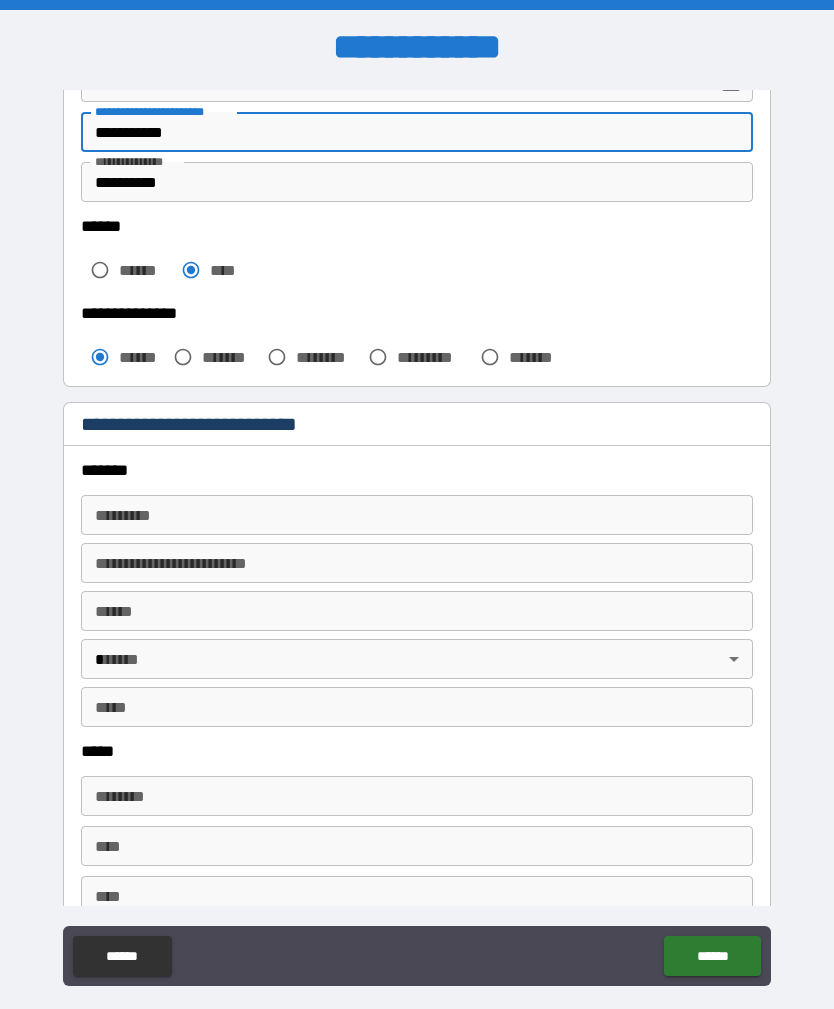 type on "**********" 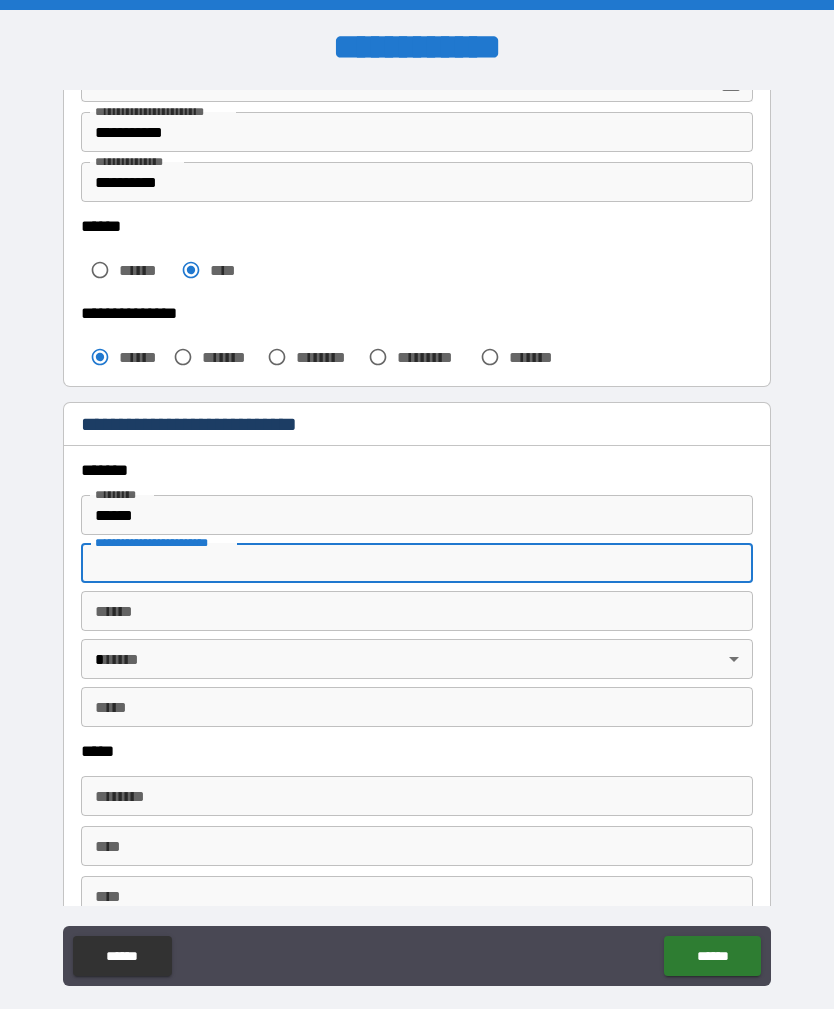 type on "**********" 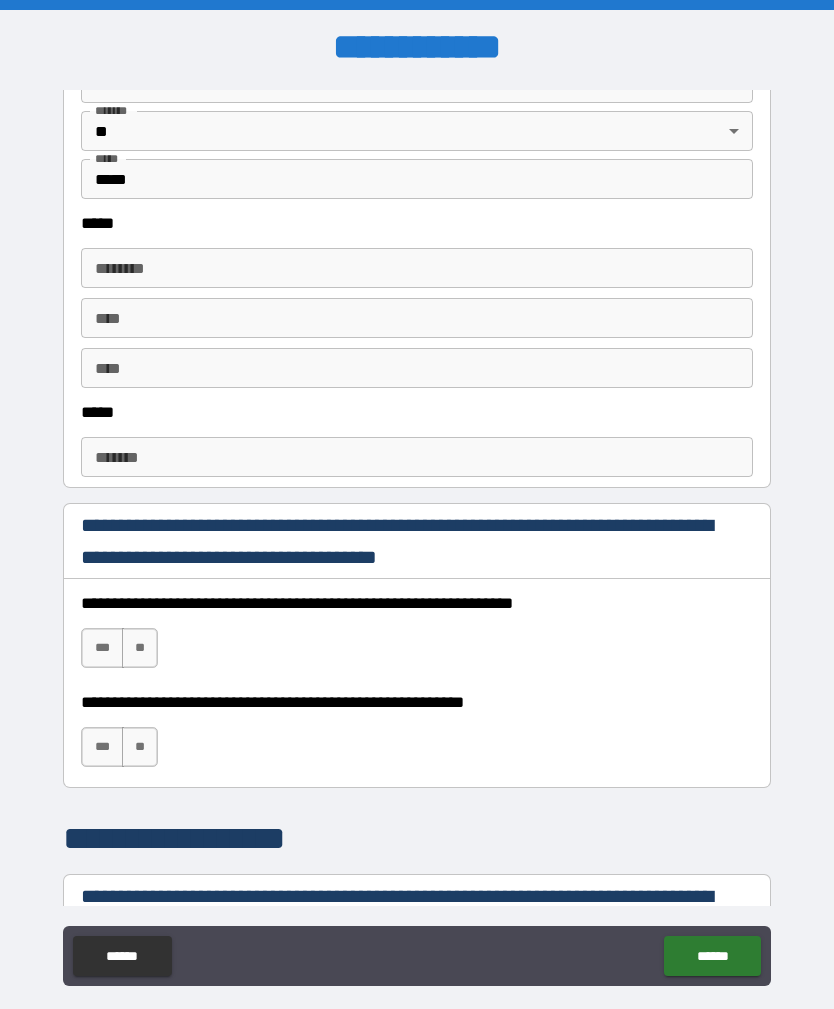 scroll, scrollTop: 853, scrollLeft: 0, axis: vertical 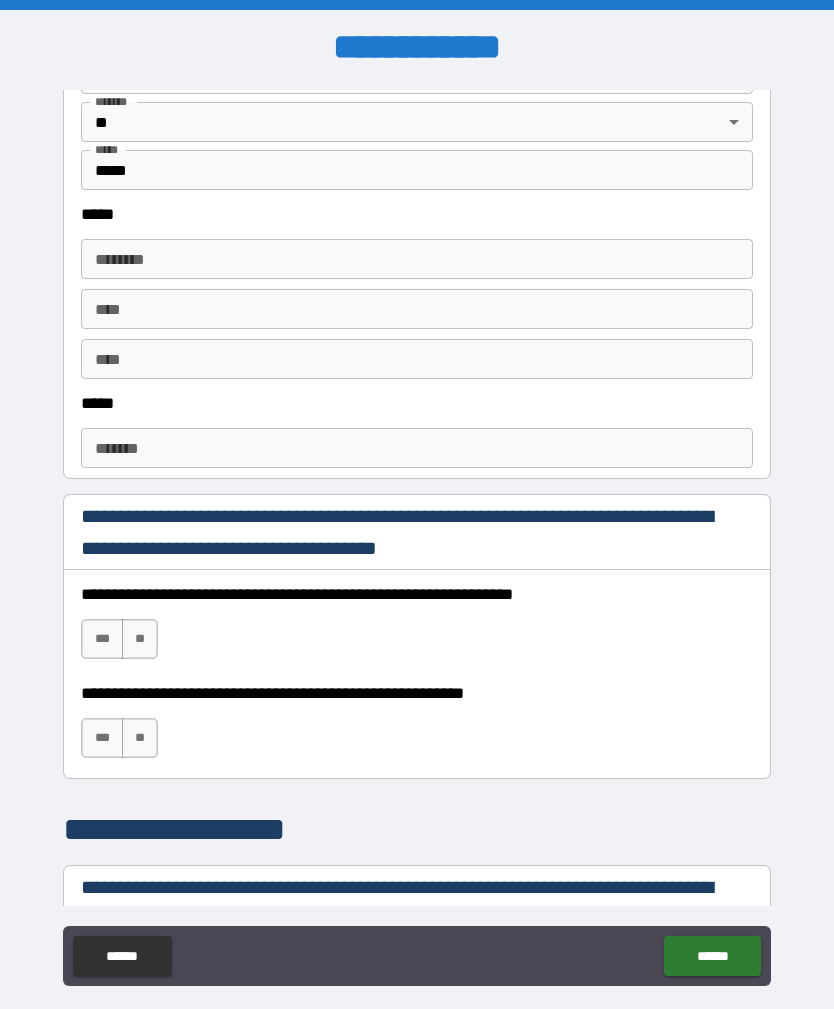 click on "******   *" at bounding box center (417, 259) 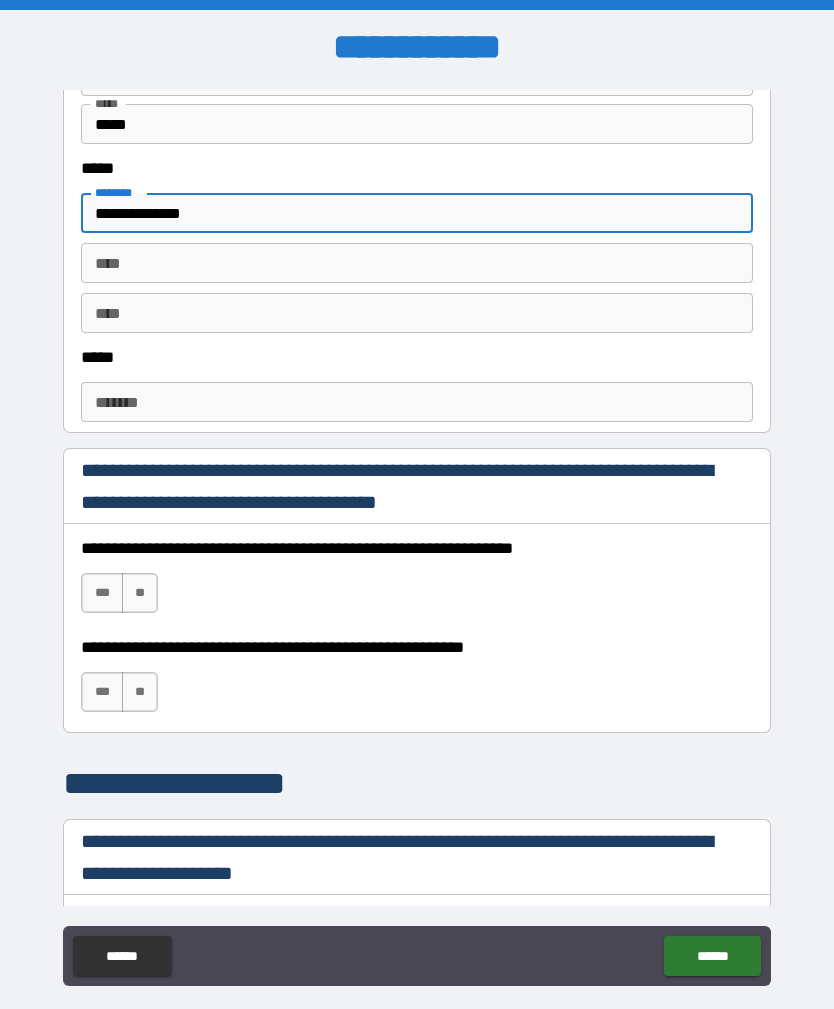 scroll, scrollTop: 900, scrollLeft: 0, axis: vertical 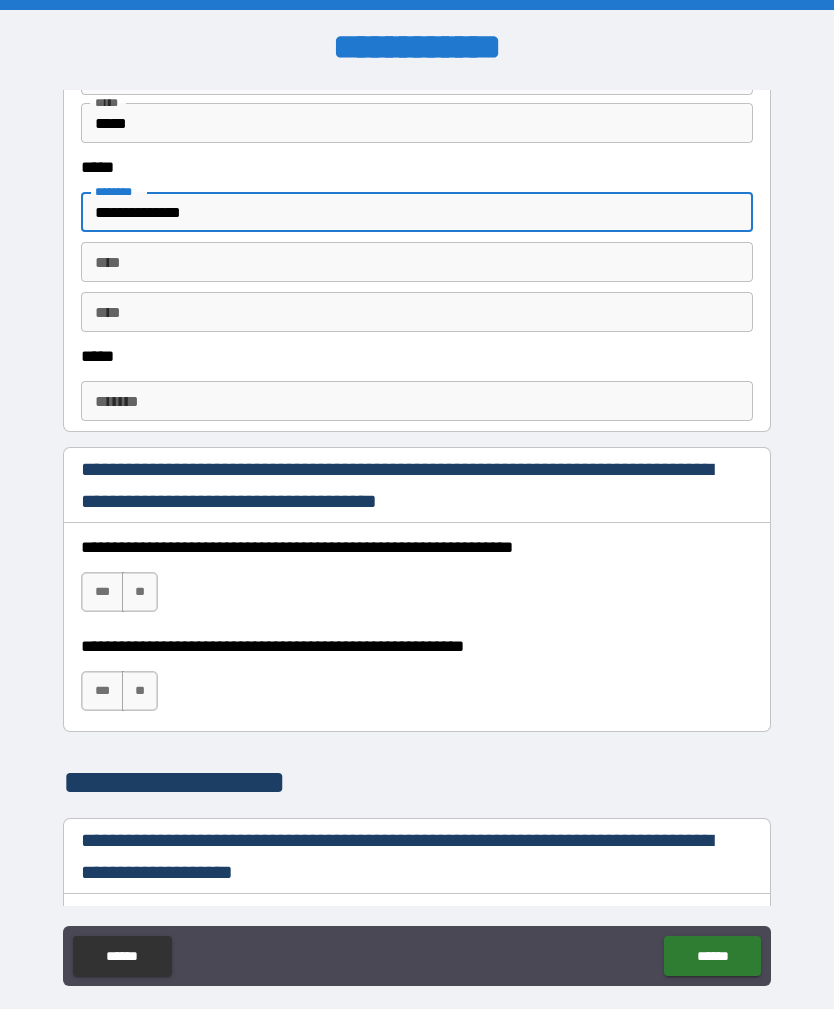 type on "**********" 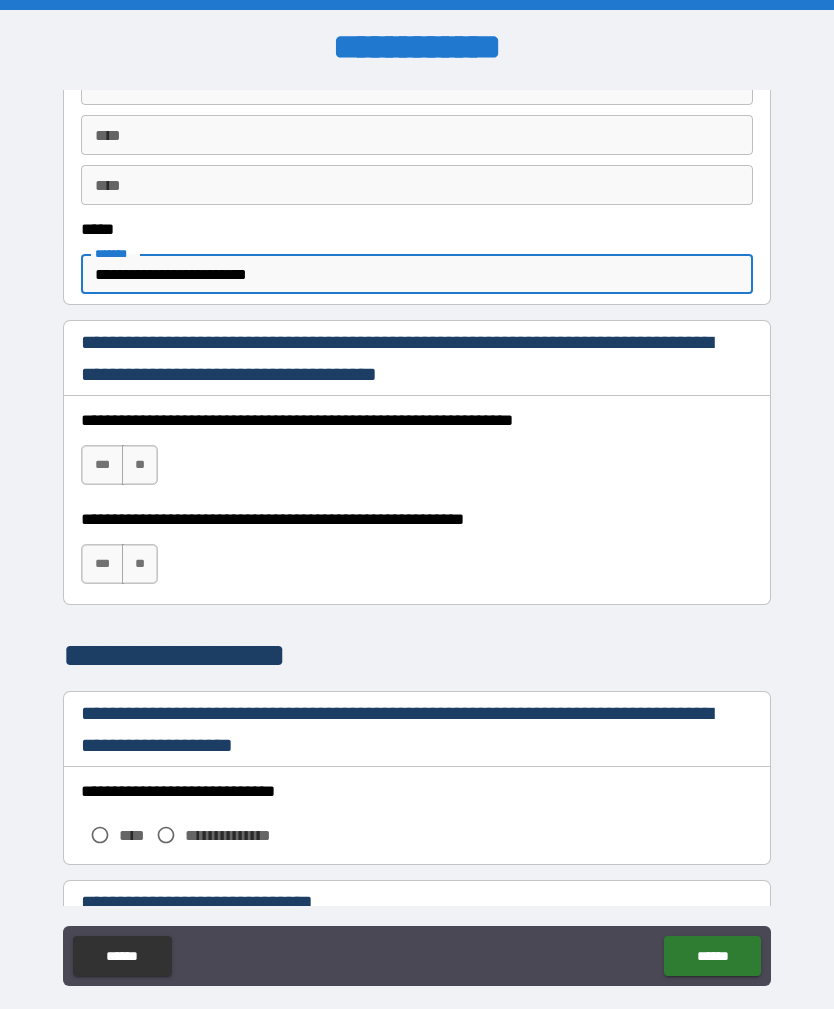 scroll, scrollTop: 1048, scrollLeft: 0, axis: vertical 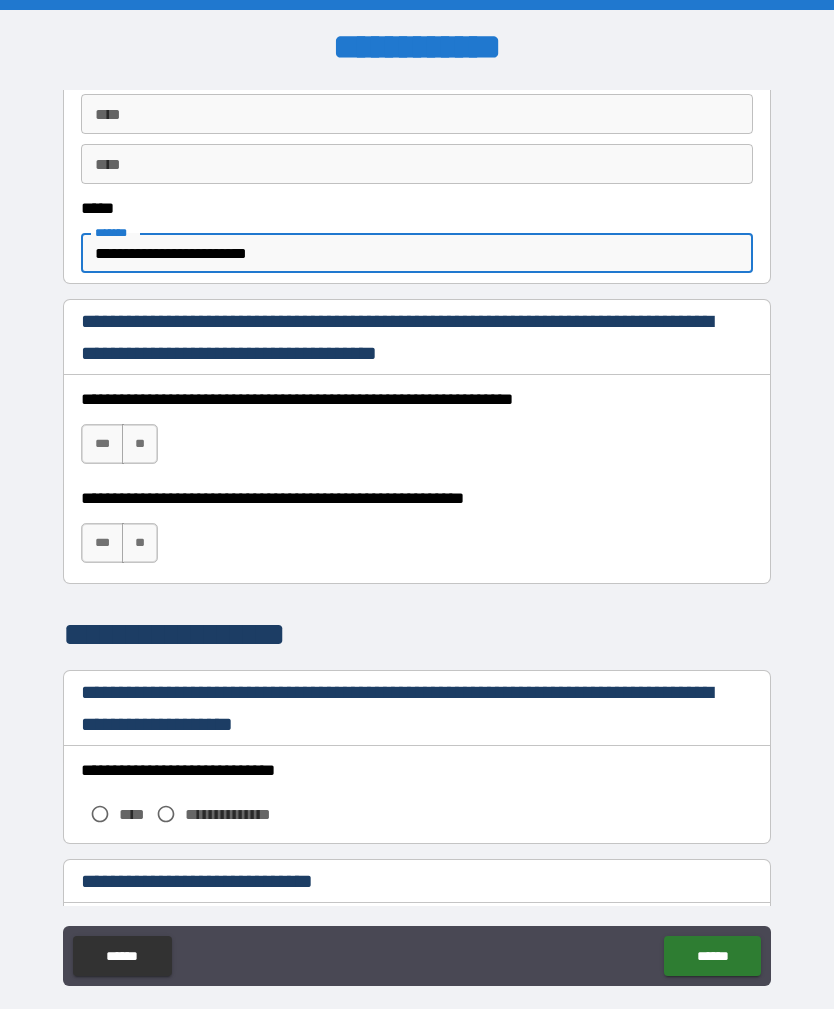 type on "**********" 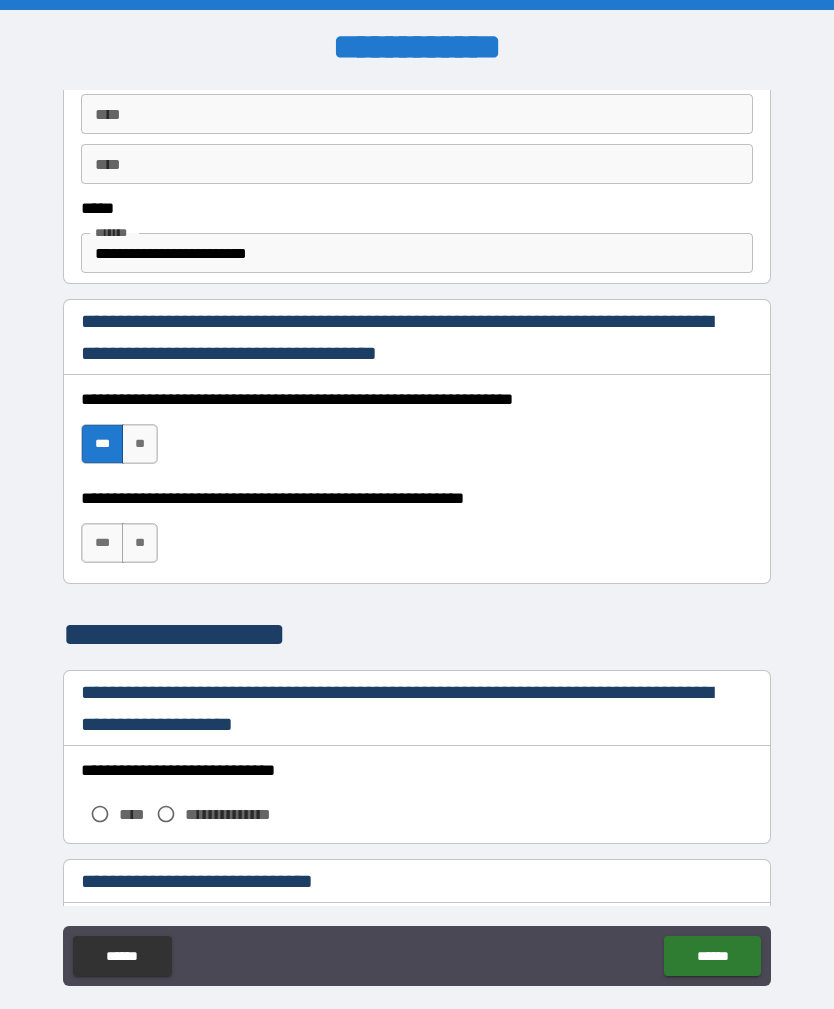 click on "***" at bounding box center [102, 543] 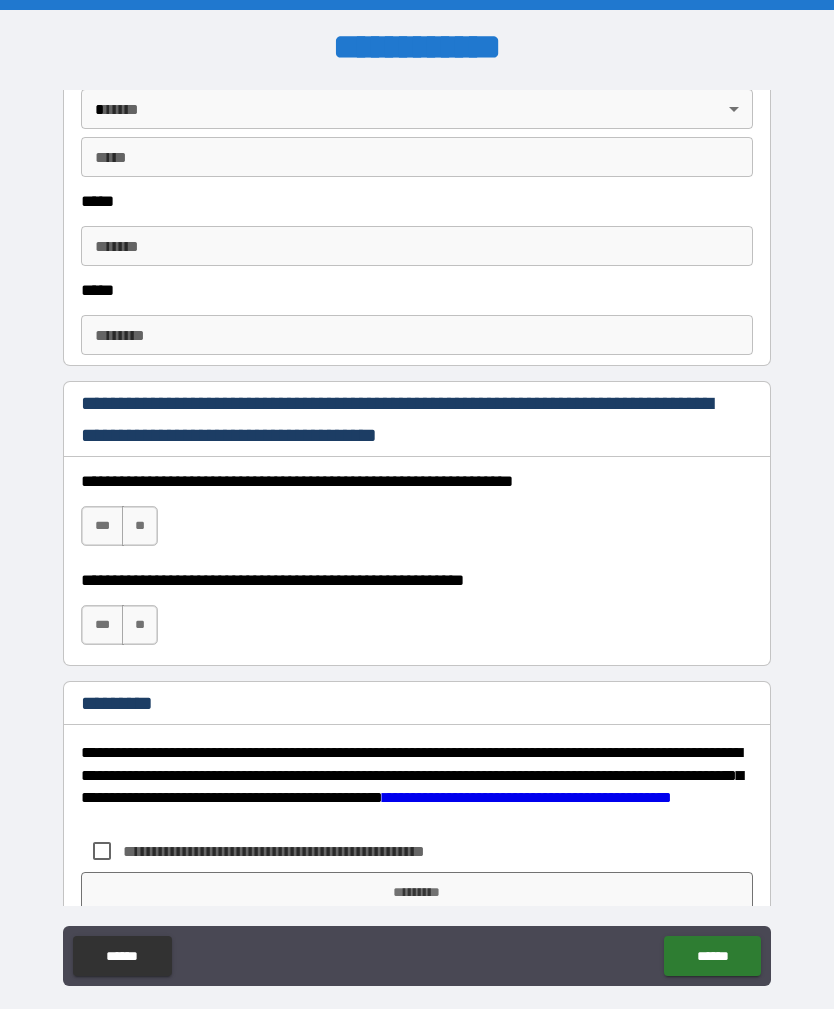 scroll, scrollTop: 2454, scrollLeft: 0, axis: vertical 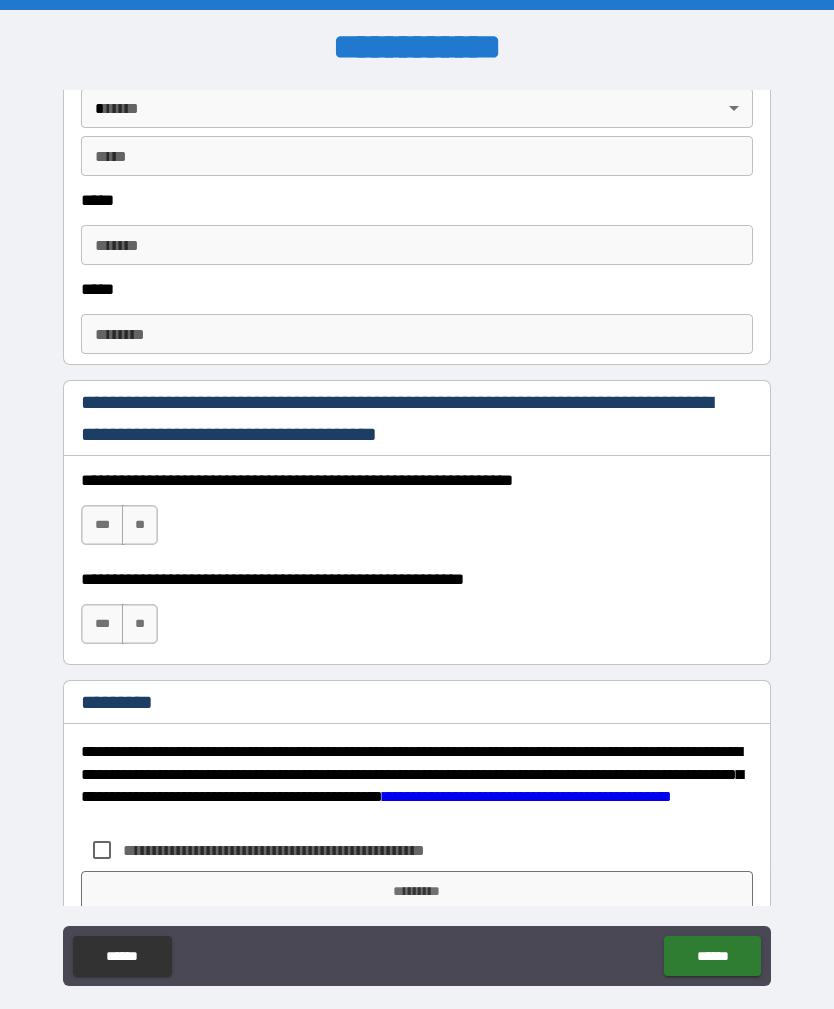 click on "***" at bounding box center [102, 525] 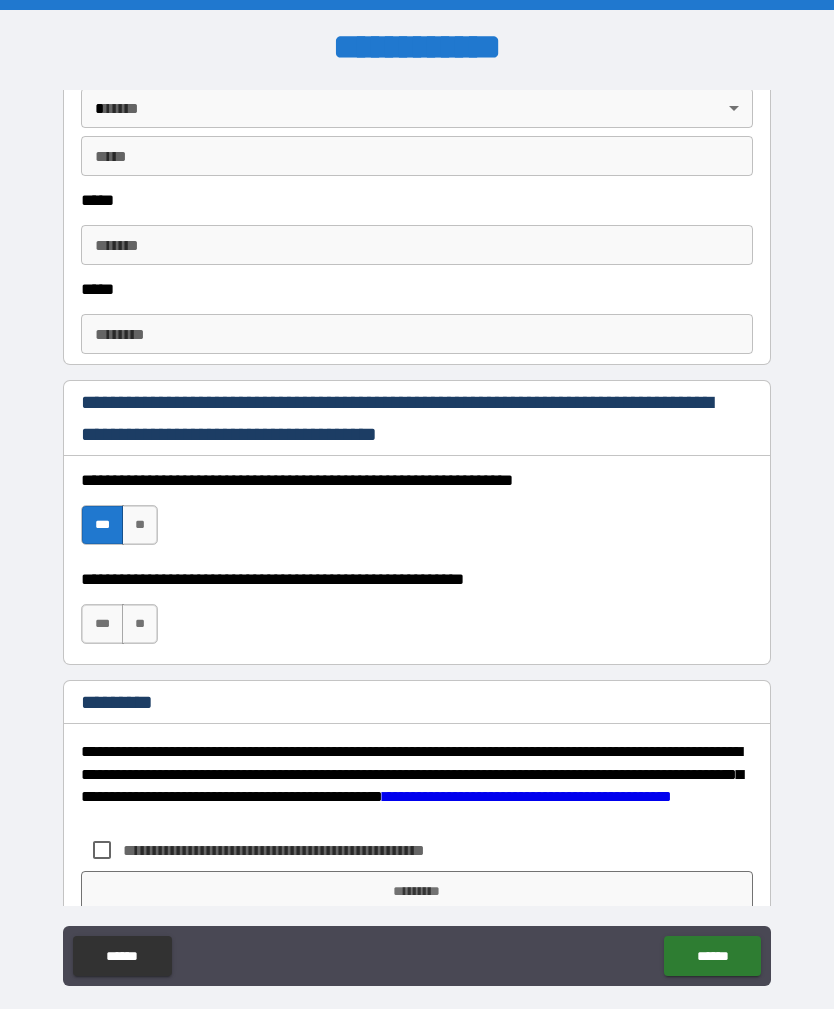 click on "**" at bounding box center [140, 624] 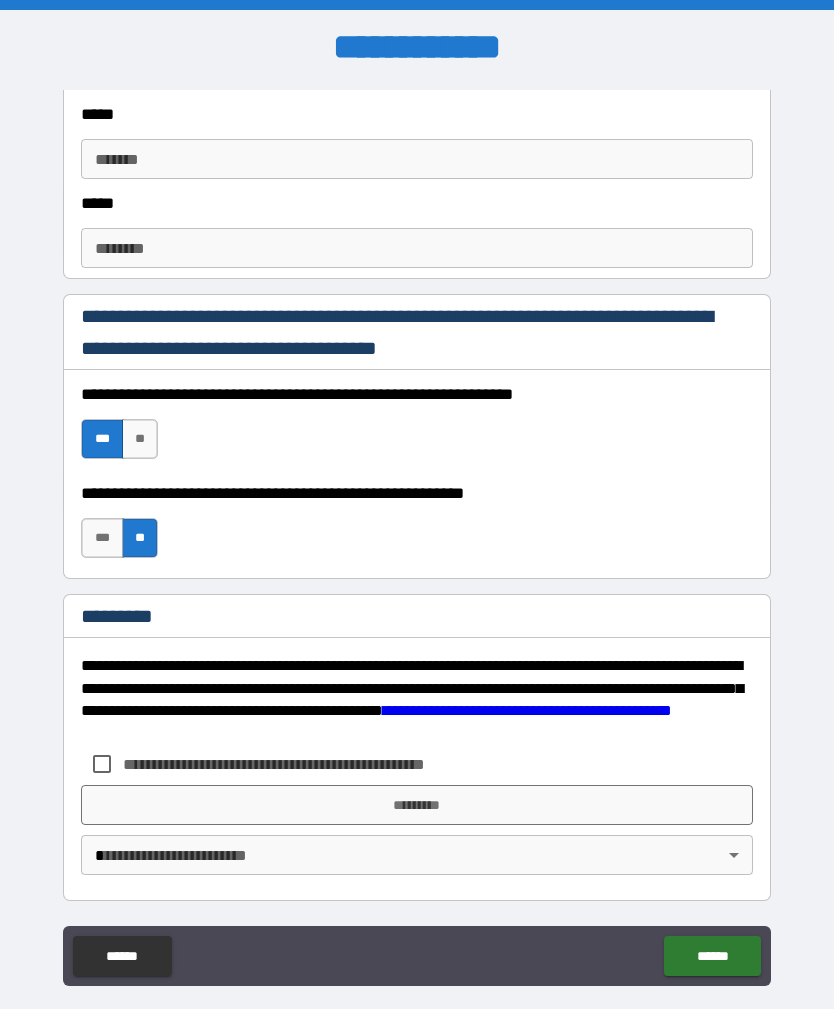 scroll, scrollTop: 2540, scrollLeft: 0, axis: vertical 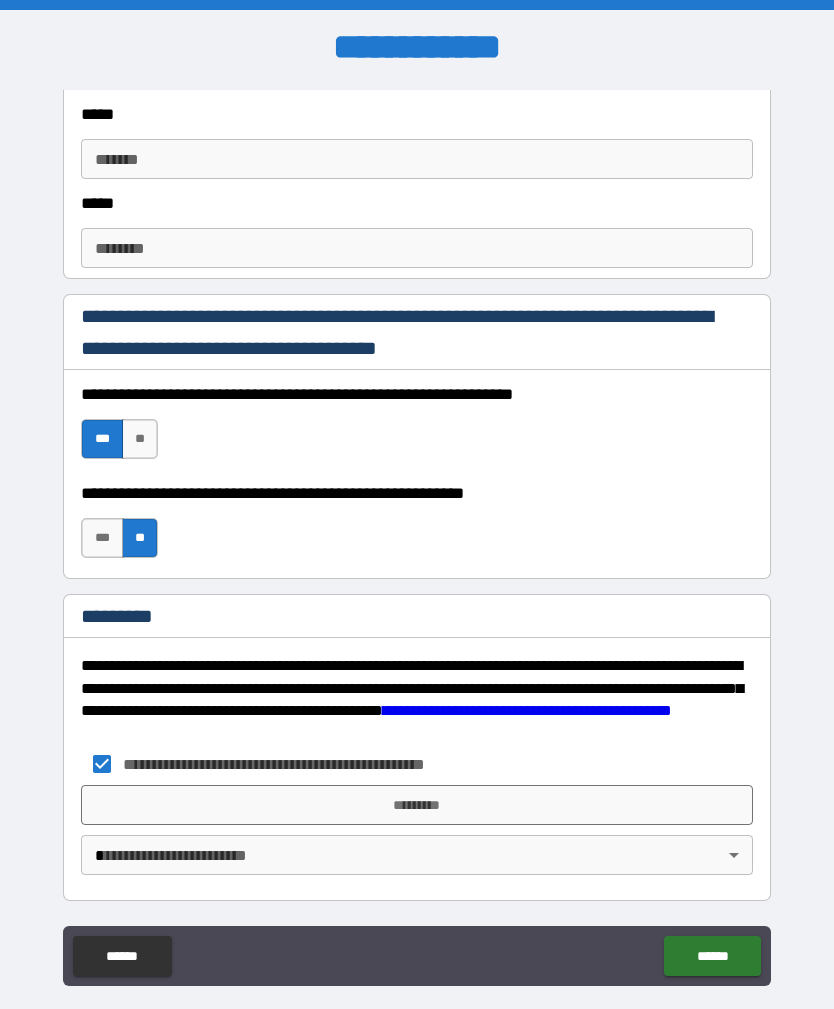 click on "*********" at bounding box center [417, 805] 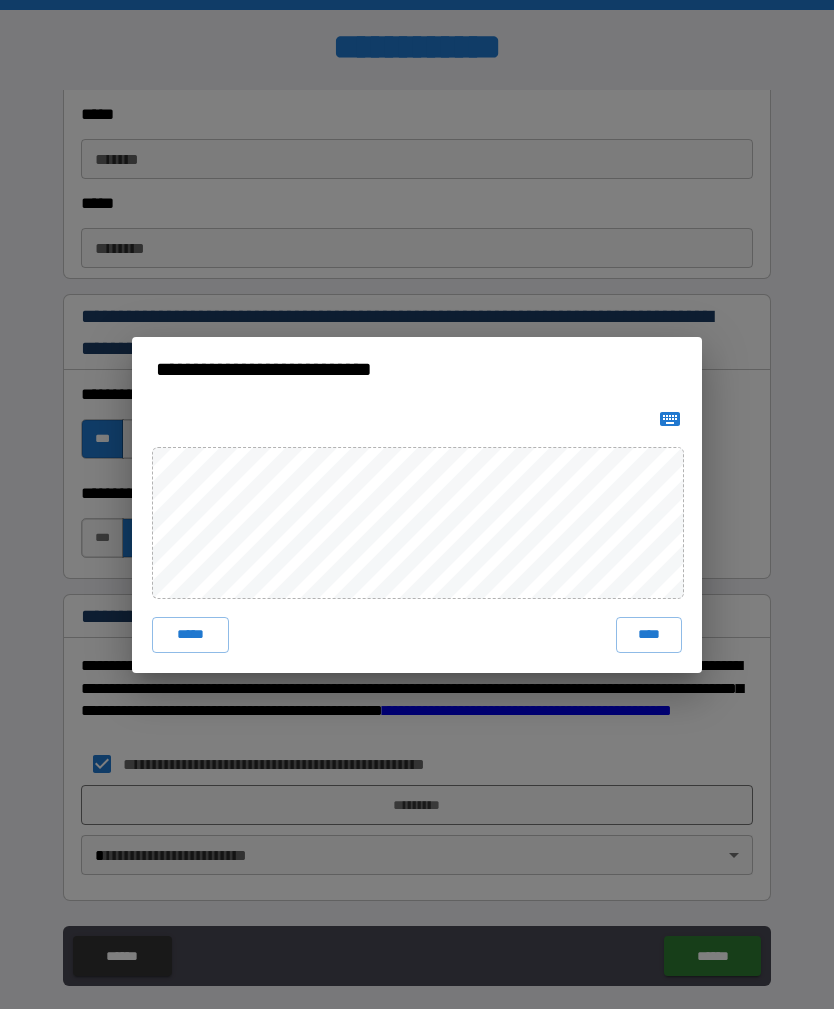 click on "****" at bounding box center (649, 635) 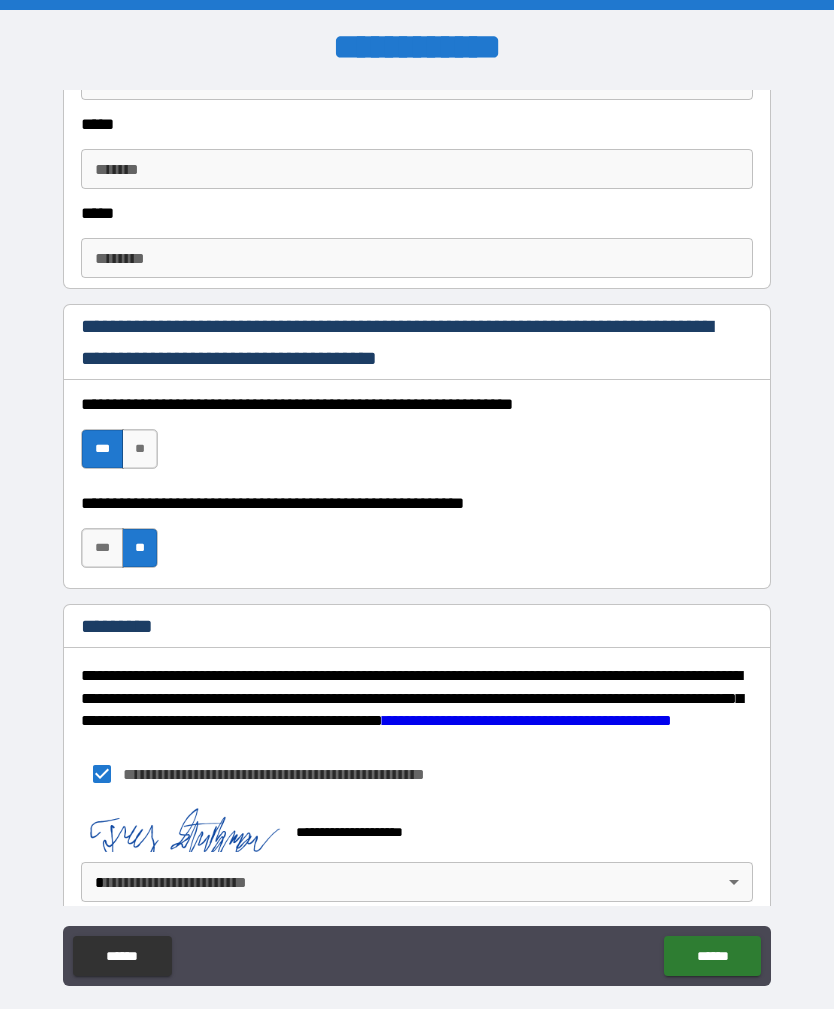 click on "**********" at bounding box center [417, 536] 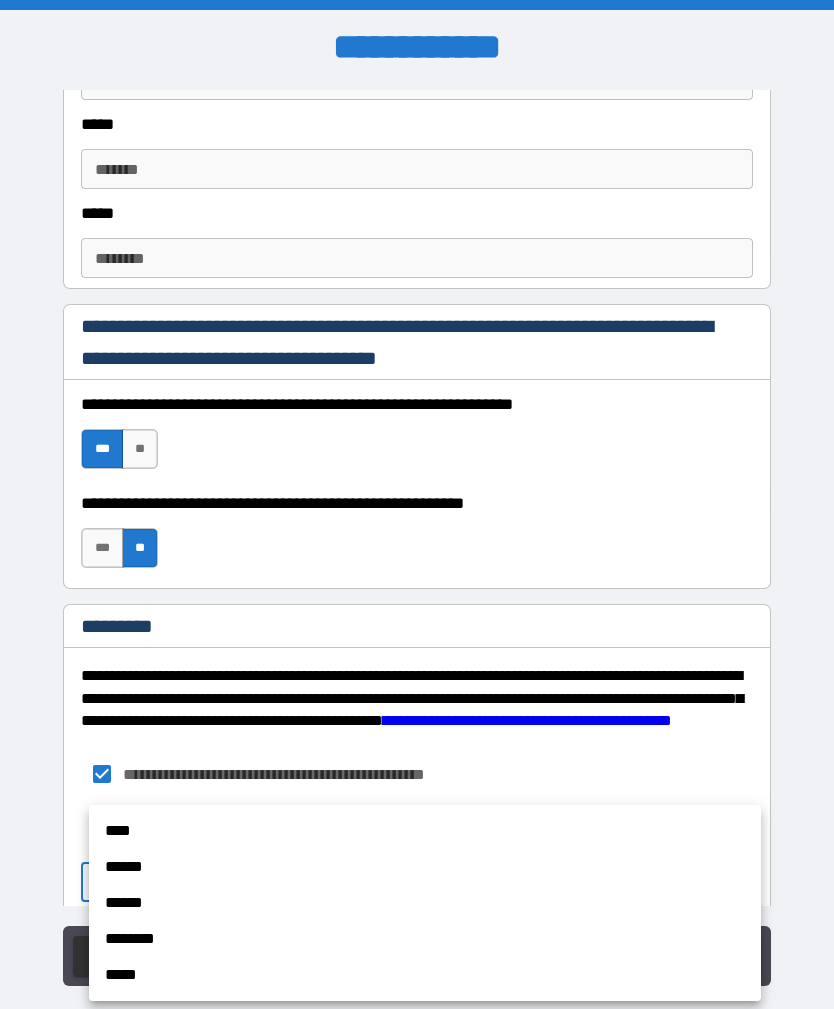 click on "****" at bounding box center [425, 831] 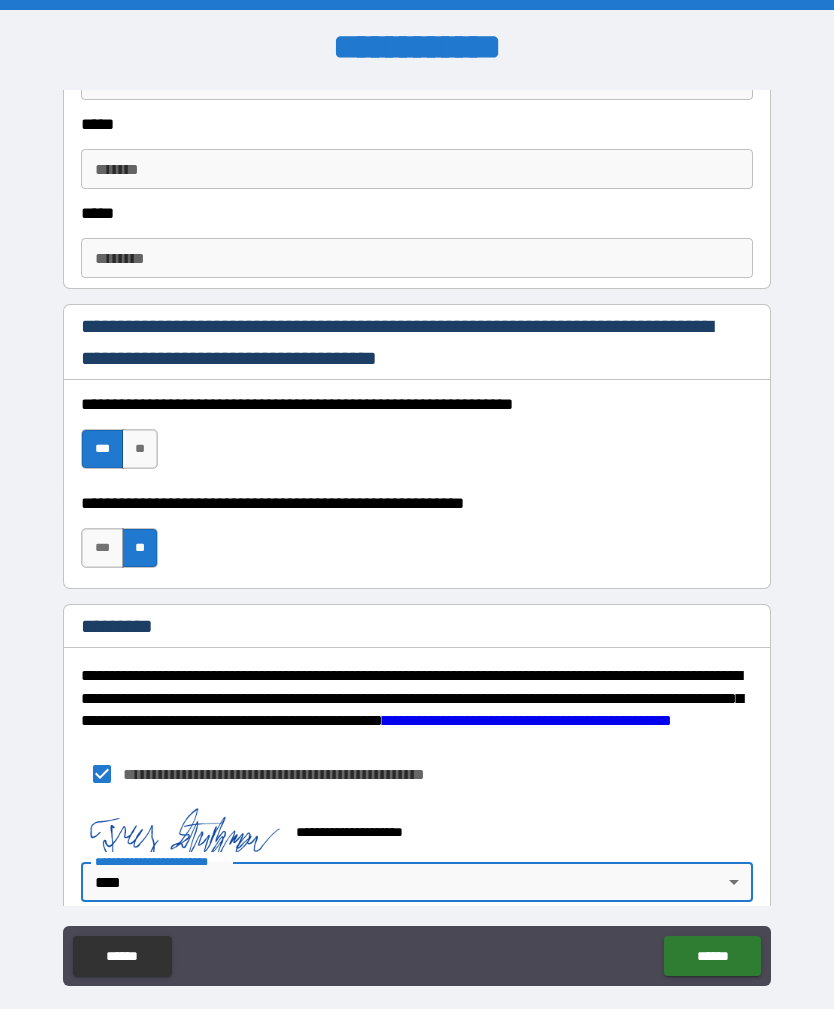 click on "******" at bounding box center [712, 956] 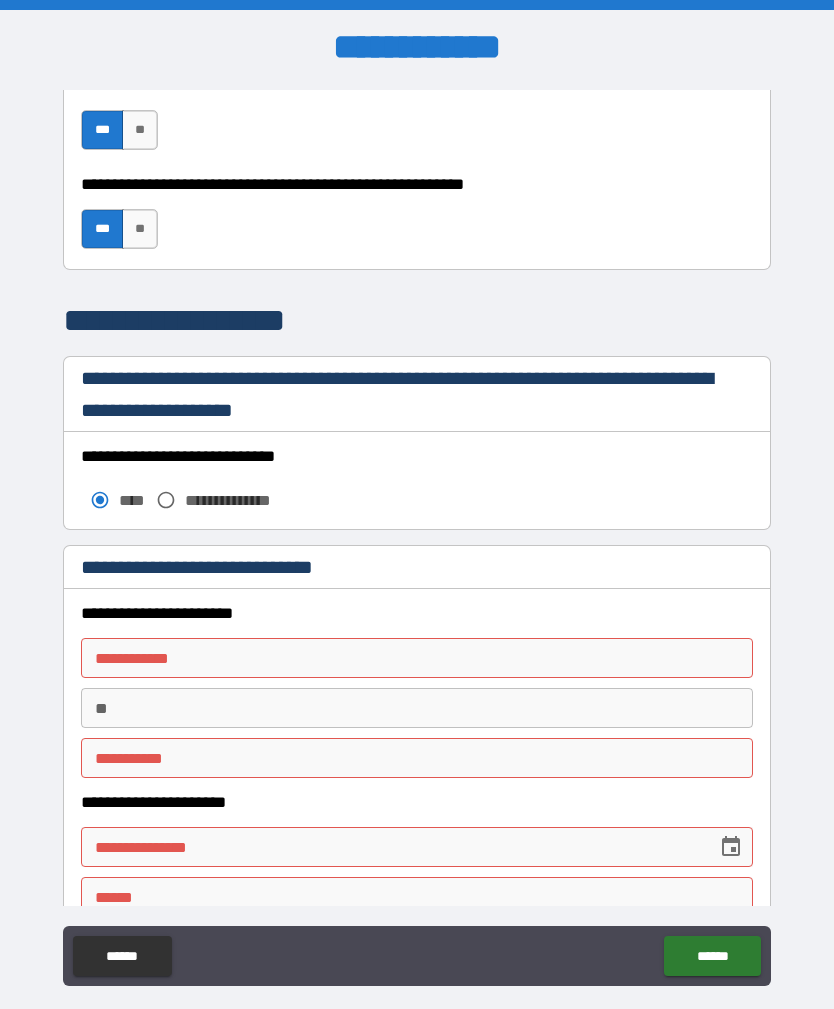 scroll, scrollTop: 1365, scrollLeft: 0, axis: vertical 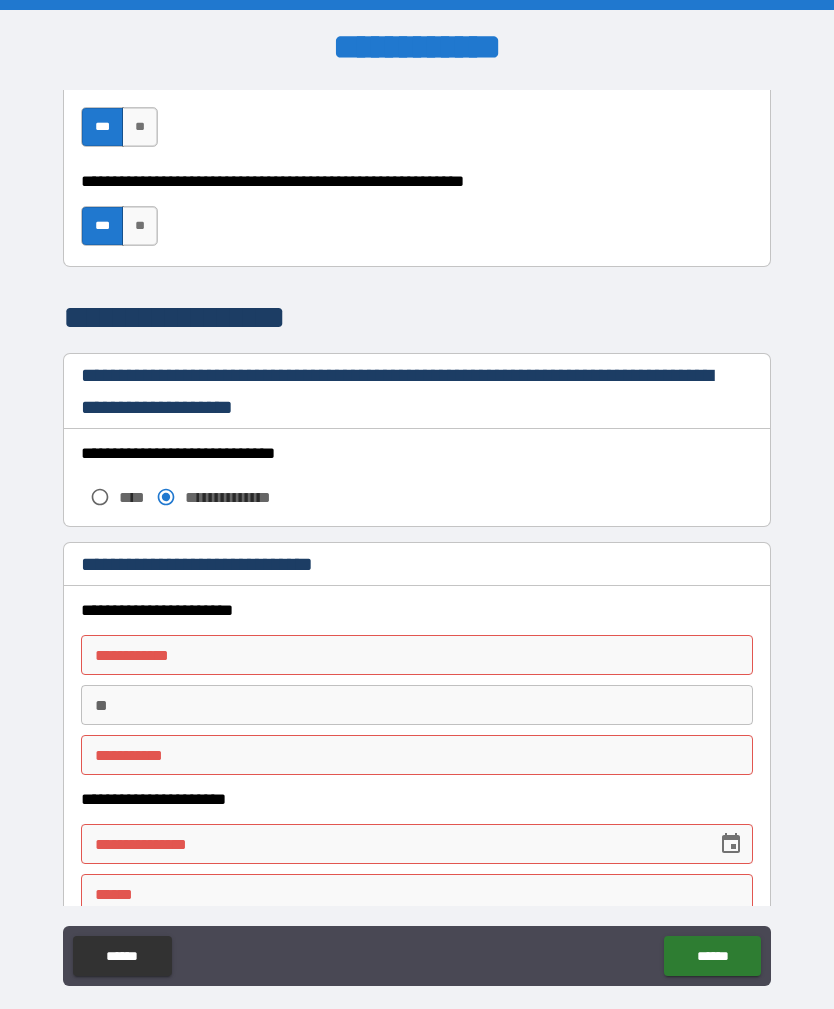 click on "**********" at bounding box center (417, 655) 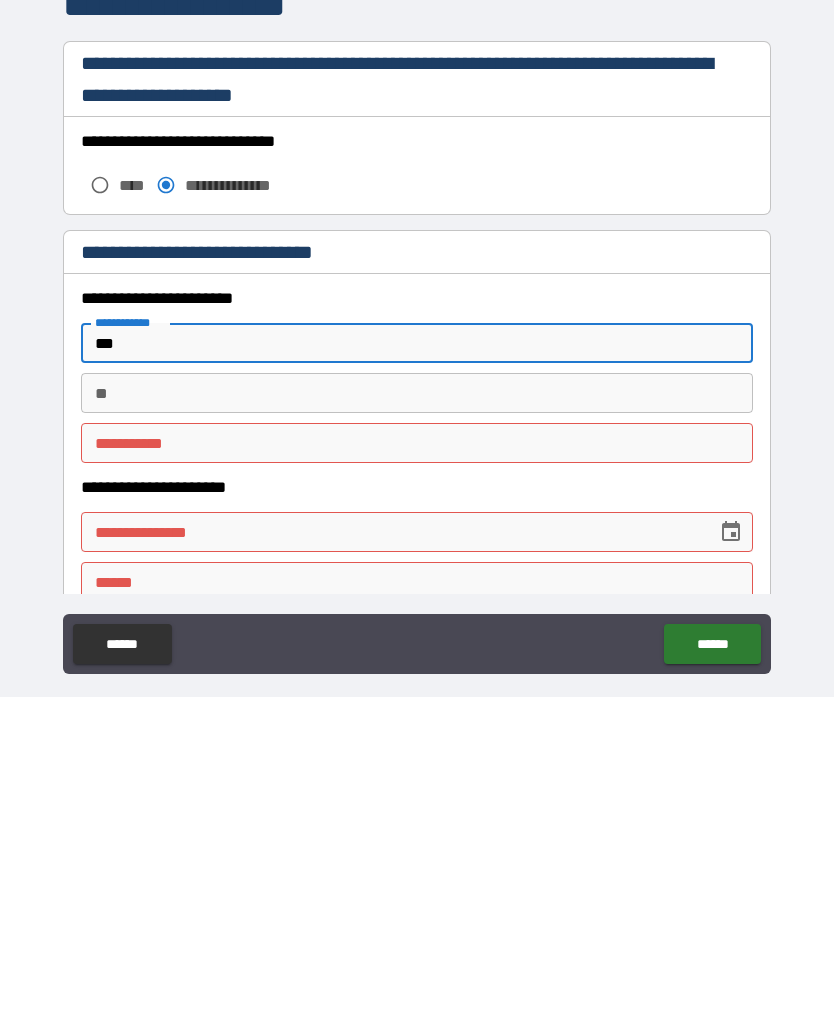 type on "***" 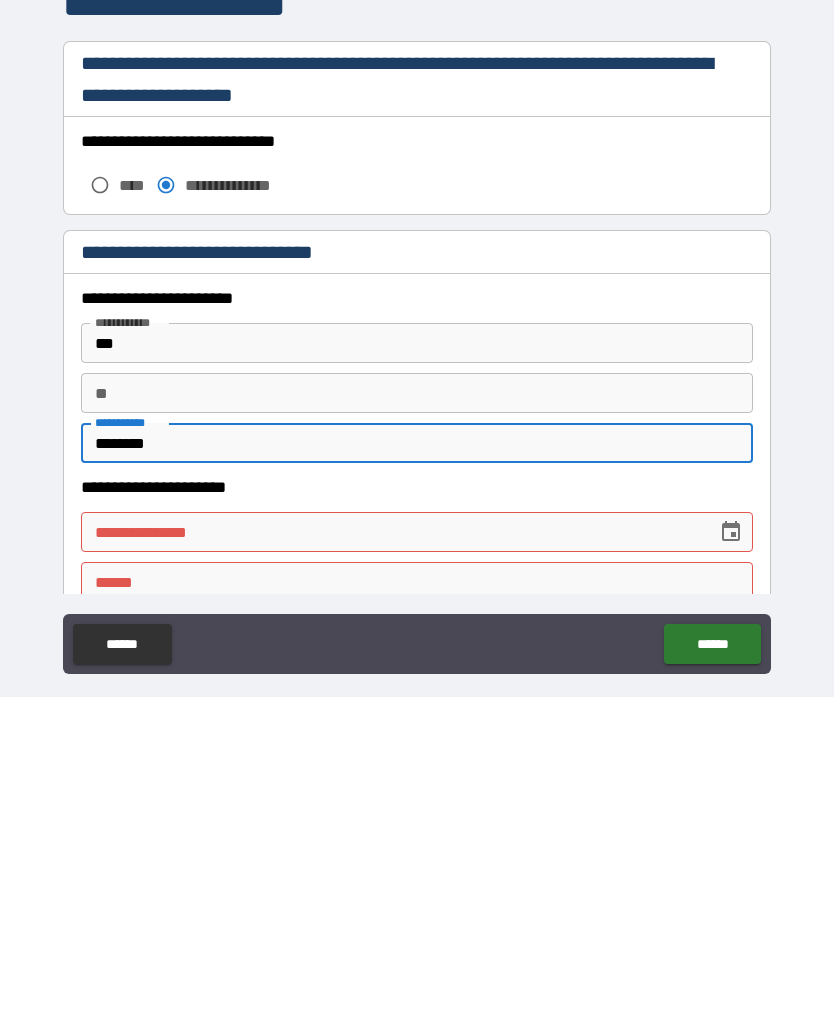 type on "********" 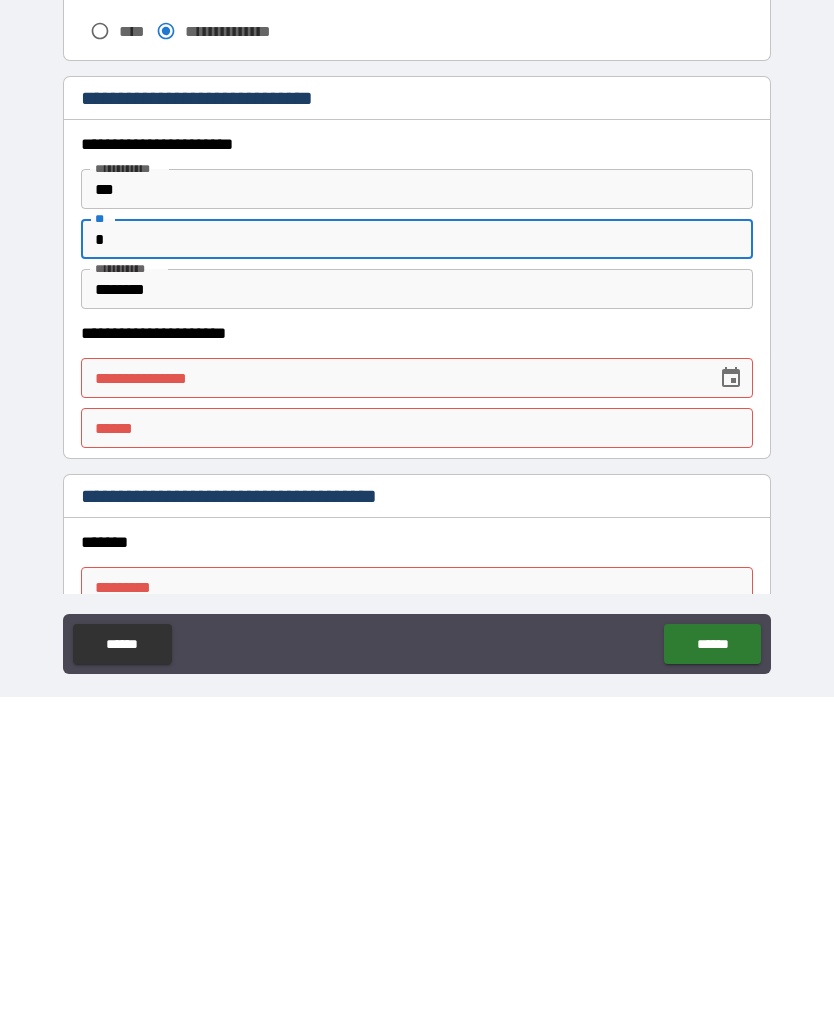 scroll, scrollTop: 1529, scrollLeft: 0, axis: vertical 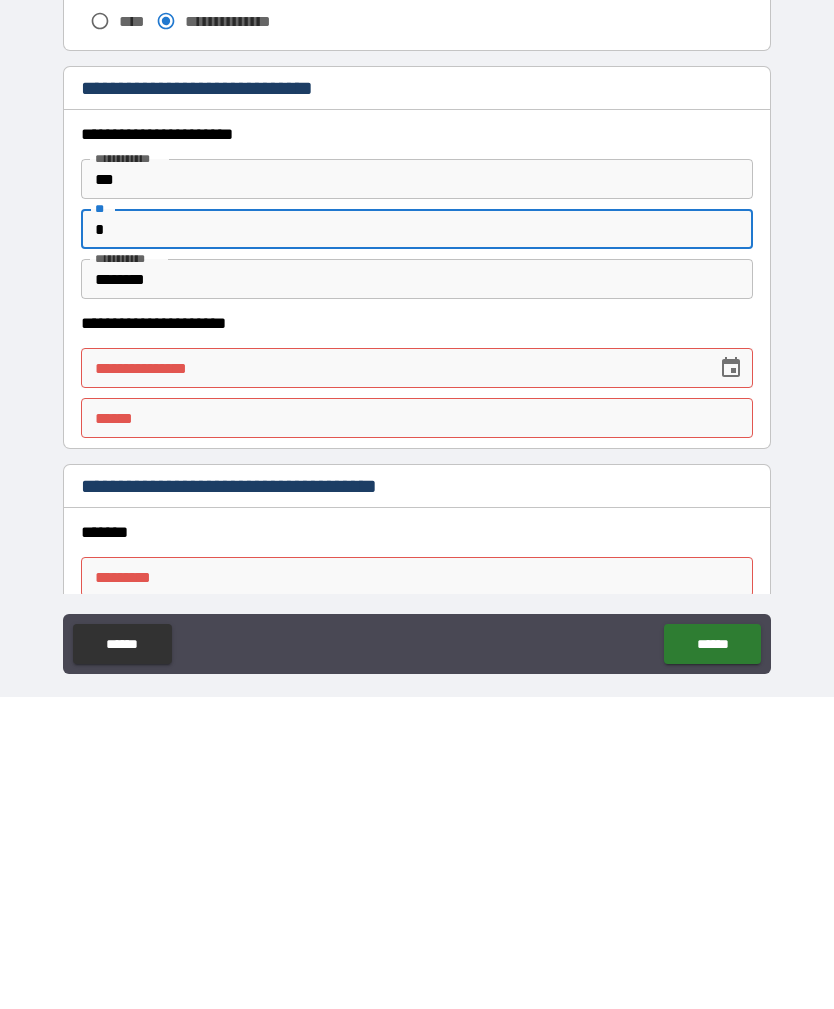 type on "*" 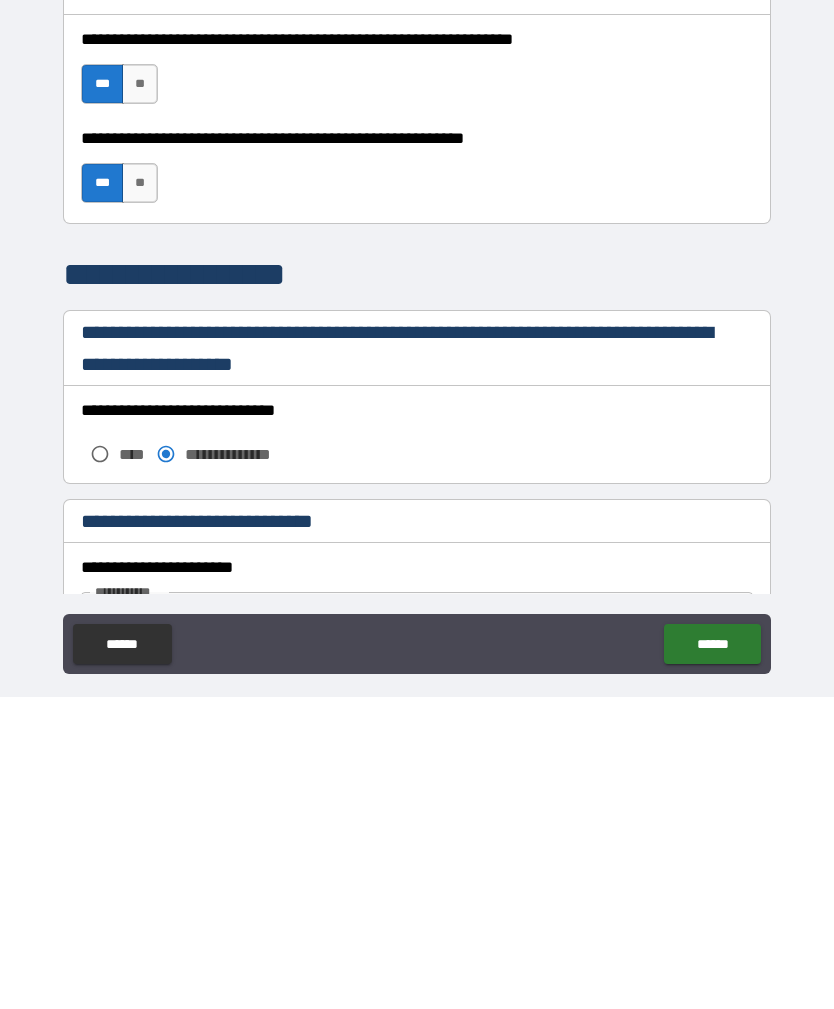 scroll, scrollTop: 1098, scrollLeft: 0, axis: vertical 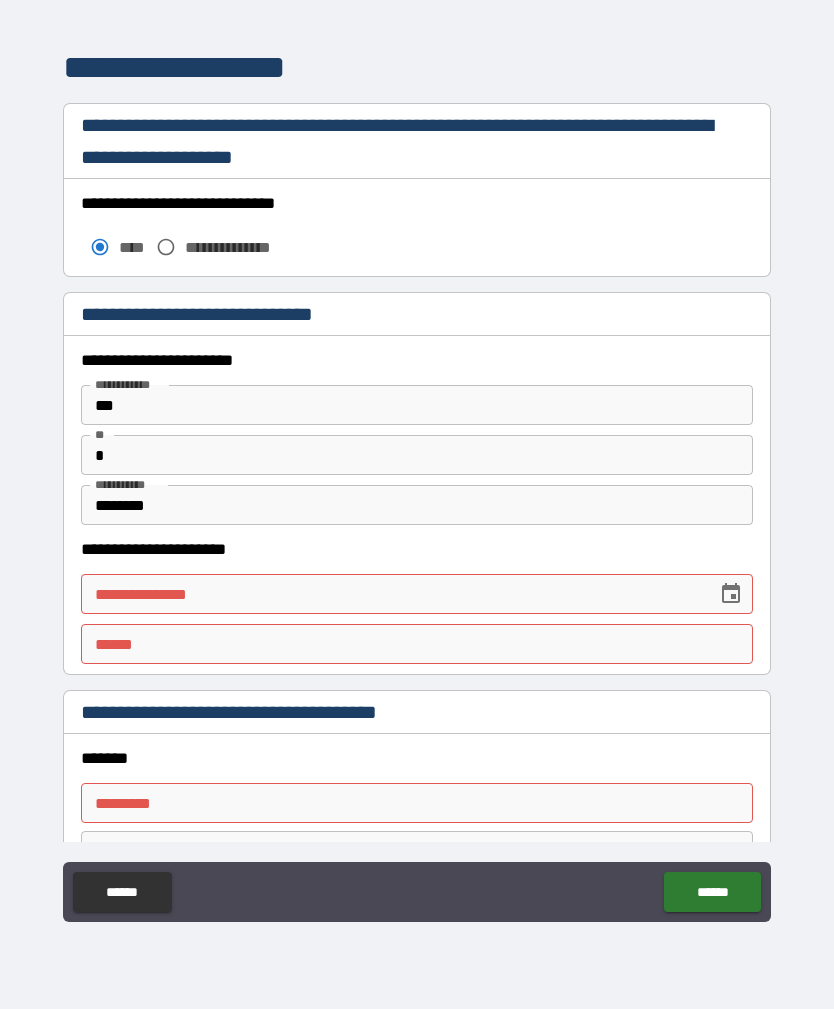 click on "**********" at bounding box center [392, 594] 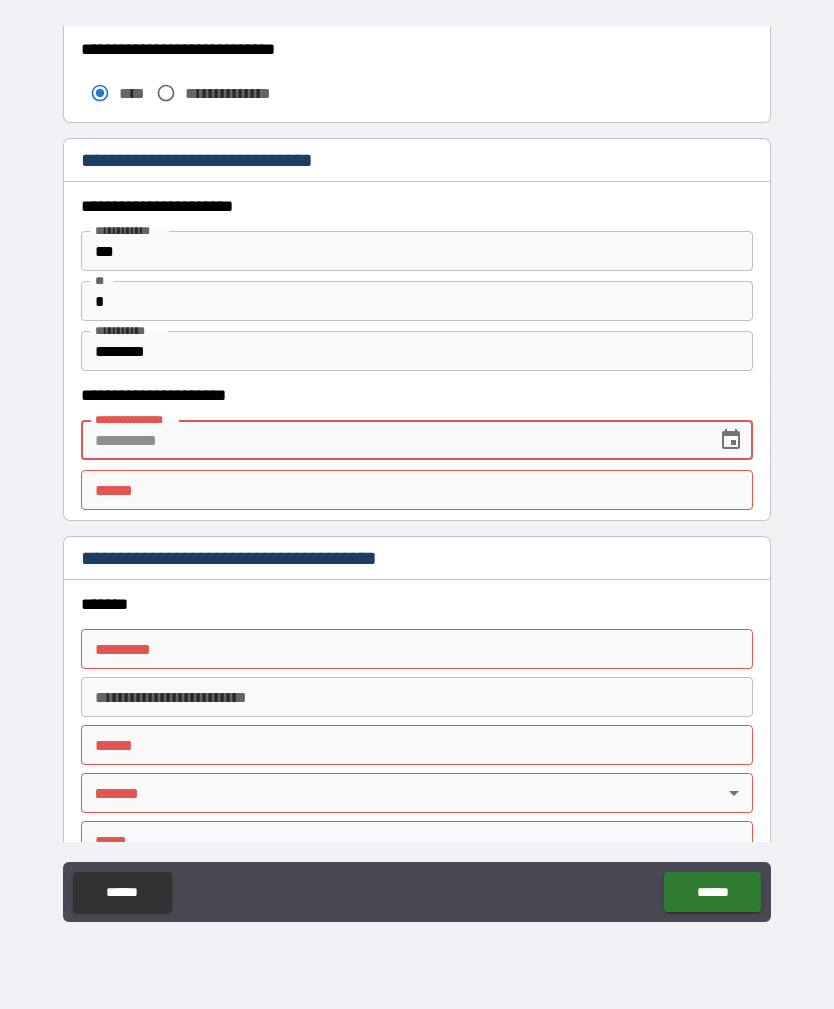 scroll, scrollTop: 1720, scrollLeft: 0, axis: vertical 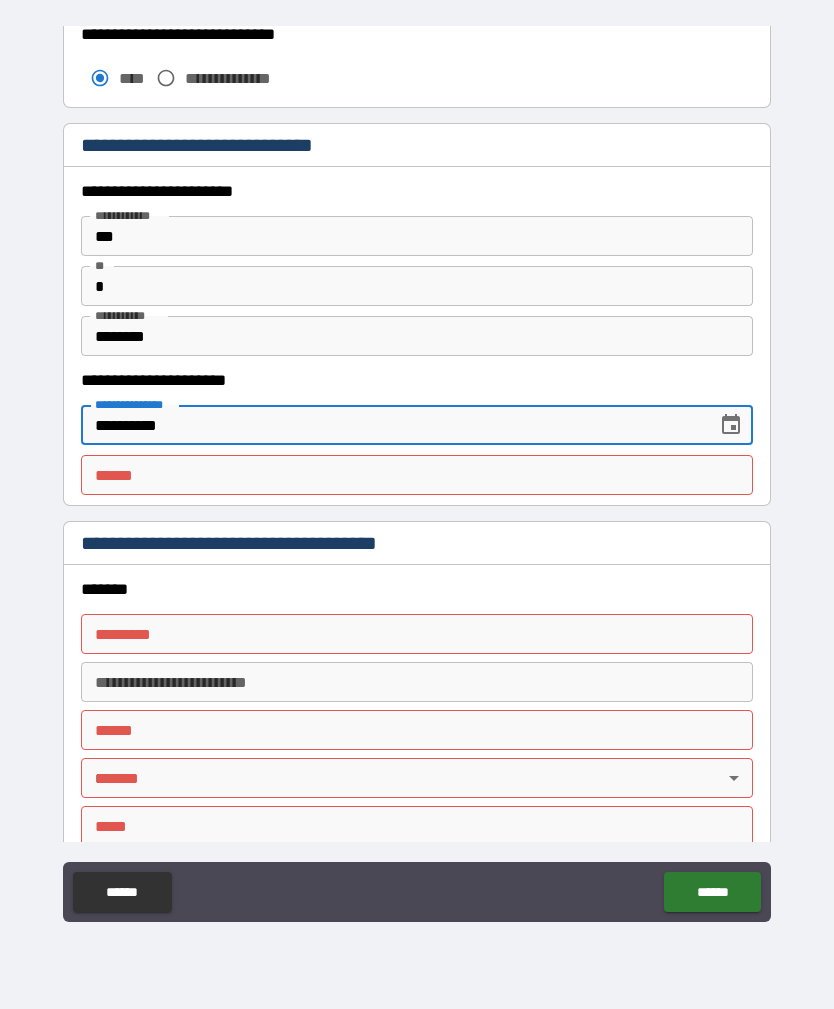 type on "**********" 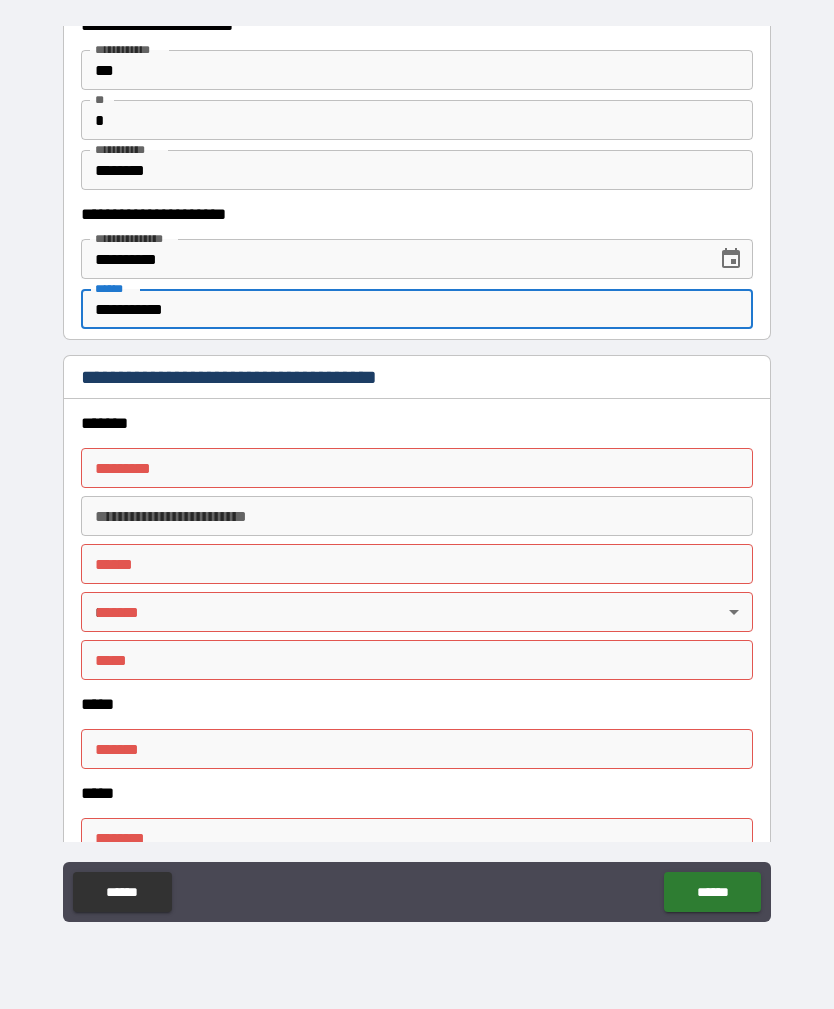 scroll, scrollTop: 1887, scrollLeft: 0, axis: vertical 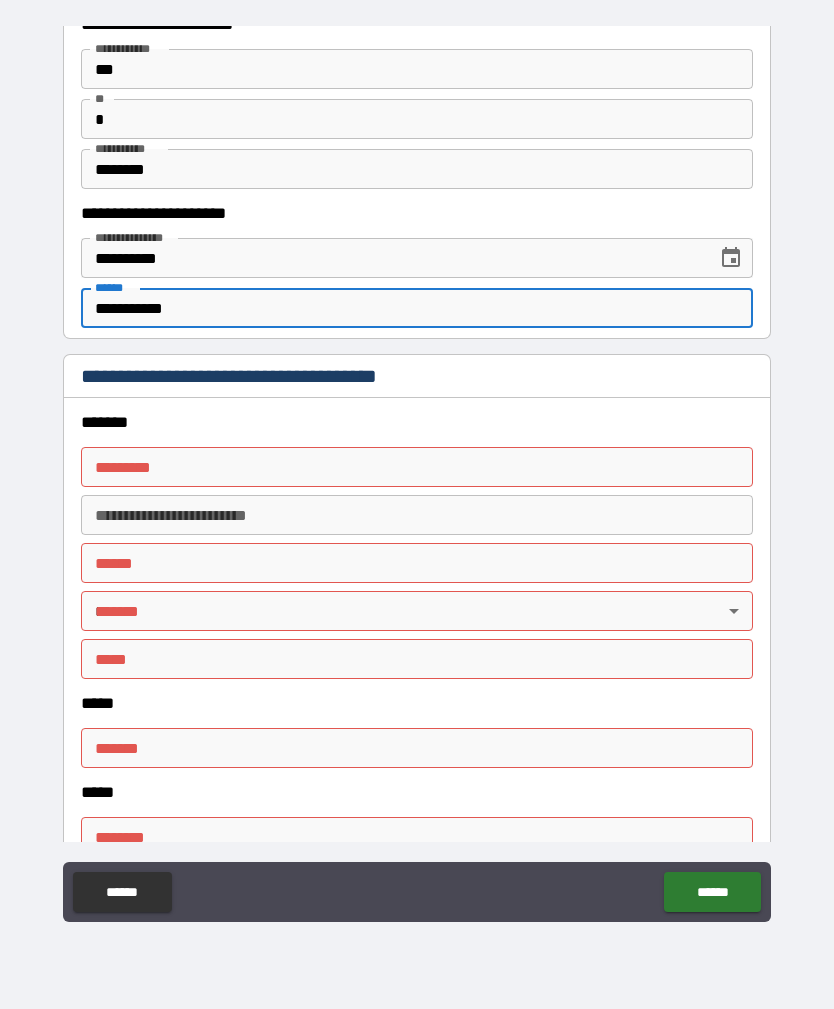type on "**********" 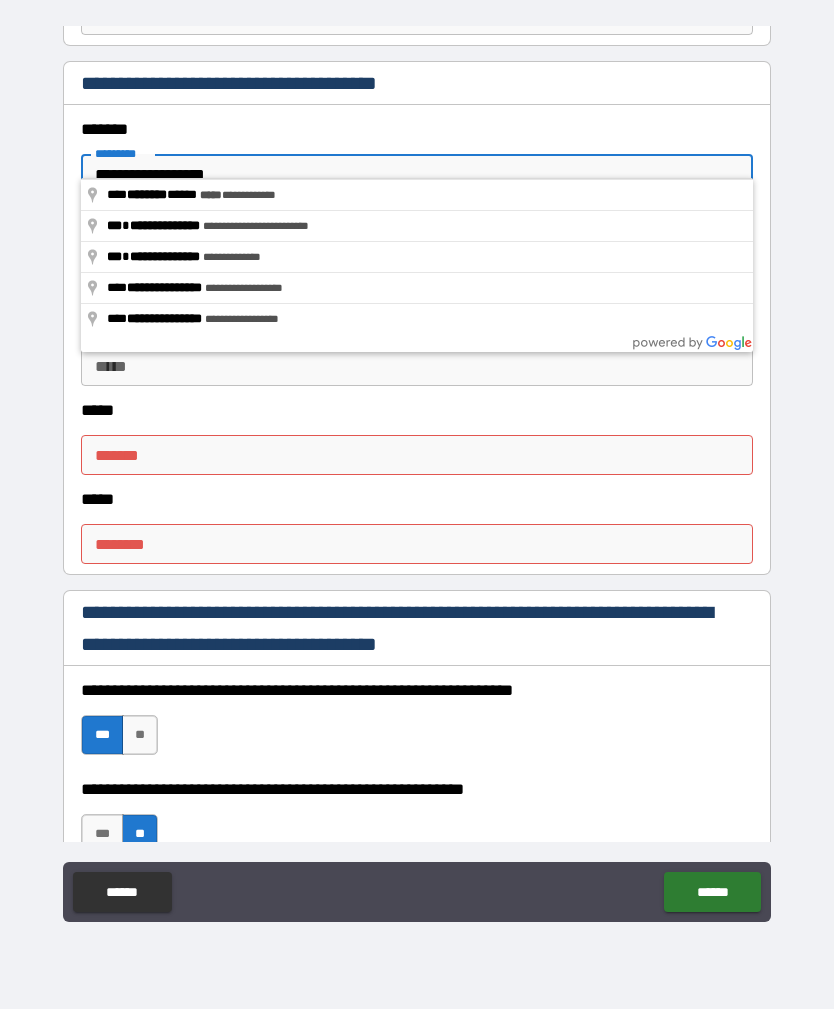 scroll, scrollTop: 2176, scrollLeft: 0, axis: vertical 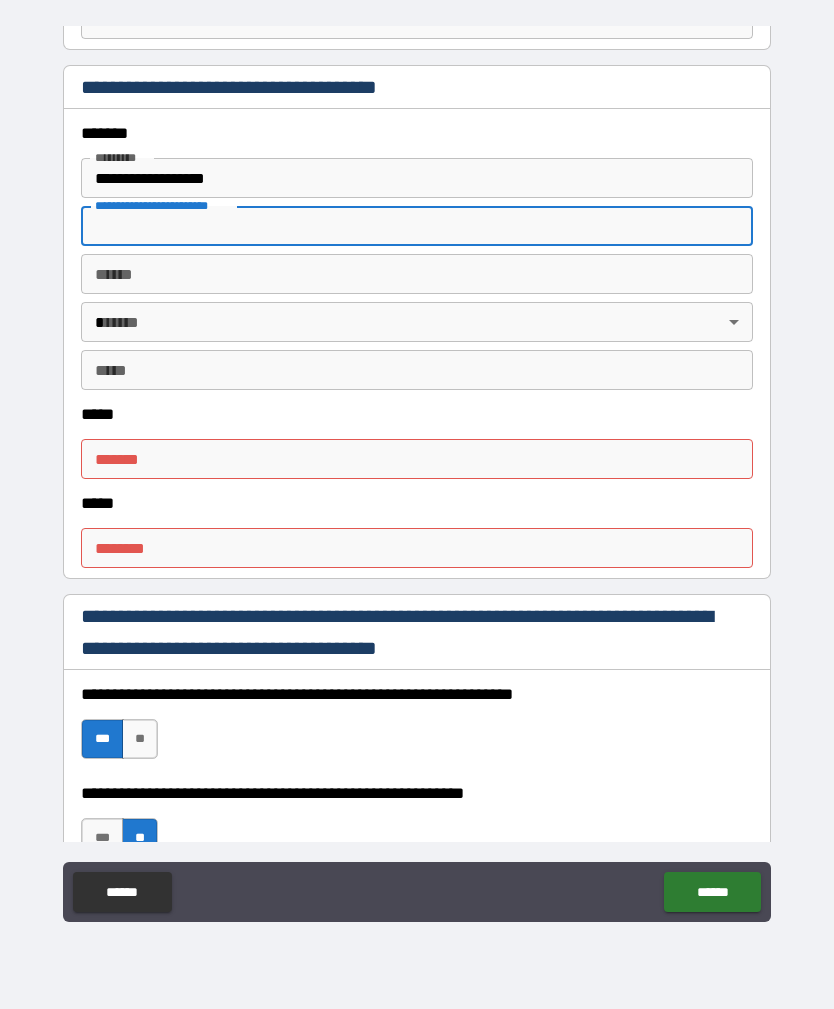 type on "**********" 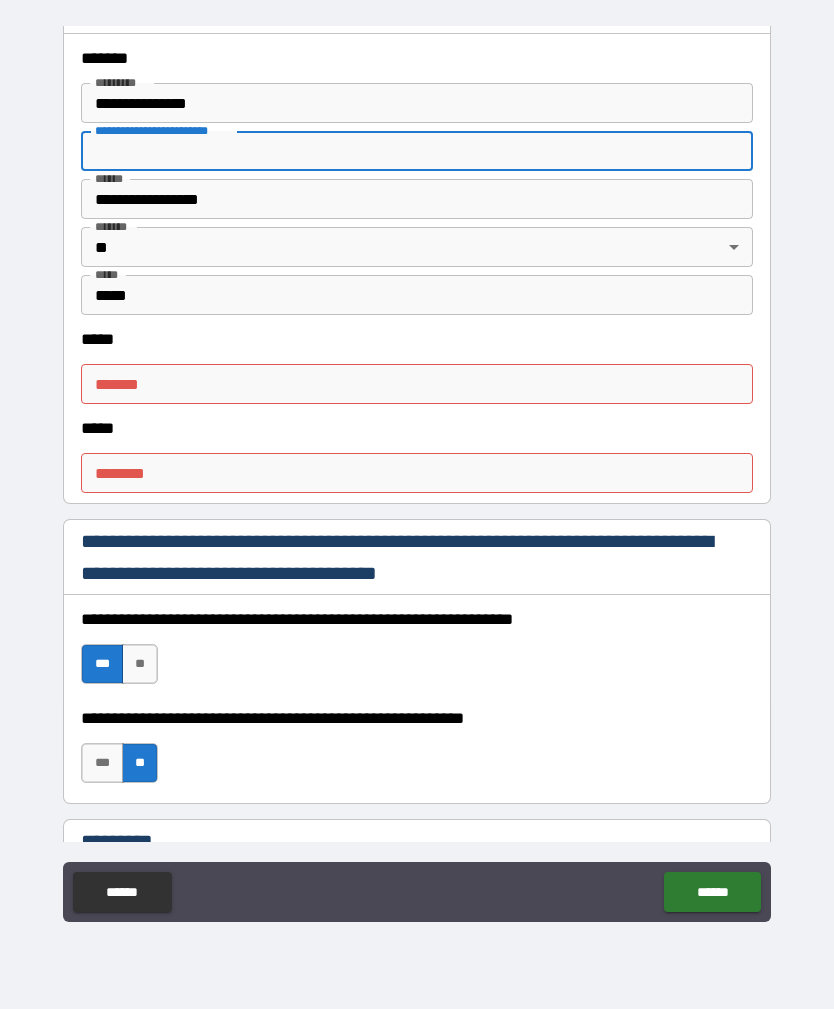 scroll, scrollTop: 2282, scrollLeft: 0, axis: vertical 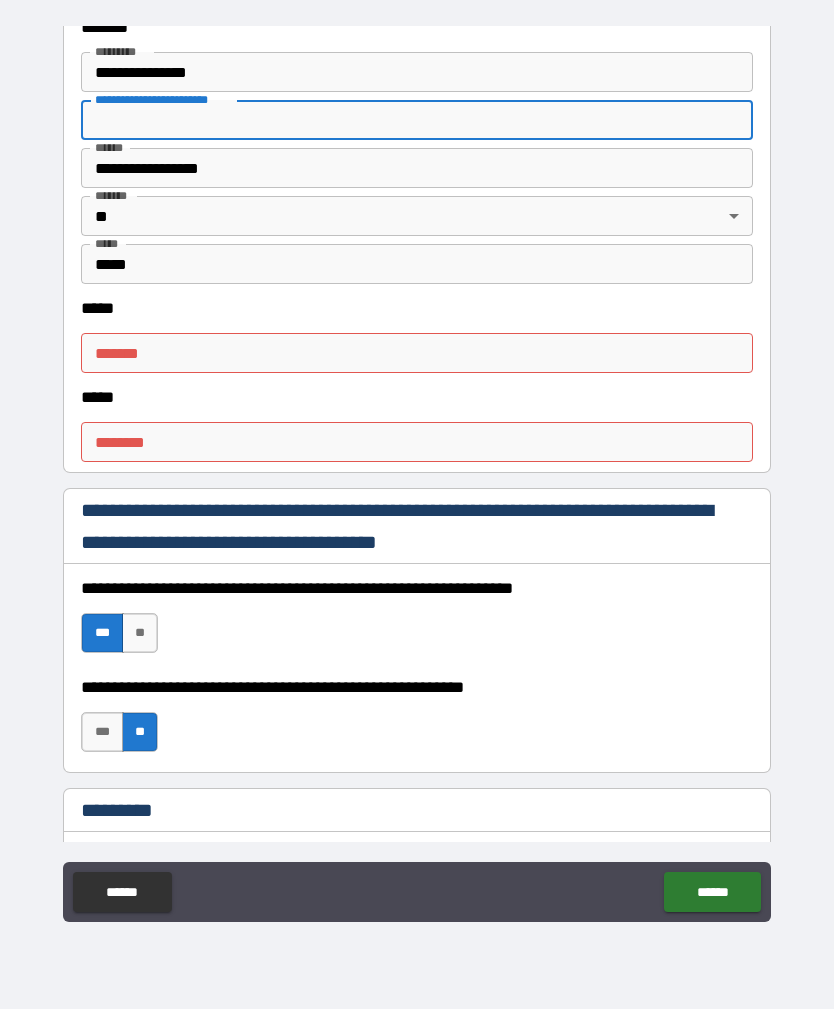 click on "*****   *" at bounding box center (417, 353) 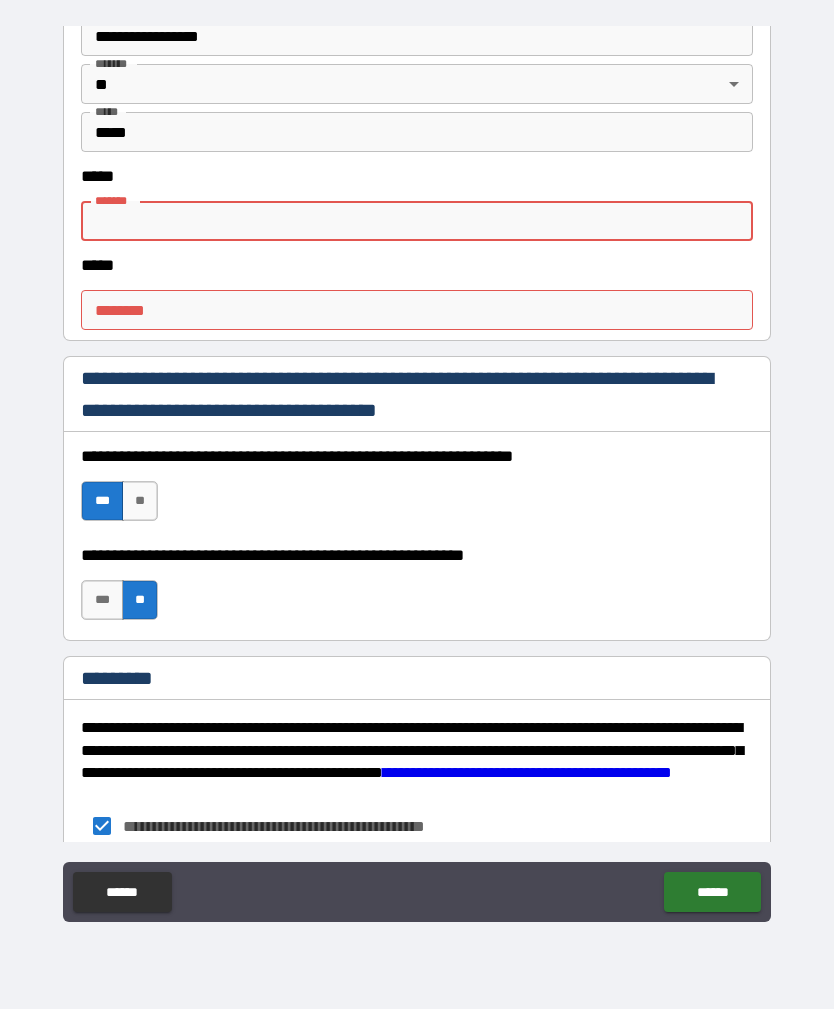 scroll, scrollTop: 2432, scrollLeft: 0, axis: vertical 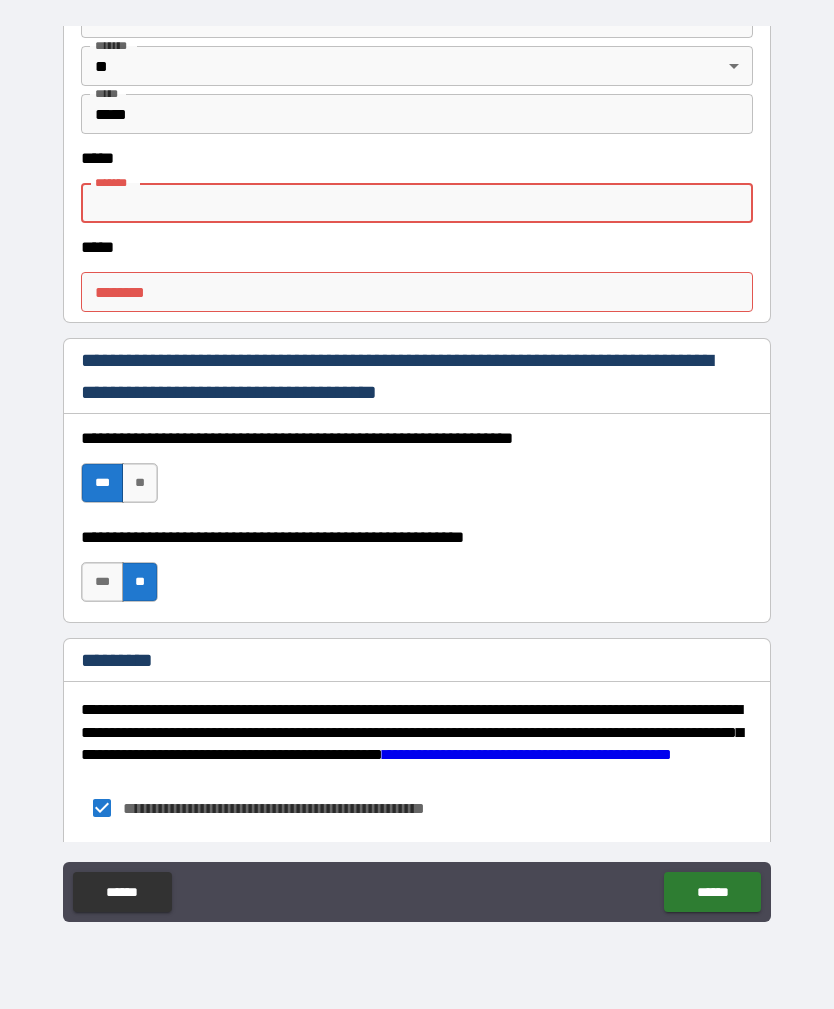 click on "******   *" at bounding box center (417, 292) 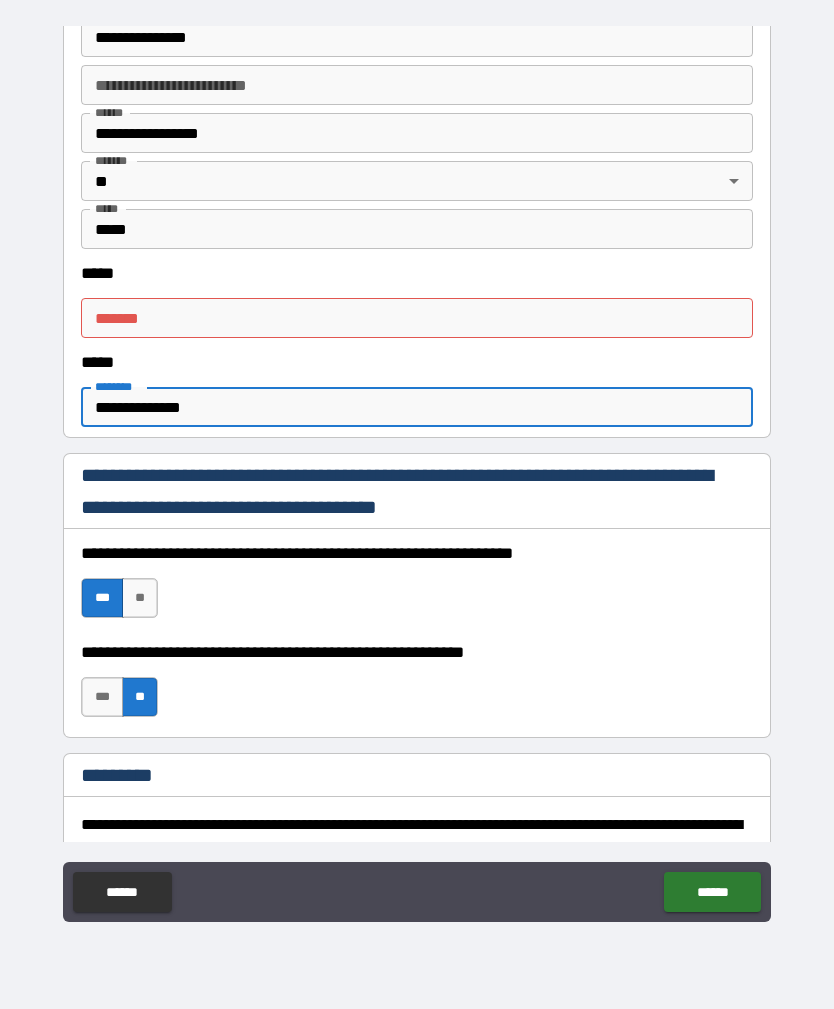 scroll, scrollTop: 2280, scrollLeft: 0, axis: vertical 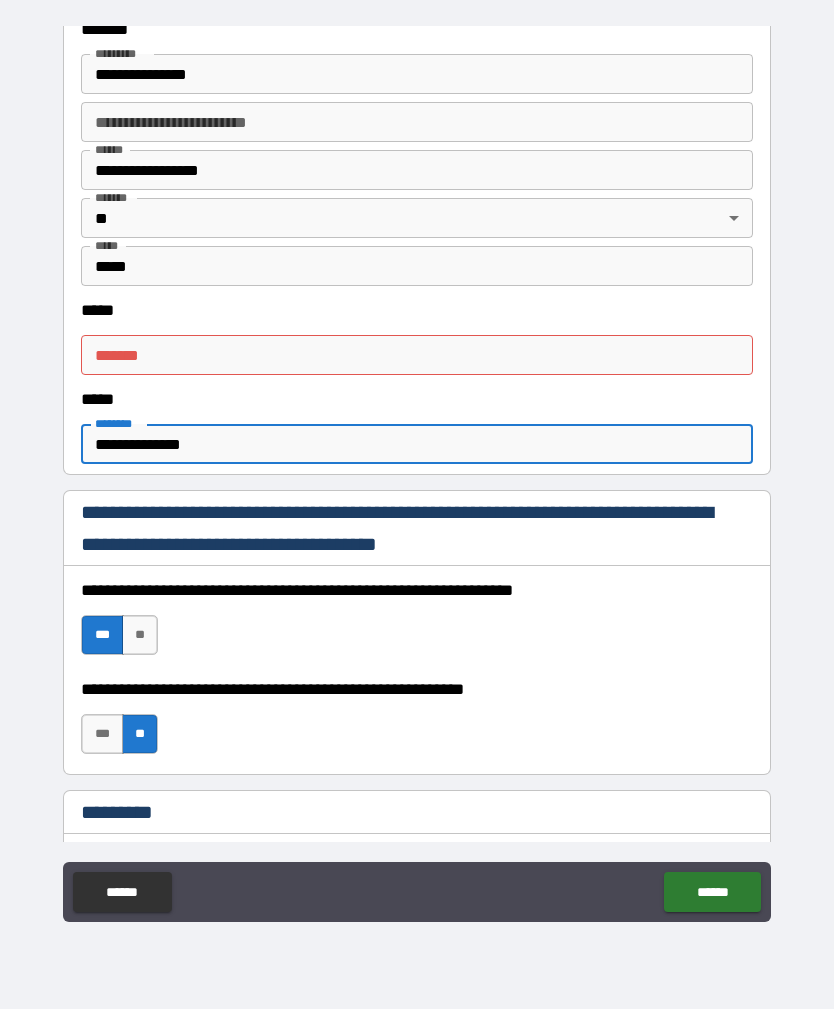 type on "**********" 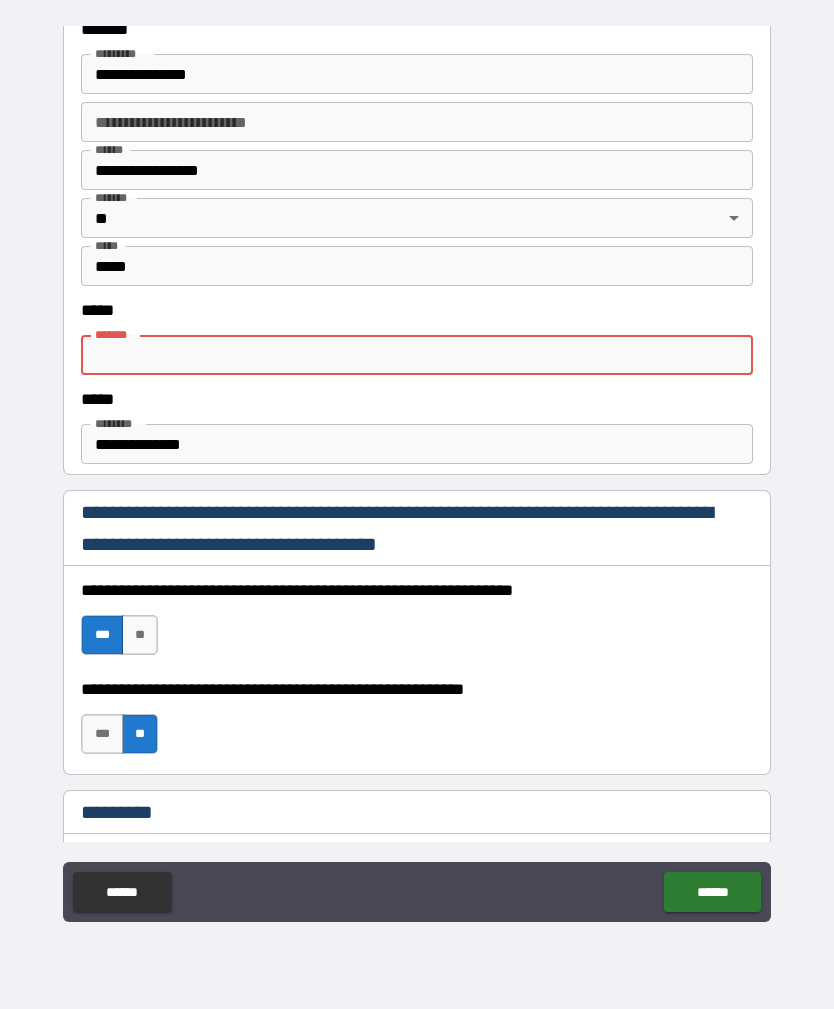 click on "*****   *" at bounding box center (417, 355) 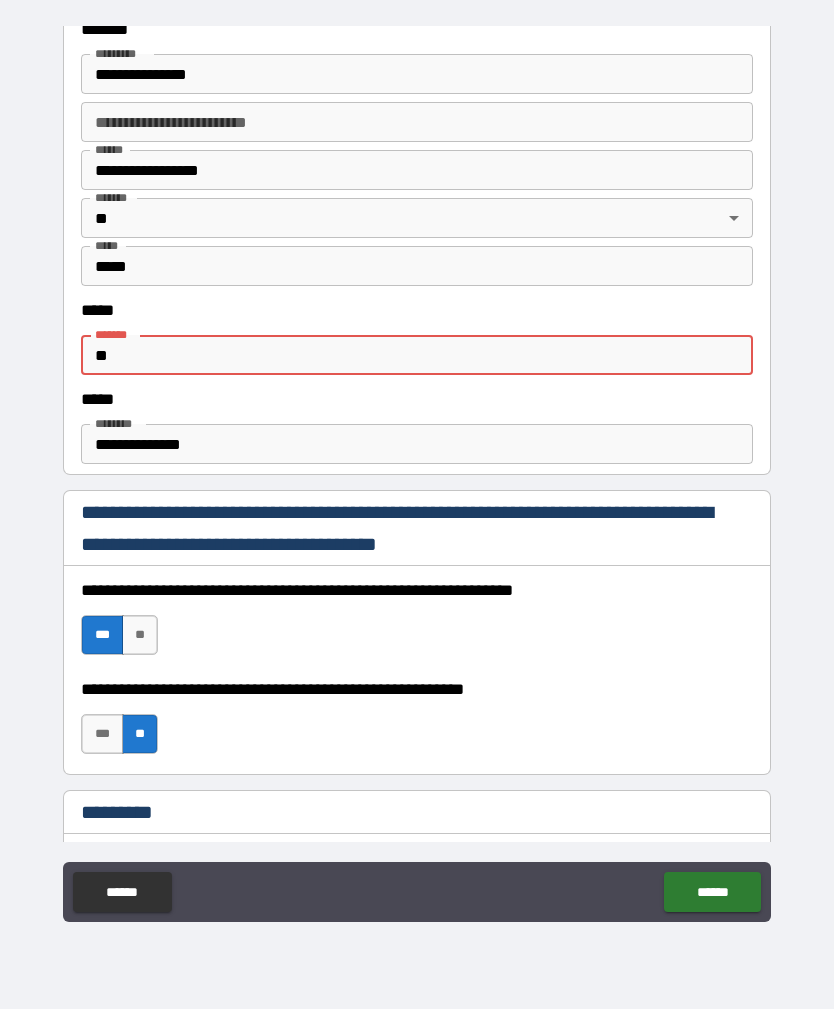 type on "*" 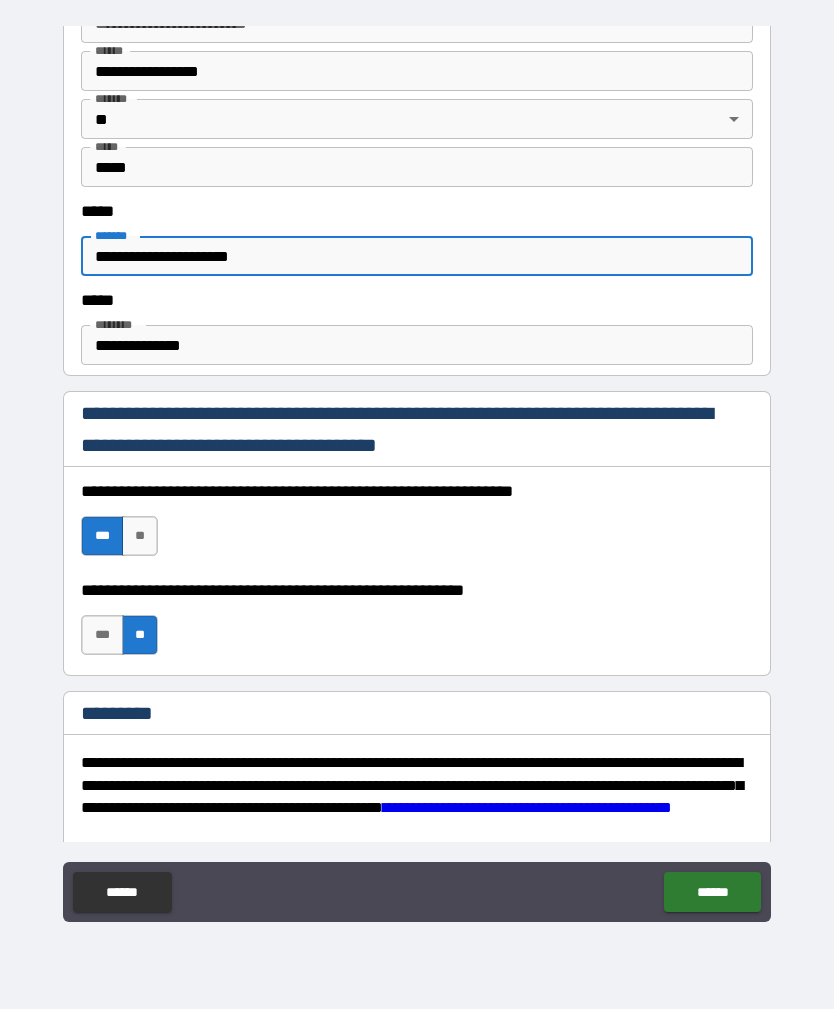 scroll, scrollTop: 2428, scrollLeft: 0, axis: vertical 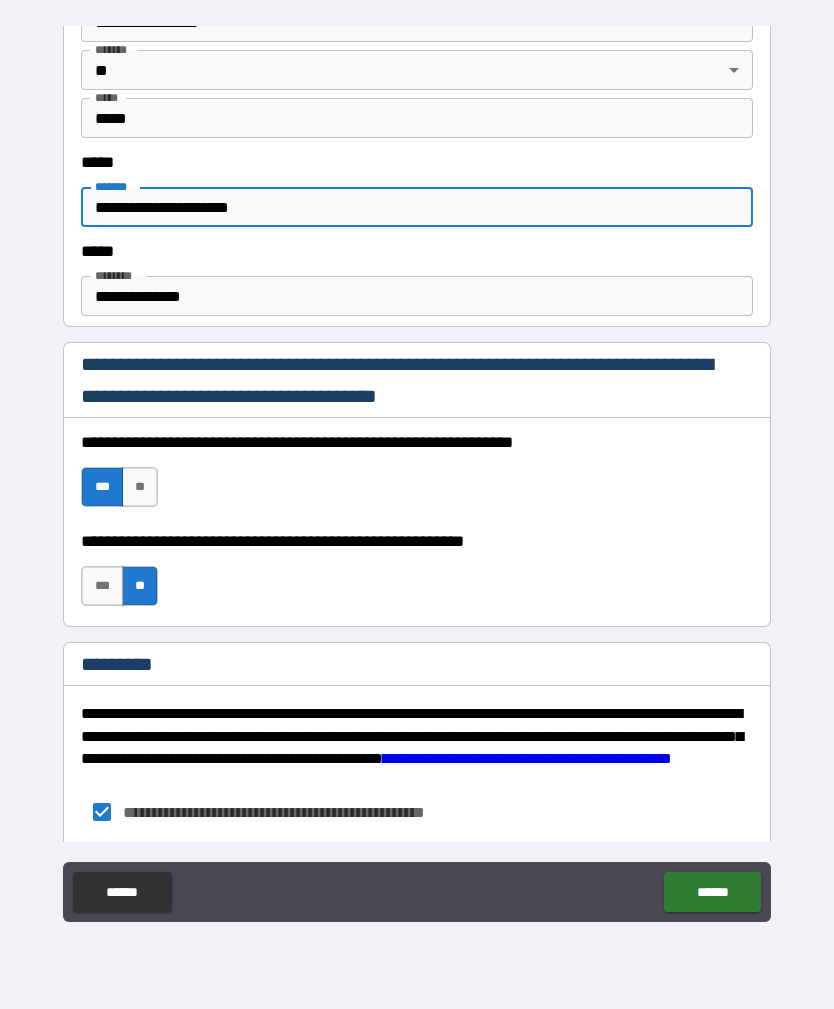 type on "**********" 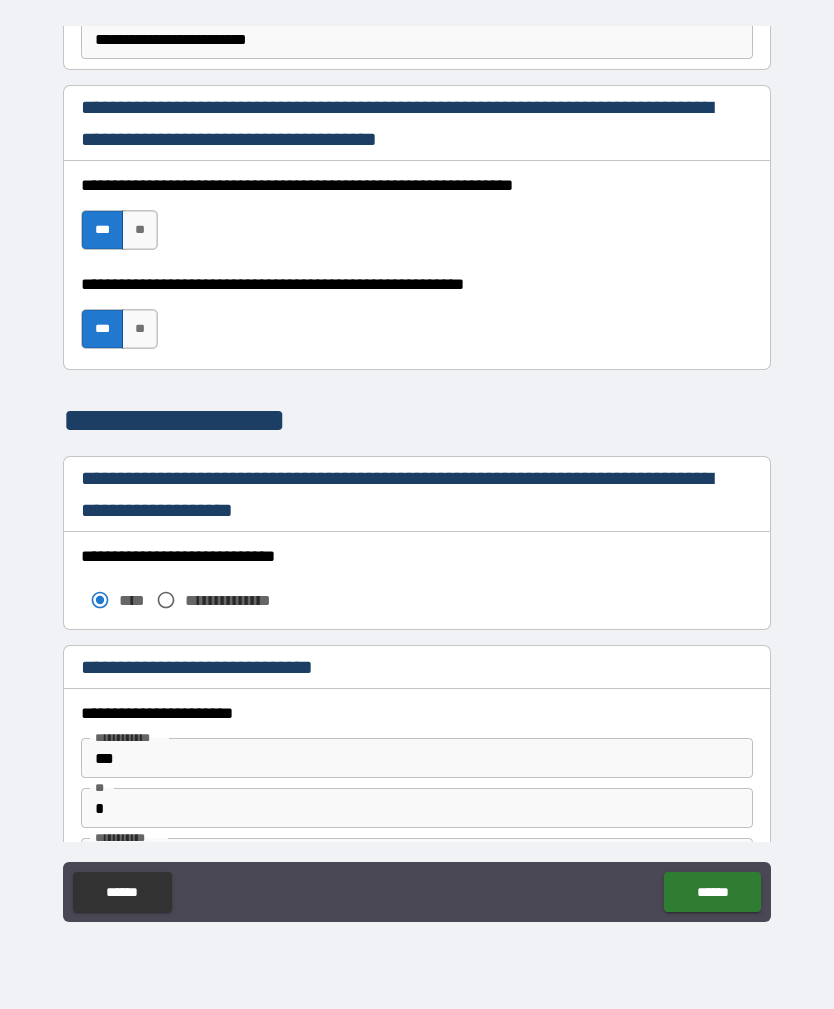 scroll, scrollTop: 1197, scrollLeft: 0, axis: vertical 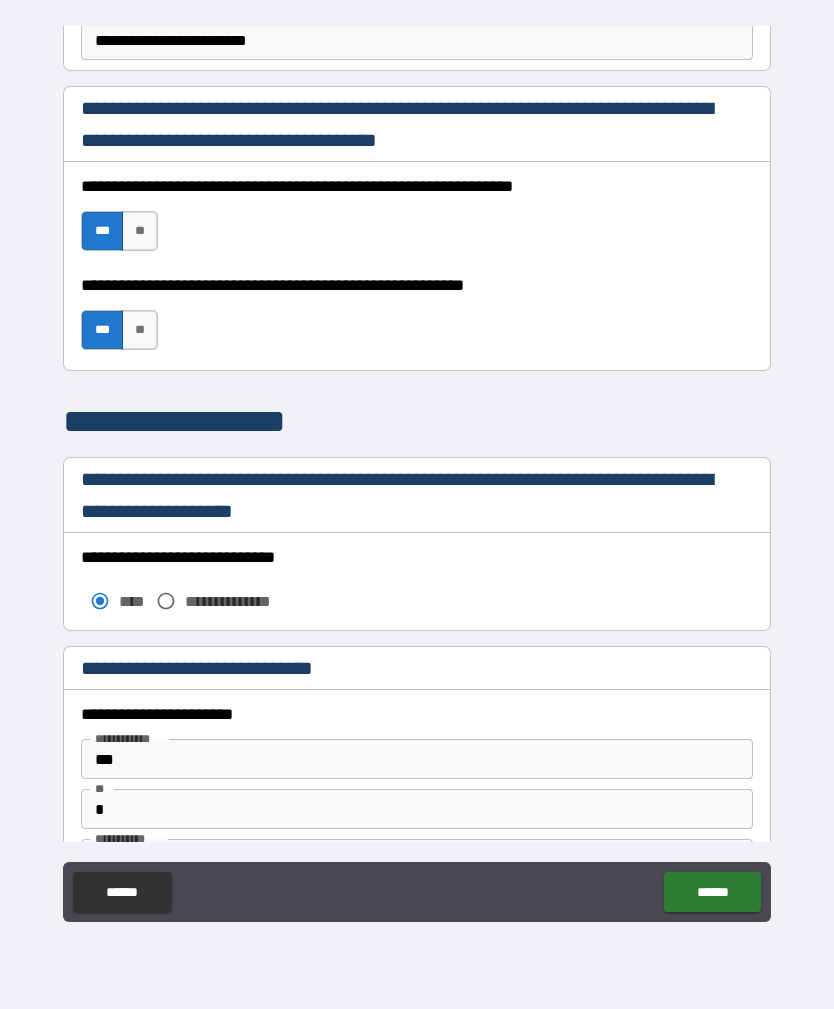 click on "******" at bounding box center (712, 892) 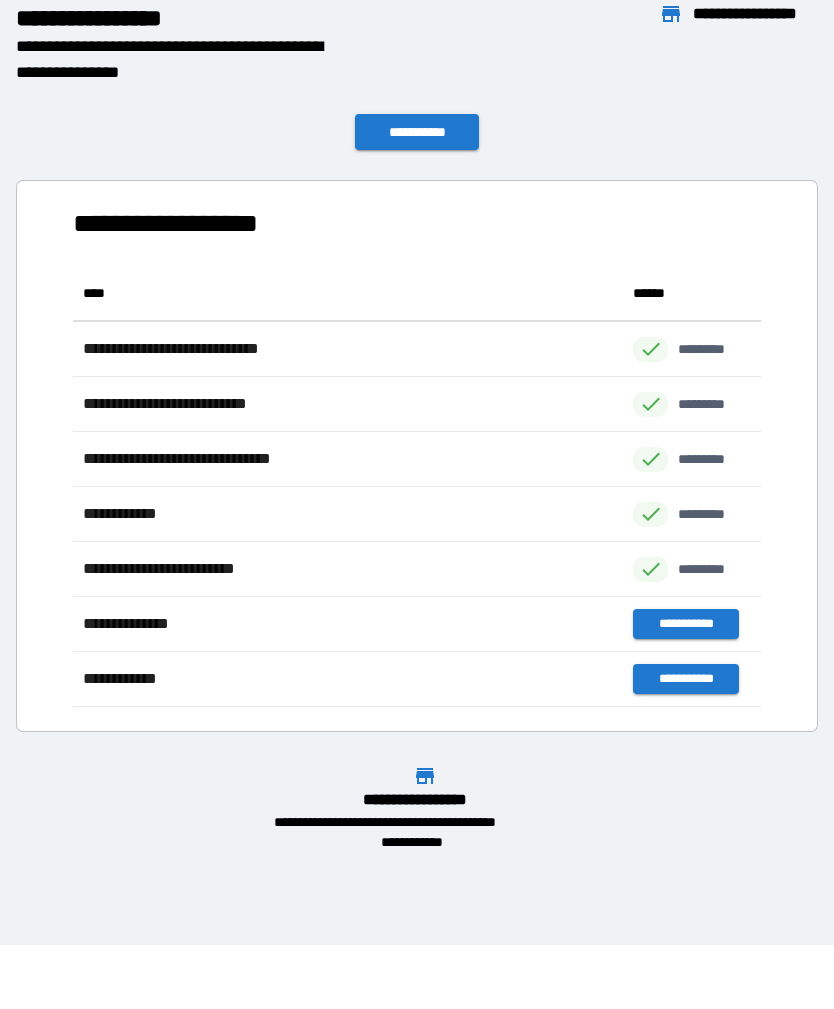 scroll, scrollTop: 1, scrollLeft: 1, axis: both 